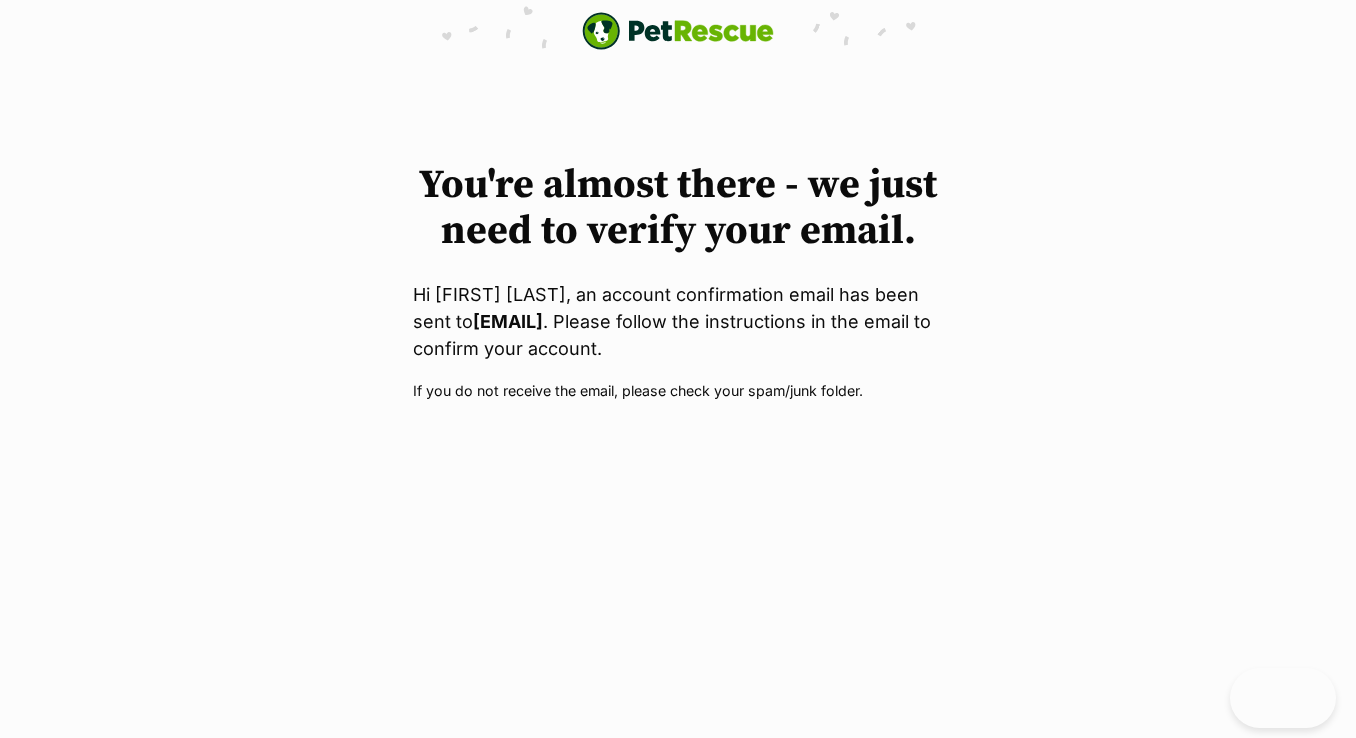 scroll, scrollTop: 0, scrollLeft: 0, axis: both 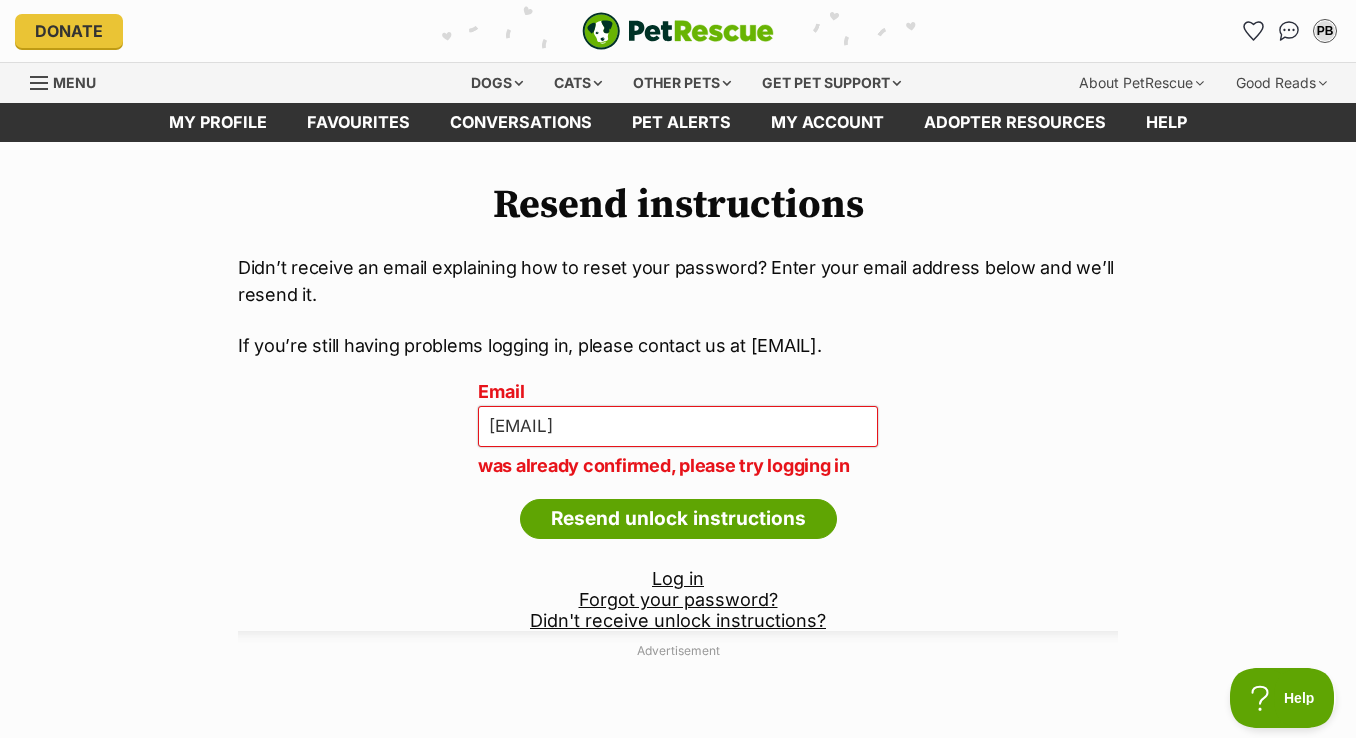 click on "Log in" at bounding box center [678, 578] 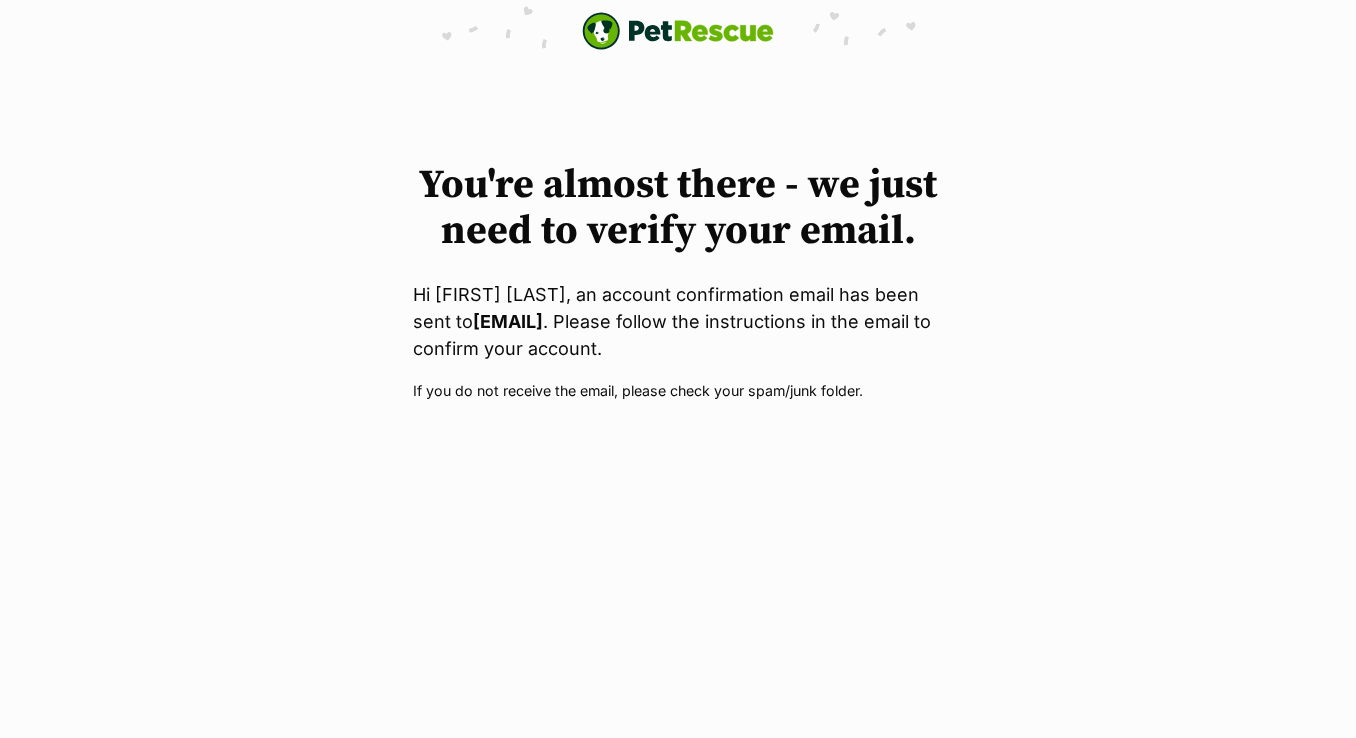 scroll, scrollTop: 0, scrollLeft: 0, axis: both 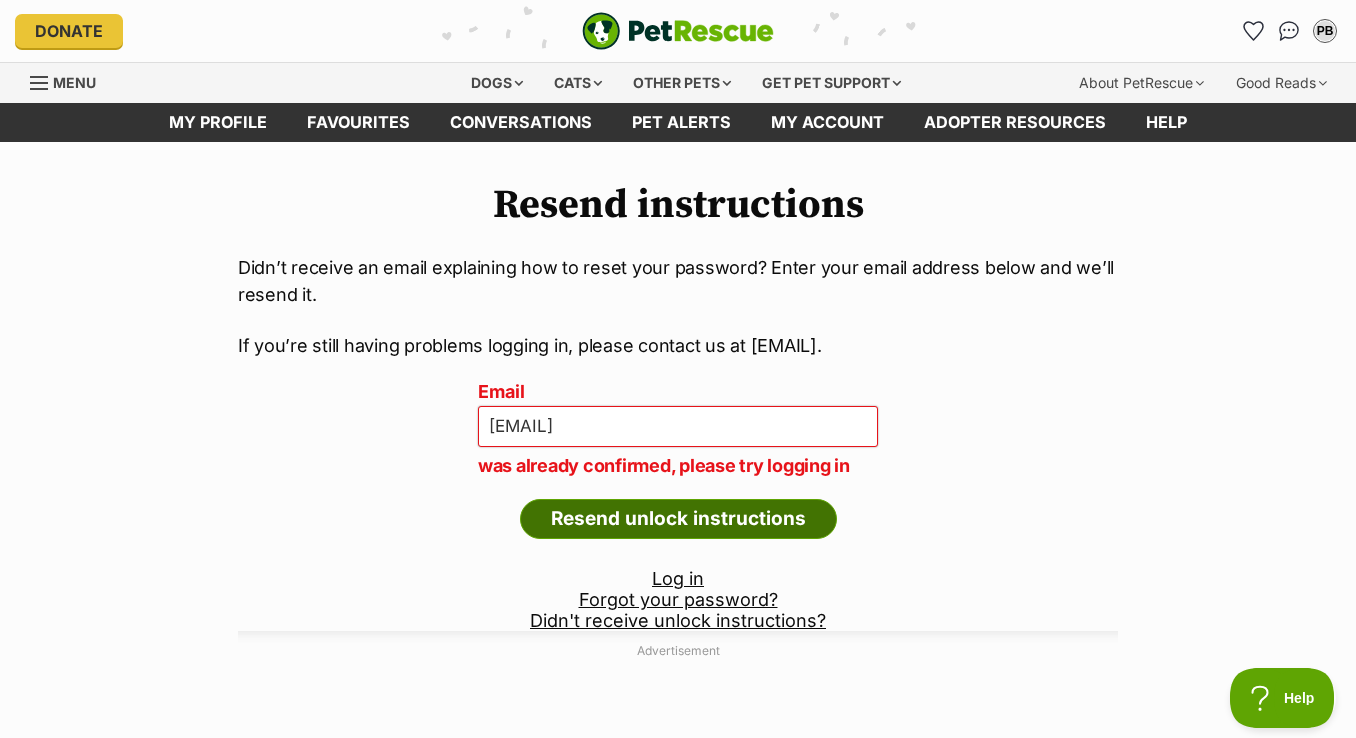 click on "Resend unlock instructions" at bounding box center [678, 519] 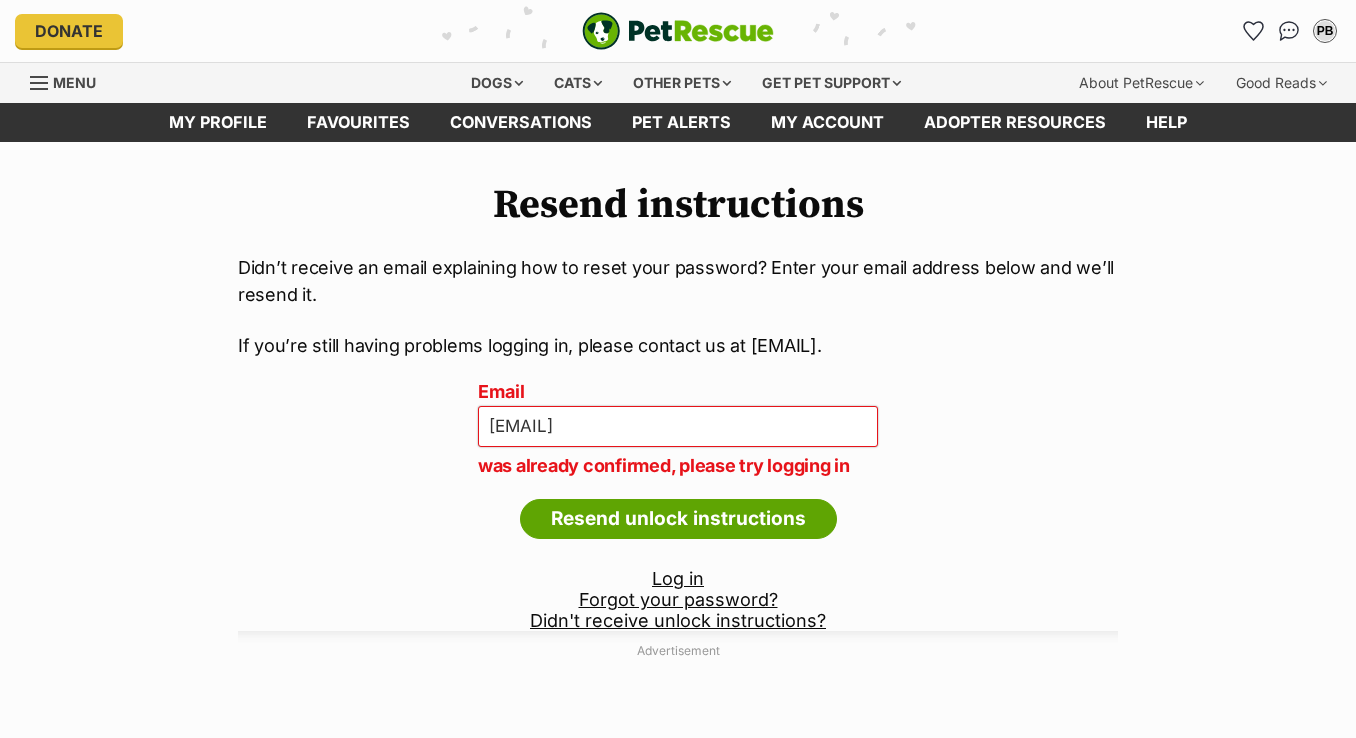 scroll, scrollTop: 0, scrollLeft: 0, axis: both 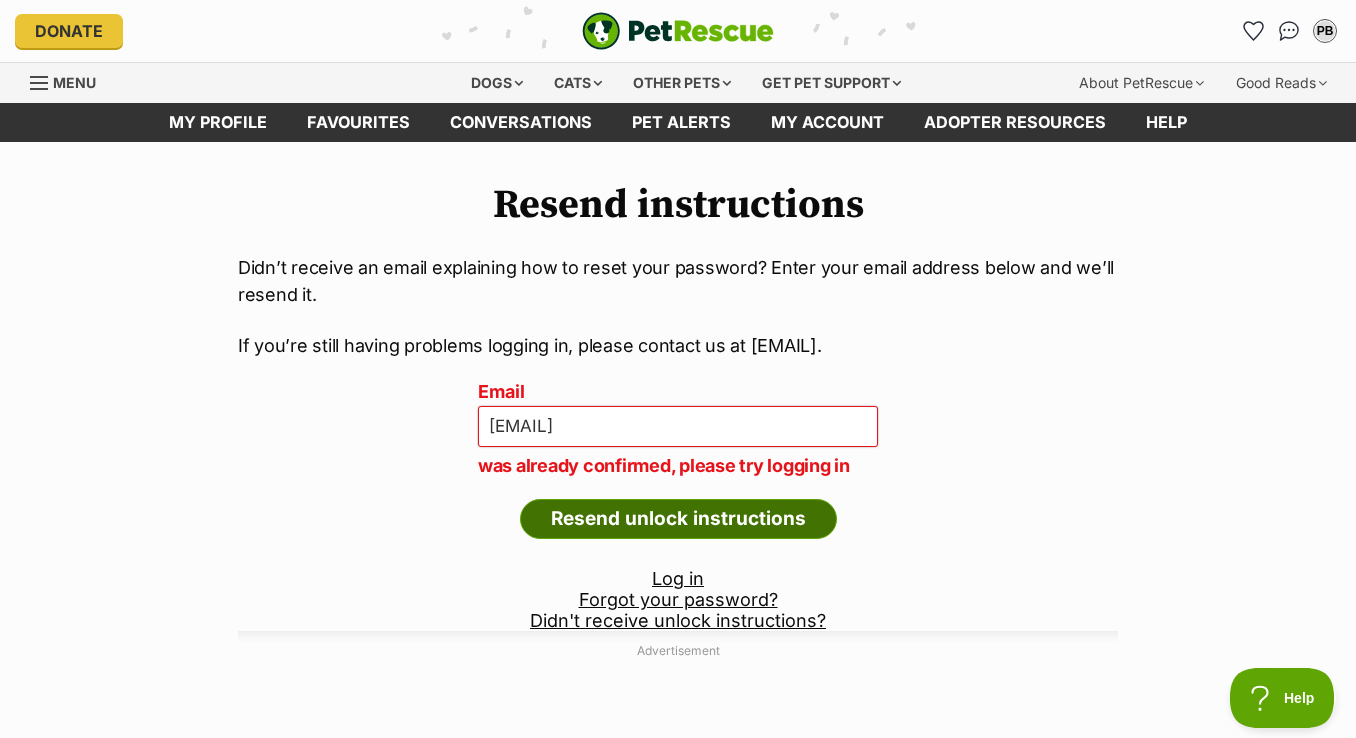 click on "Resend unlock instructions" at bounding box center [678, 519] 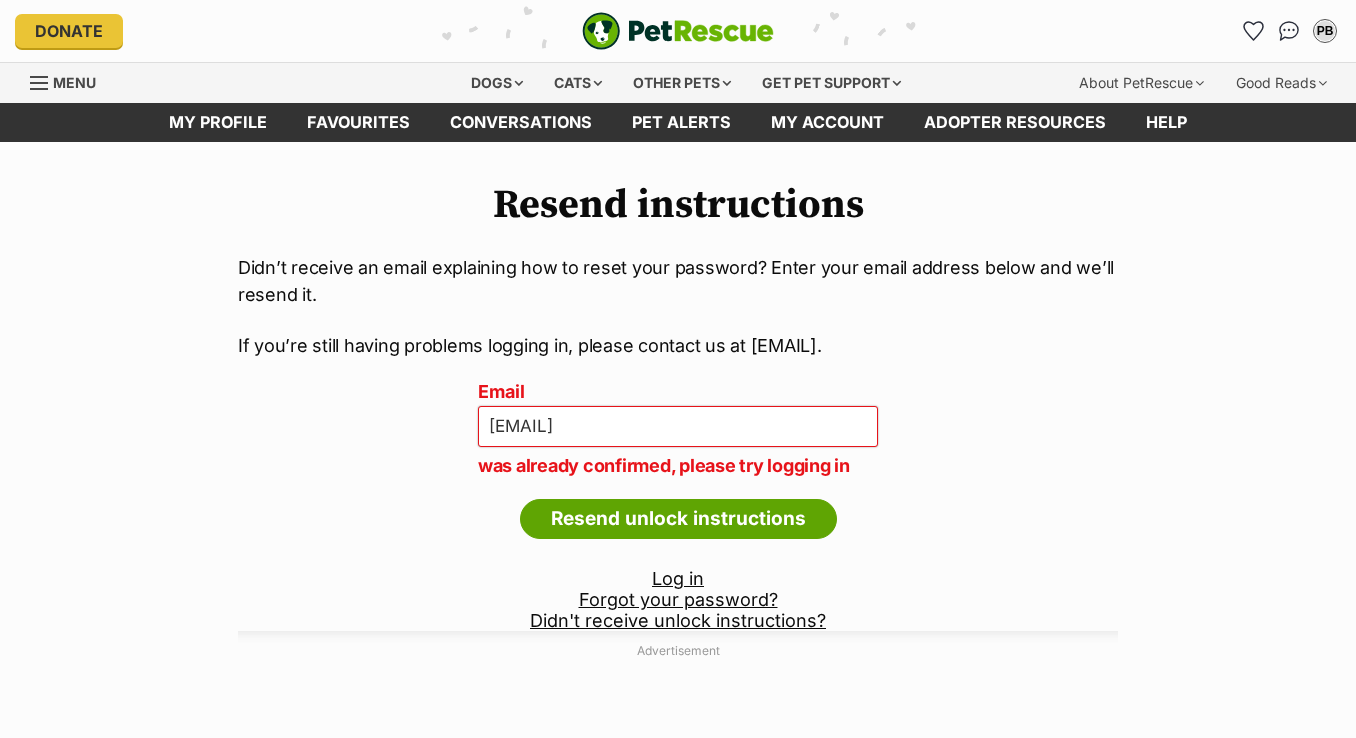 scroll, scrollTop: 0, scrollLeft: 0, axis: both 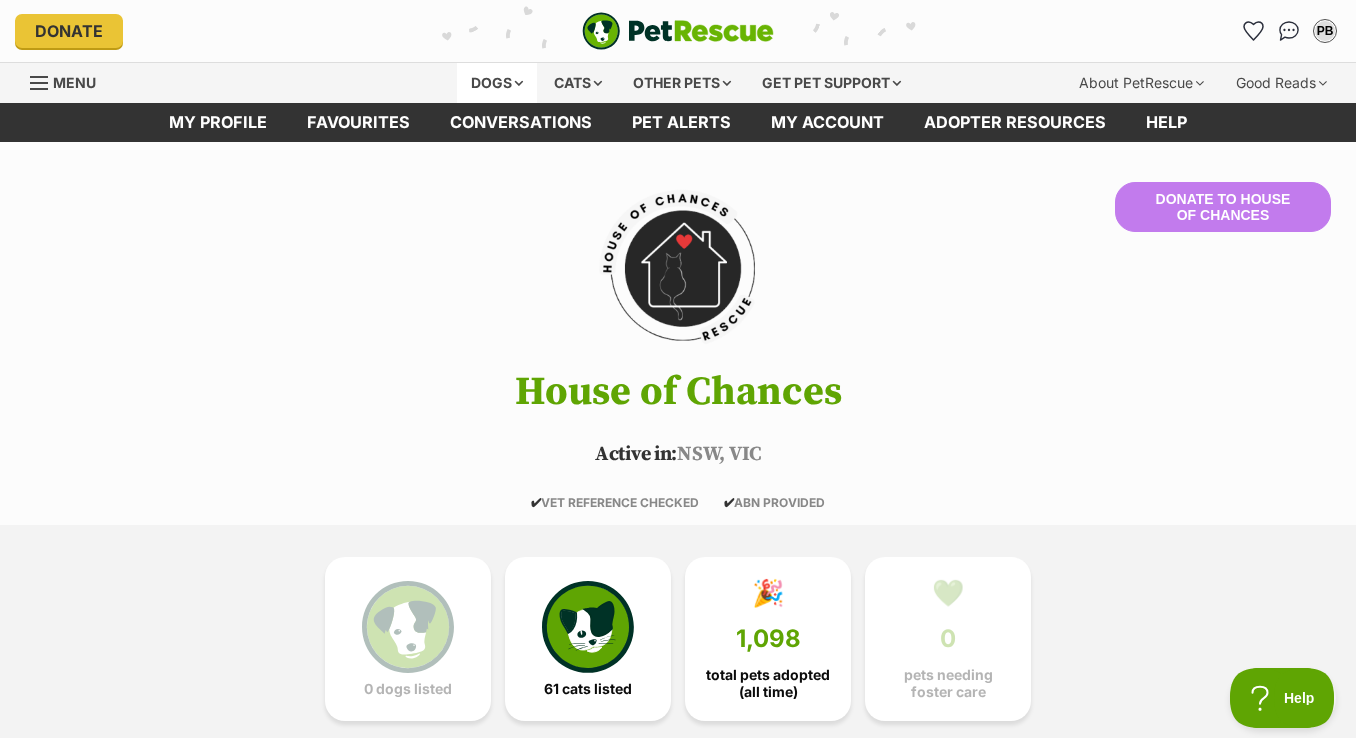 click on "Dogs" at bounding box center [497, 83] 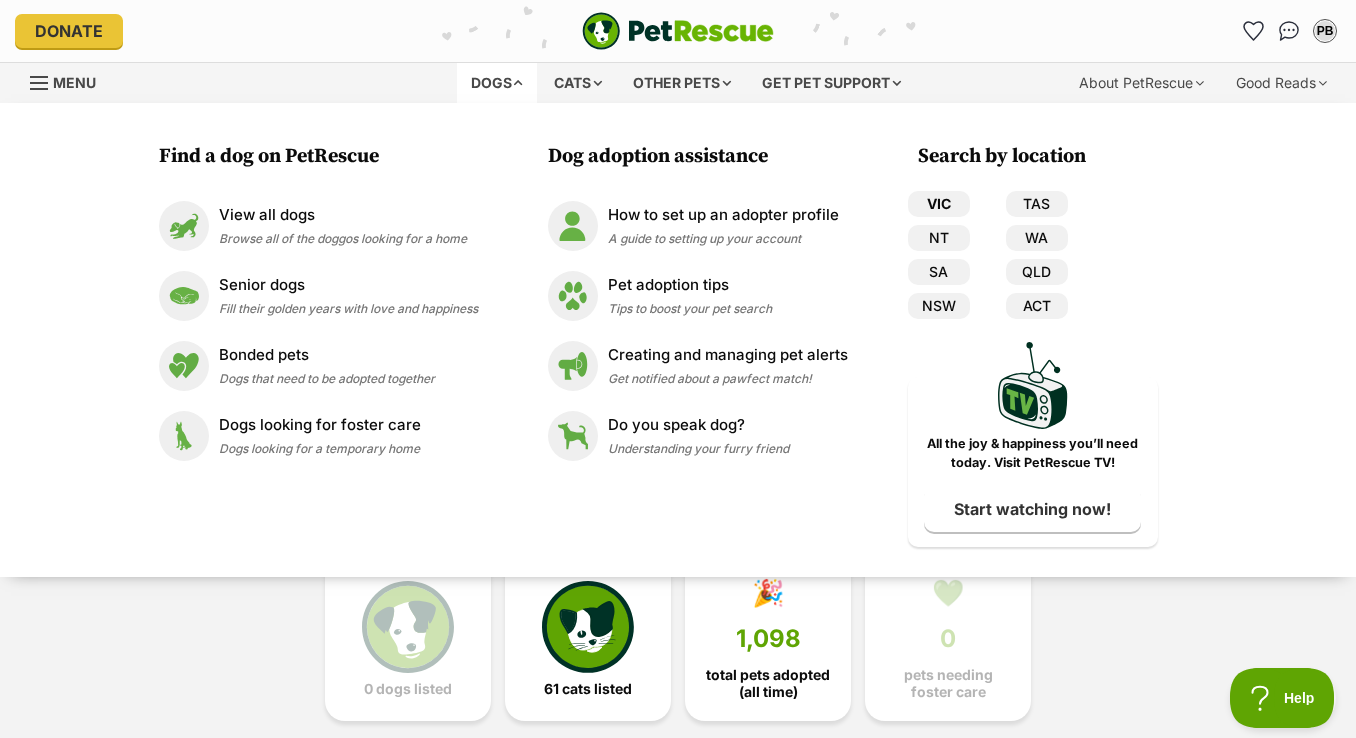 click on "VIC" at bounding box center [939, 204] 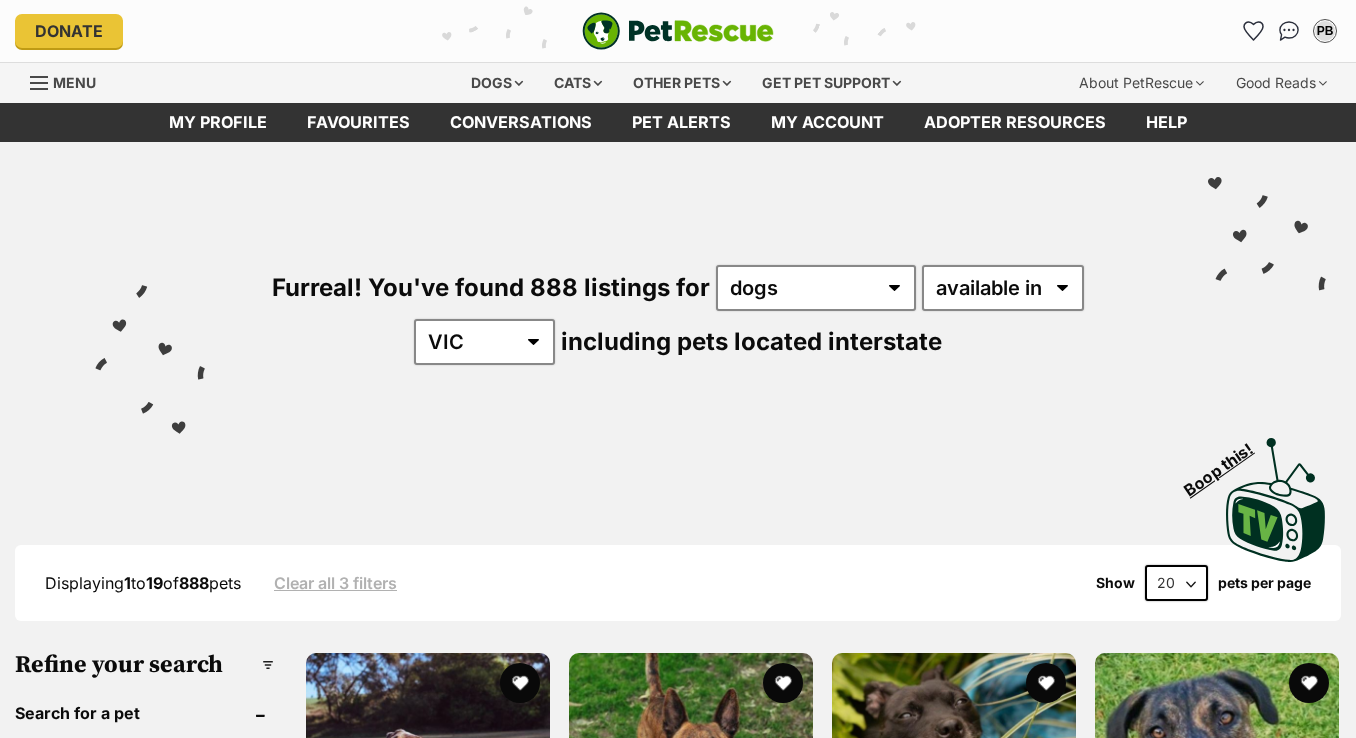 scroll, scrollTop: 0, scrollLeft: 0, axis: both 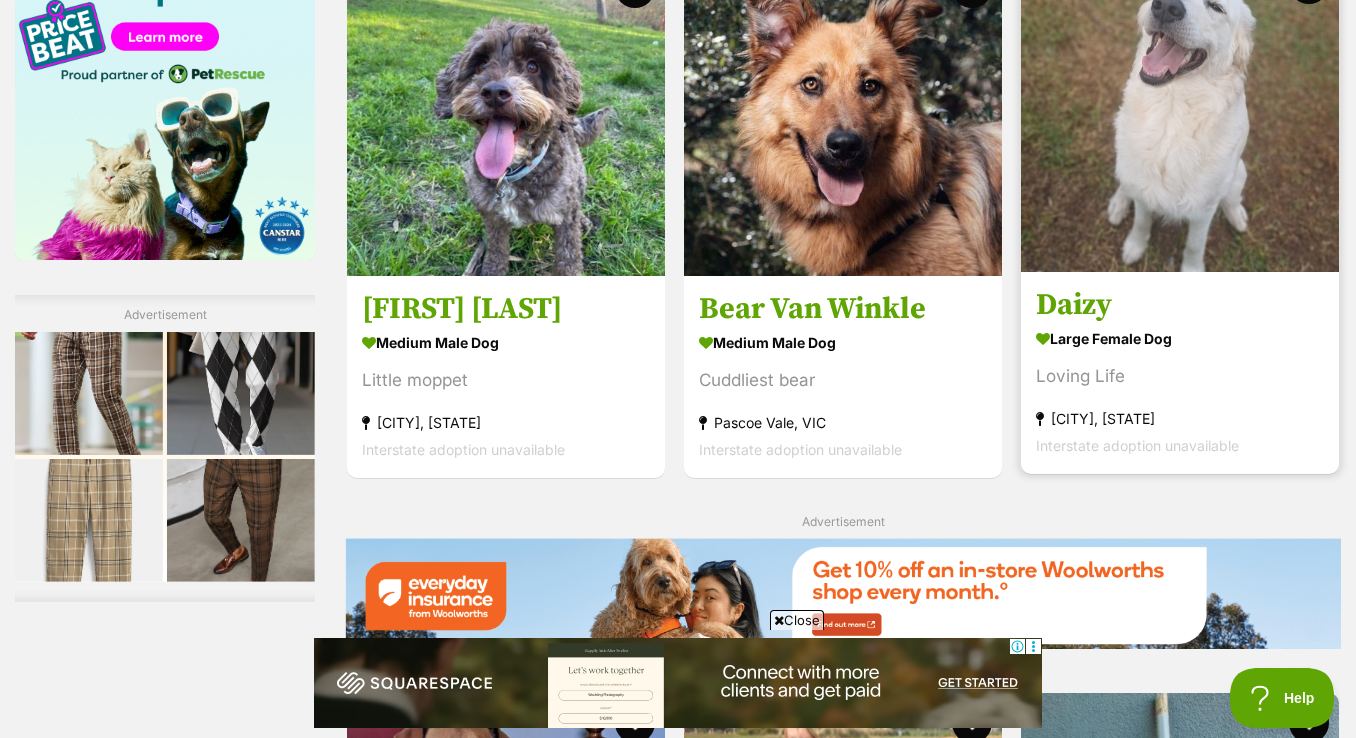 click on "large female Dog" at bounding box center (1180, 338) 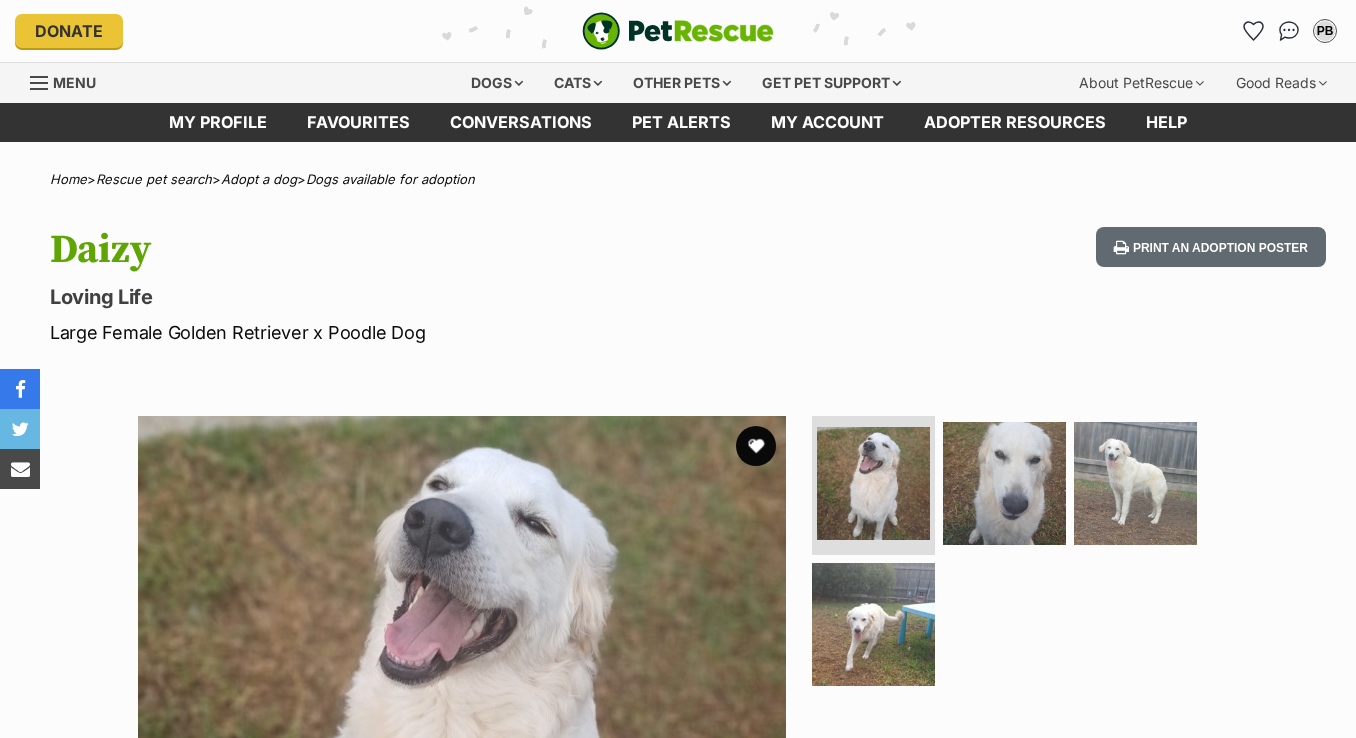scroll, scrollTop: 0, scrollLeft: 0, axis: both 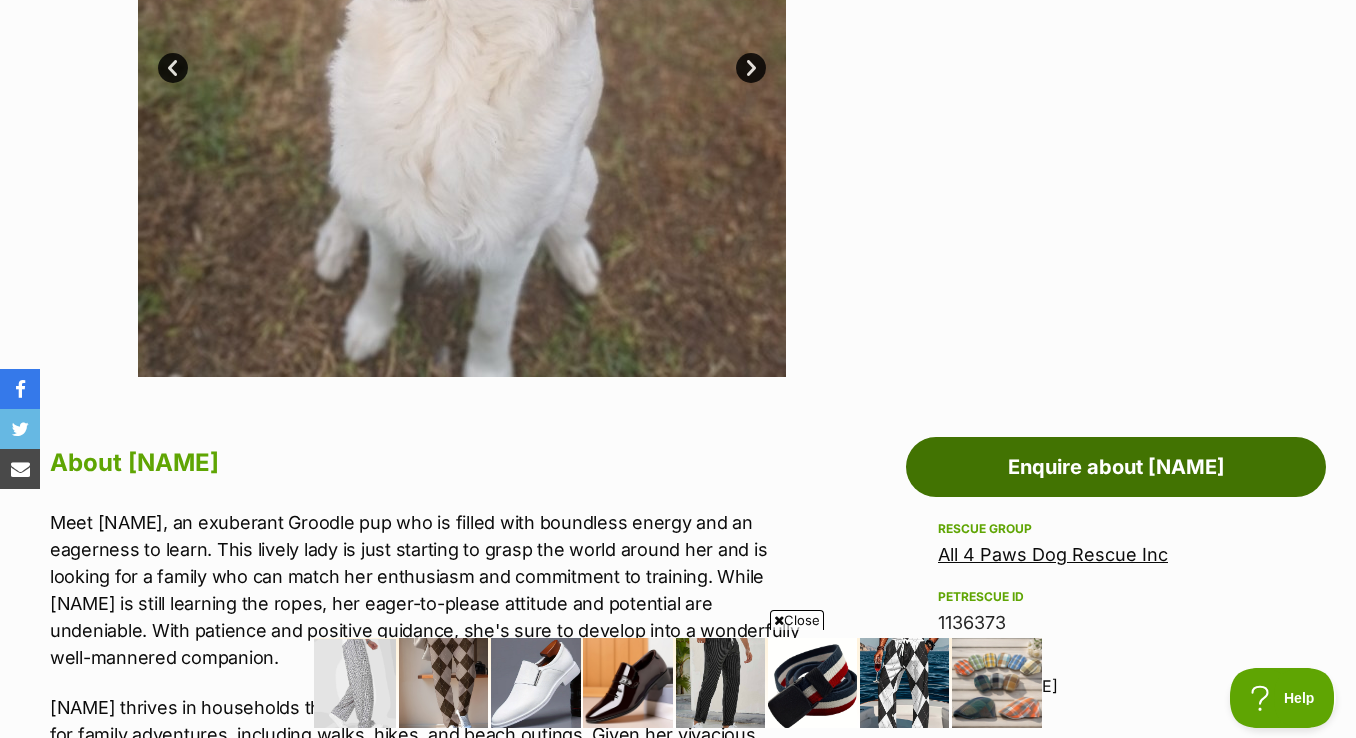 click on "Enquire about Daizy" at bounding box center (1116, 467) 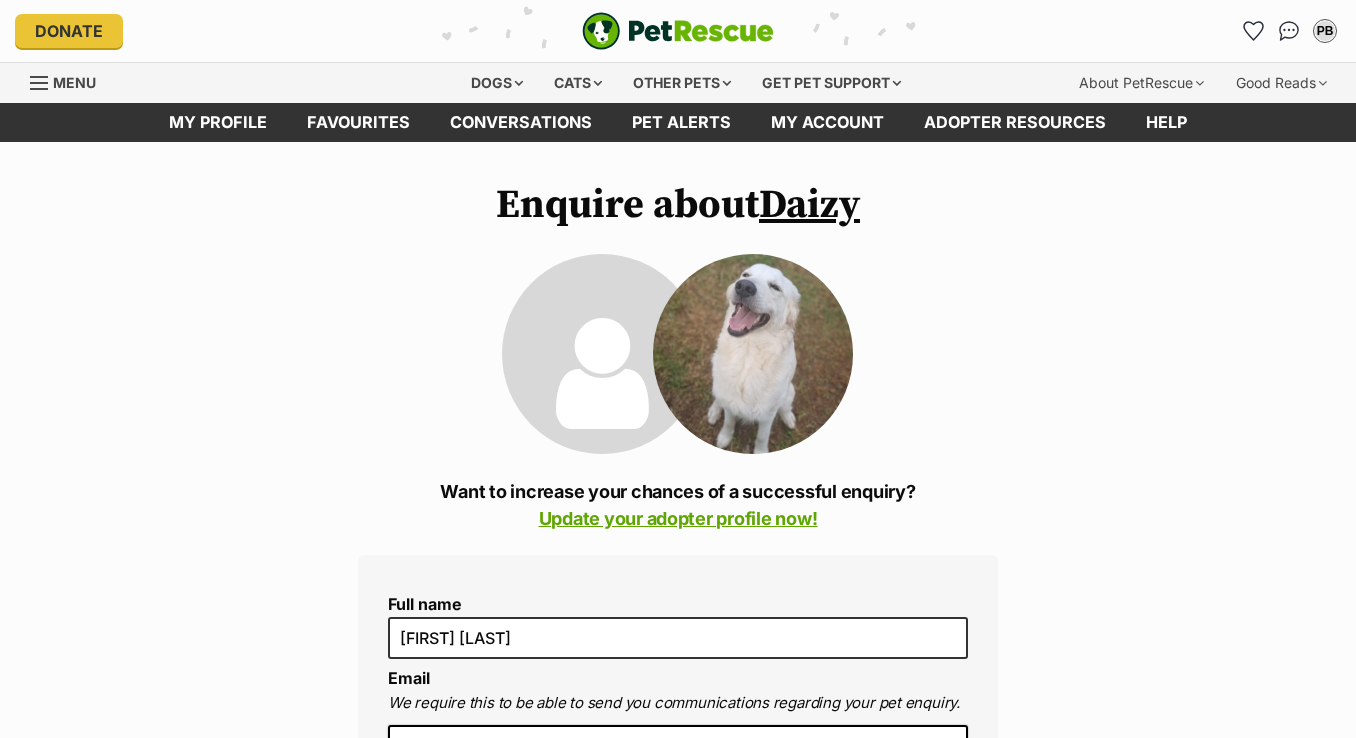 scroll, scrollTop: 0, scrollLeft: 0, axis: both 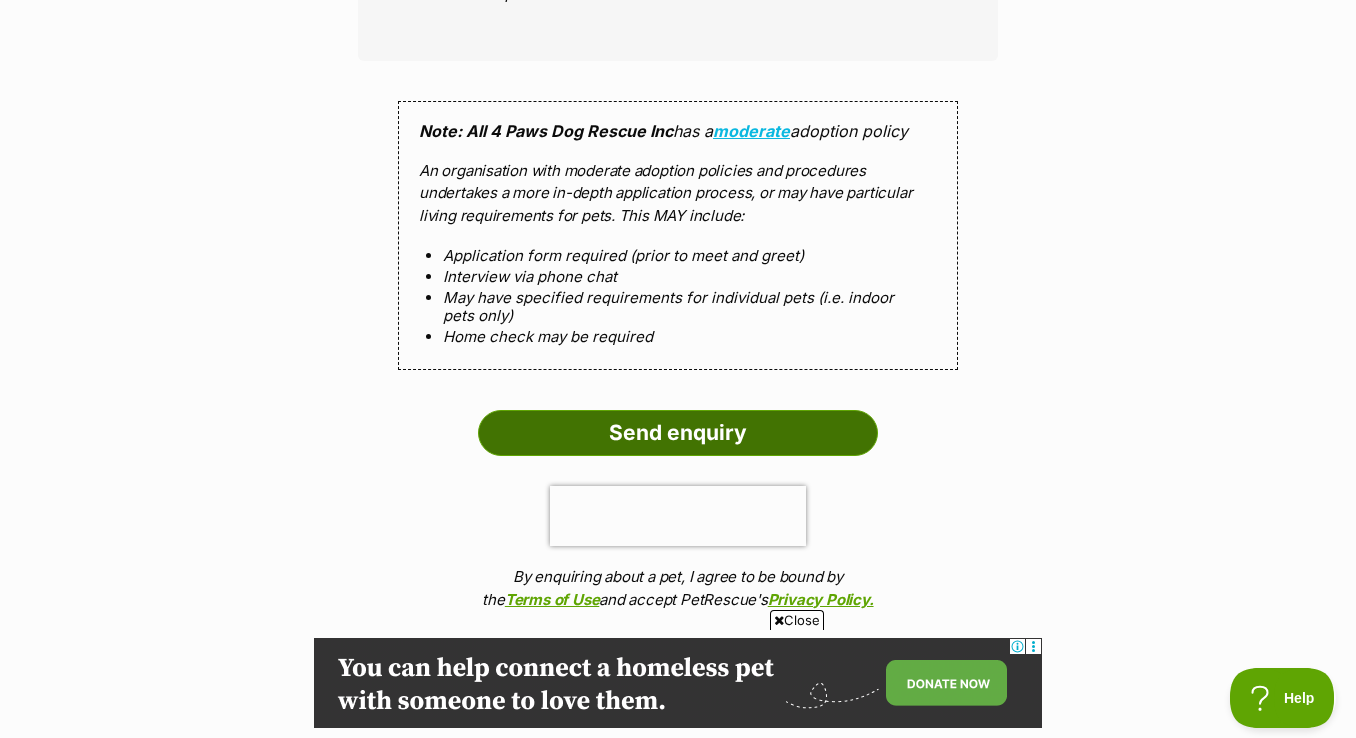 click on "Send enquiry" at bounding box center [678, 433] 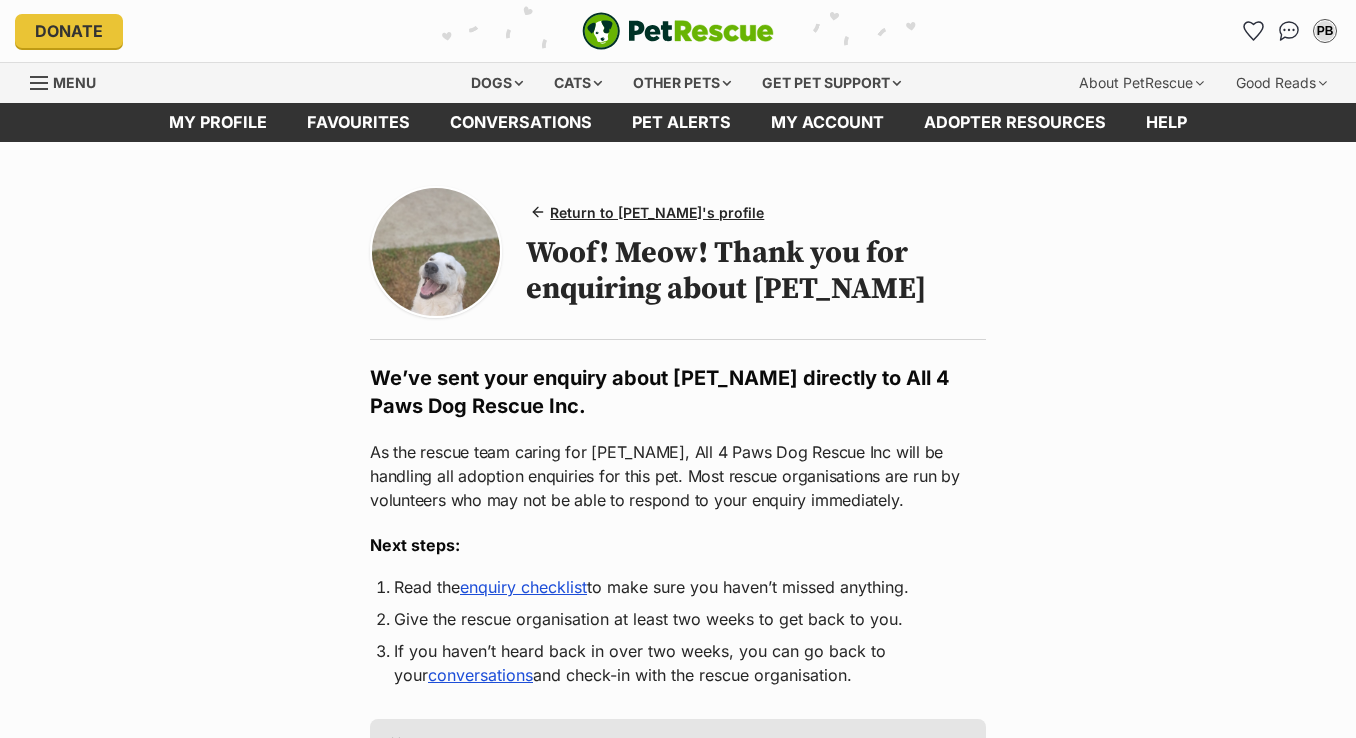 scroll, scrollTop: 0, scrollLeft: 0, axis: both 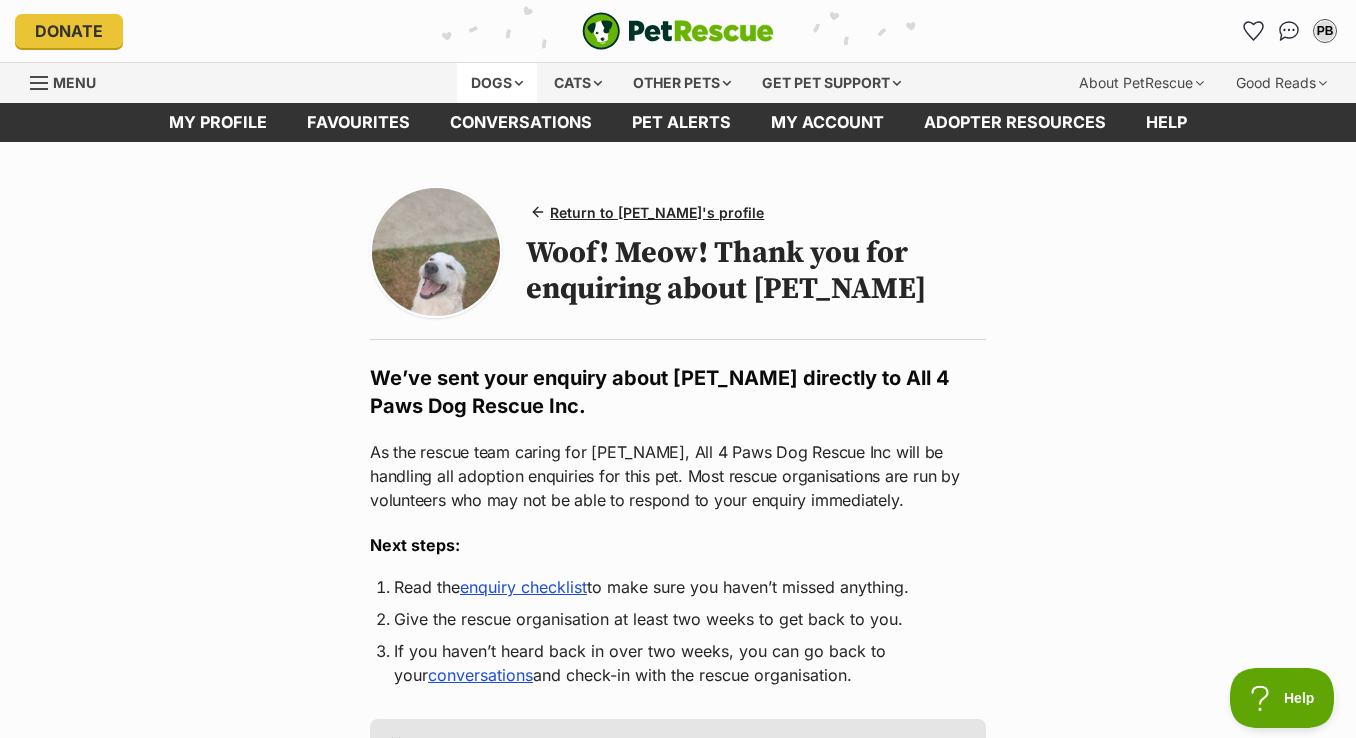 click on "Dogs" at bounding box center (497, 83) 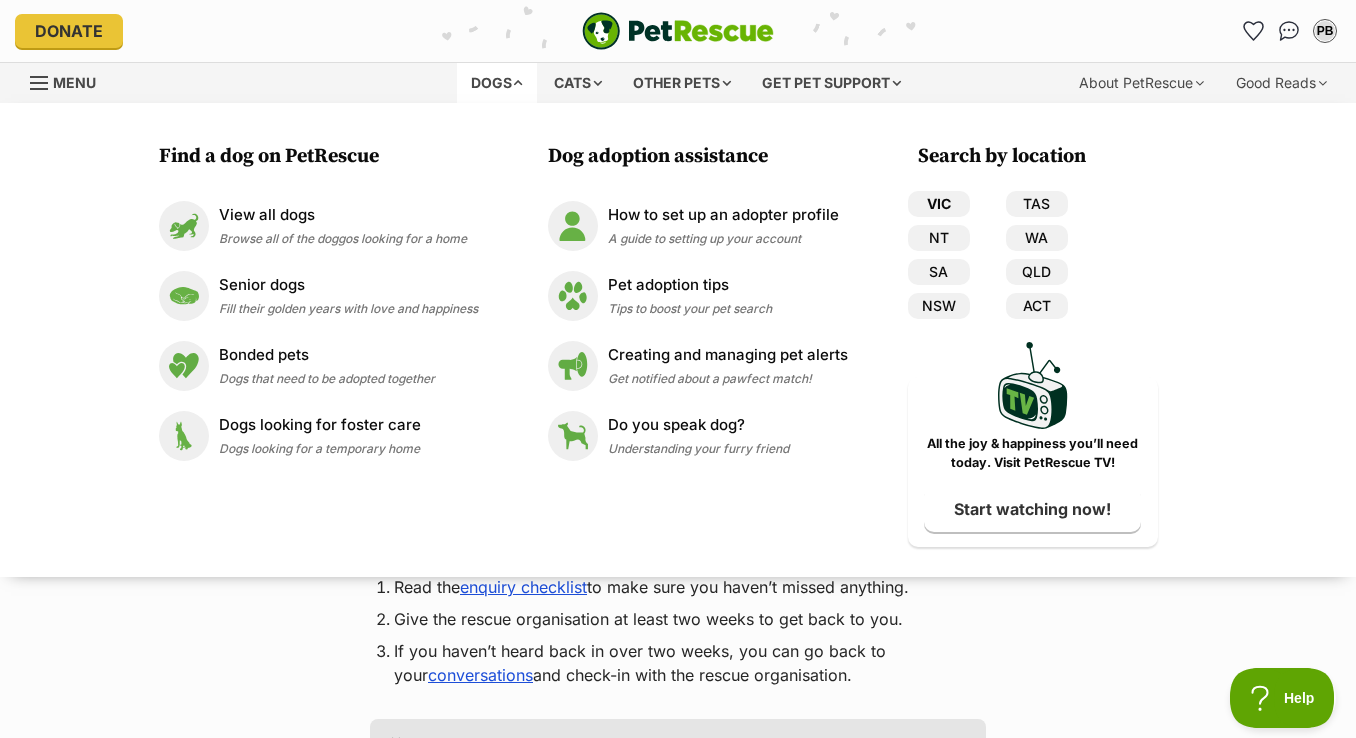 click on "VIC" at bounding box center (939, 204) 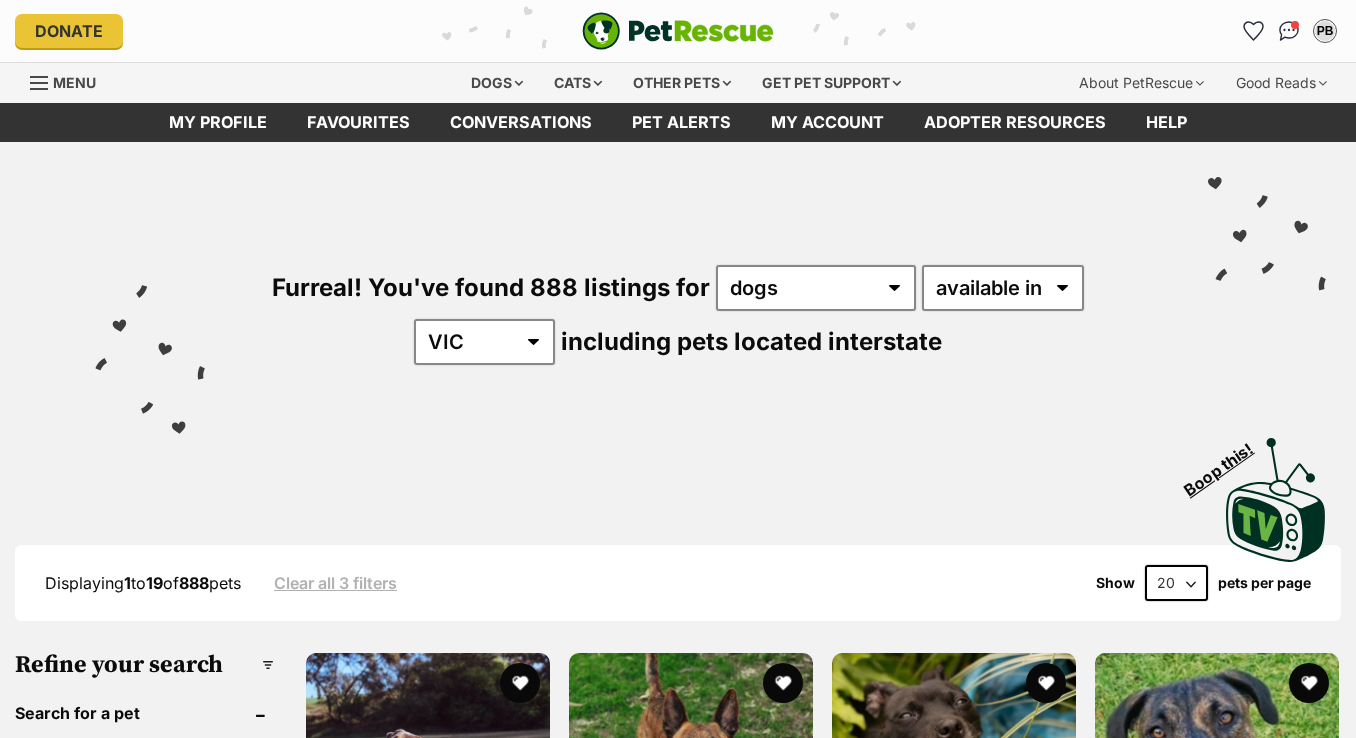 scroll, scrollTop: 0, scrollLeft: 0, axis: both 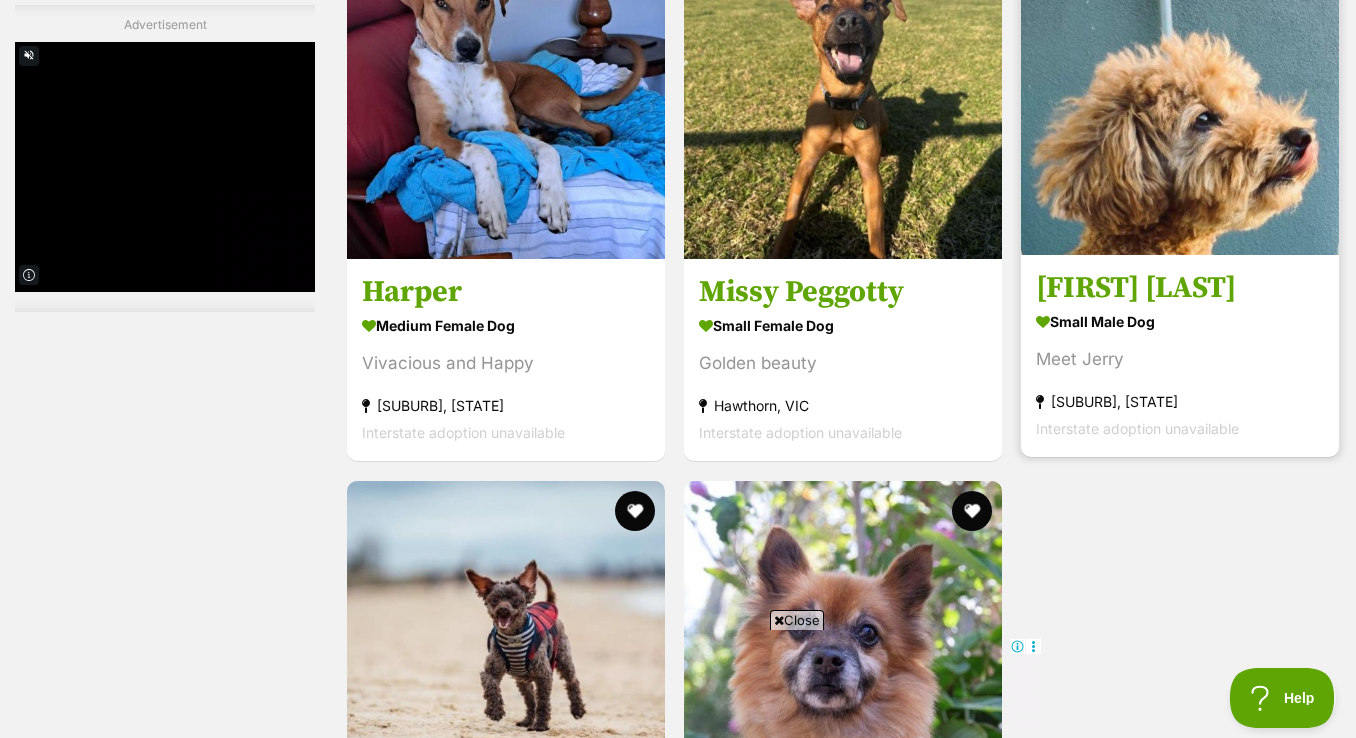 click on "[FIRST] [LAST]" at bounding box center (1180, 289) 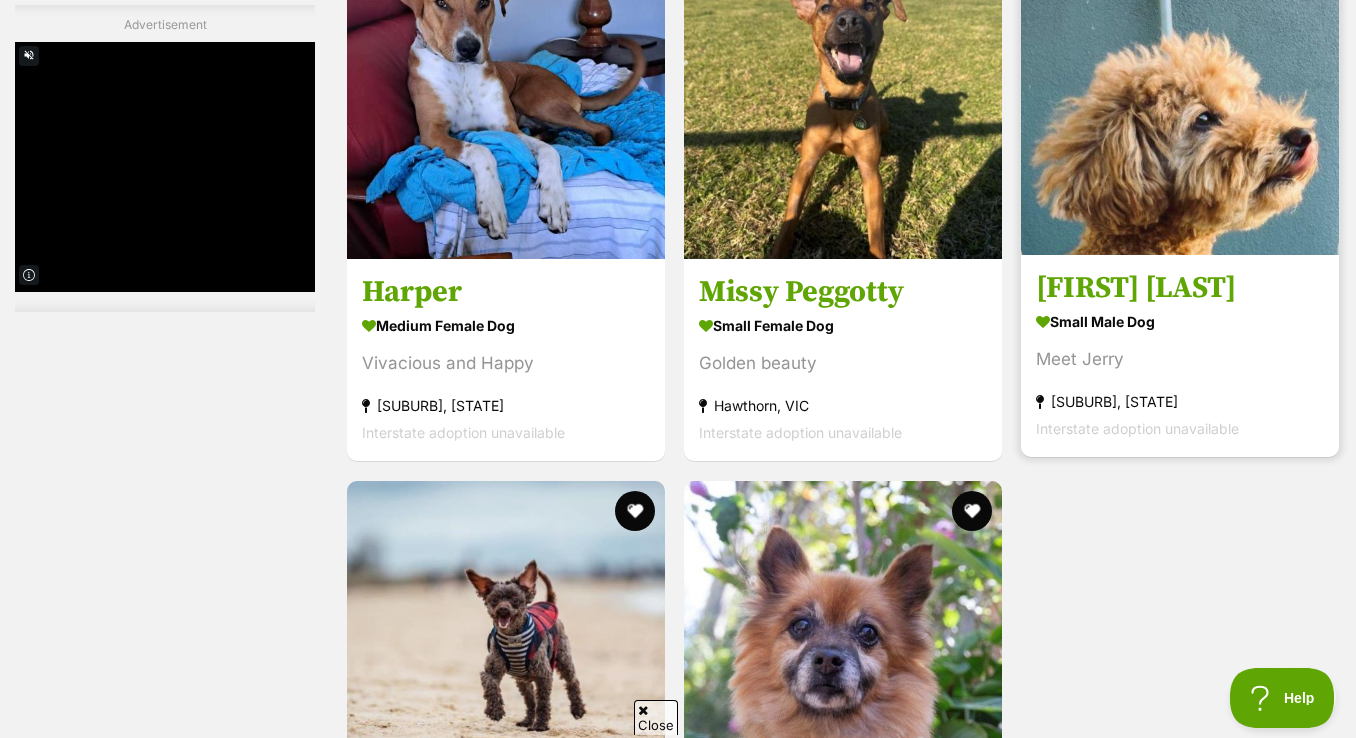 scroll, scrollTop: 0, scrollLeft: 0, axis: both 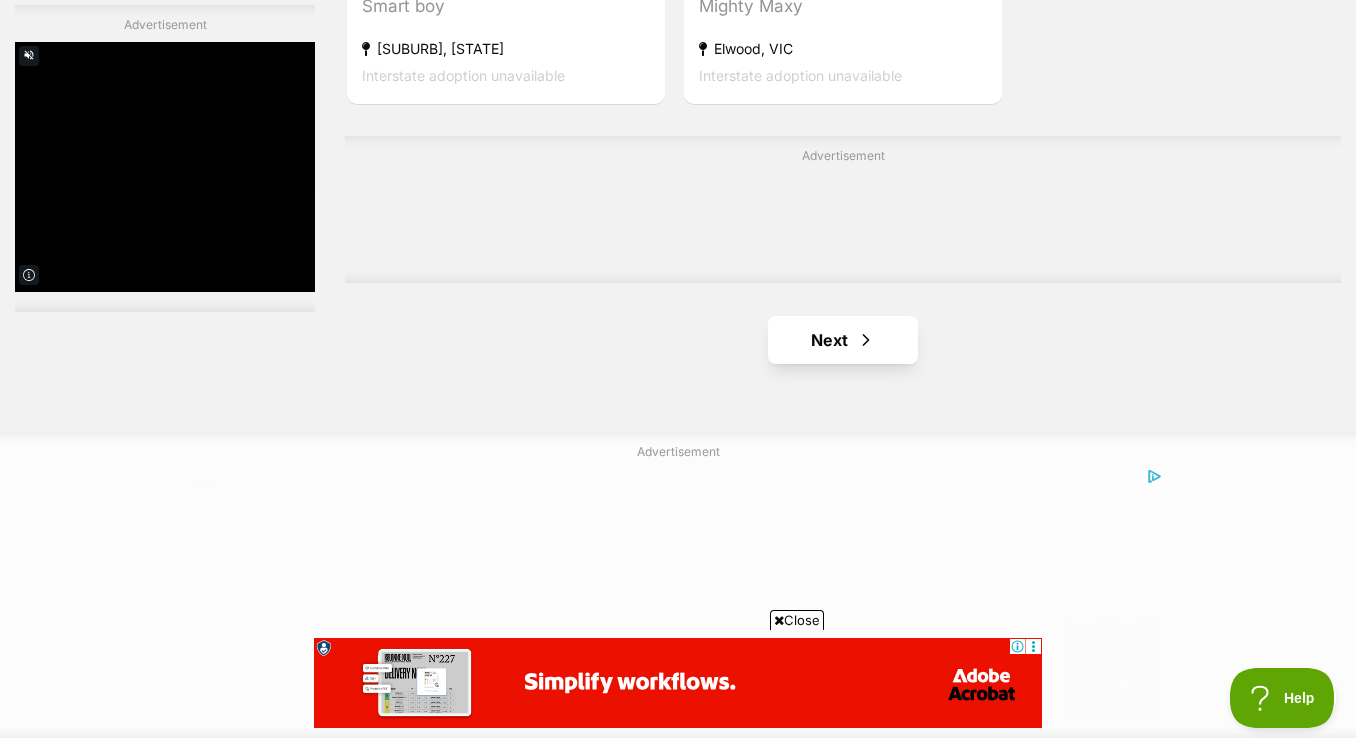 click on "Next" at bounding box center [843, 340] 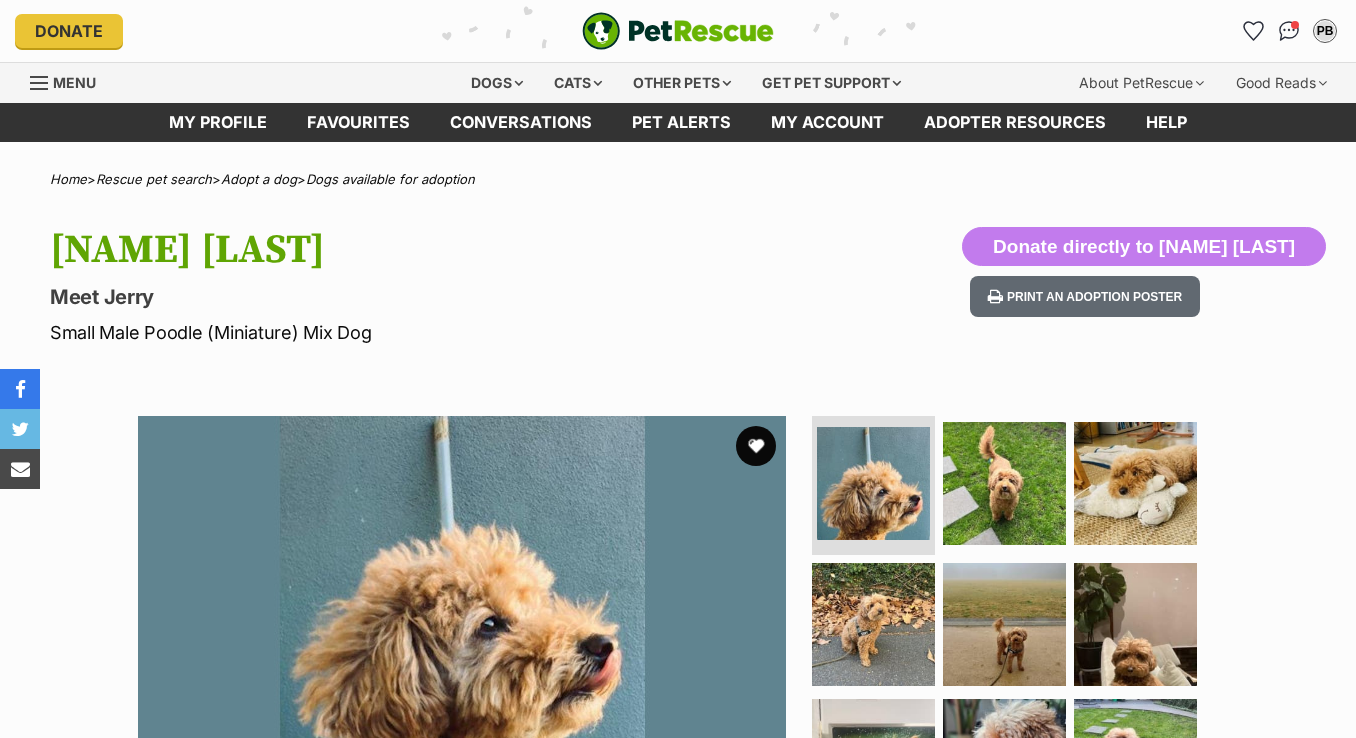 scroll, scrollTop: 0, scrollLeft: 0, axis: both 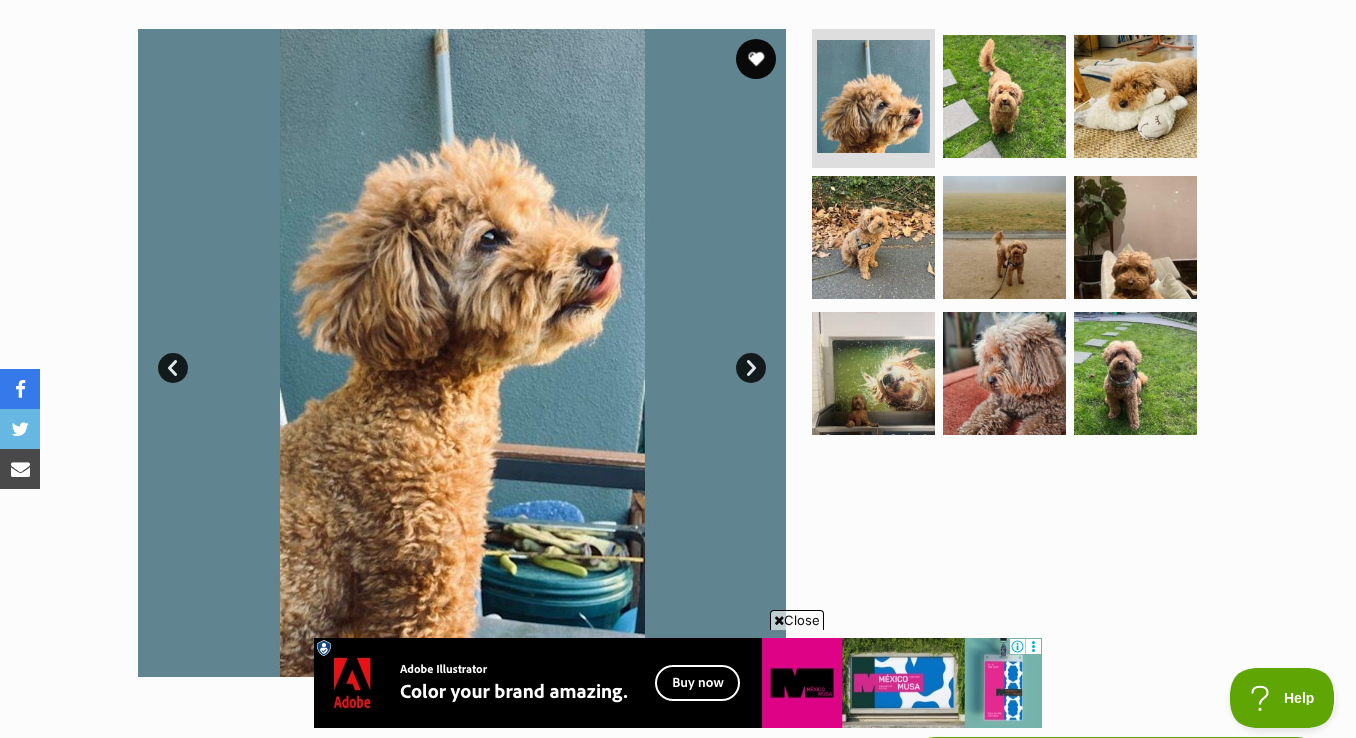 click on "Next" at bounding box center [751, 368] 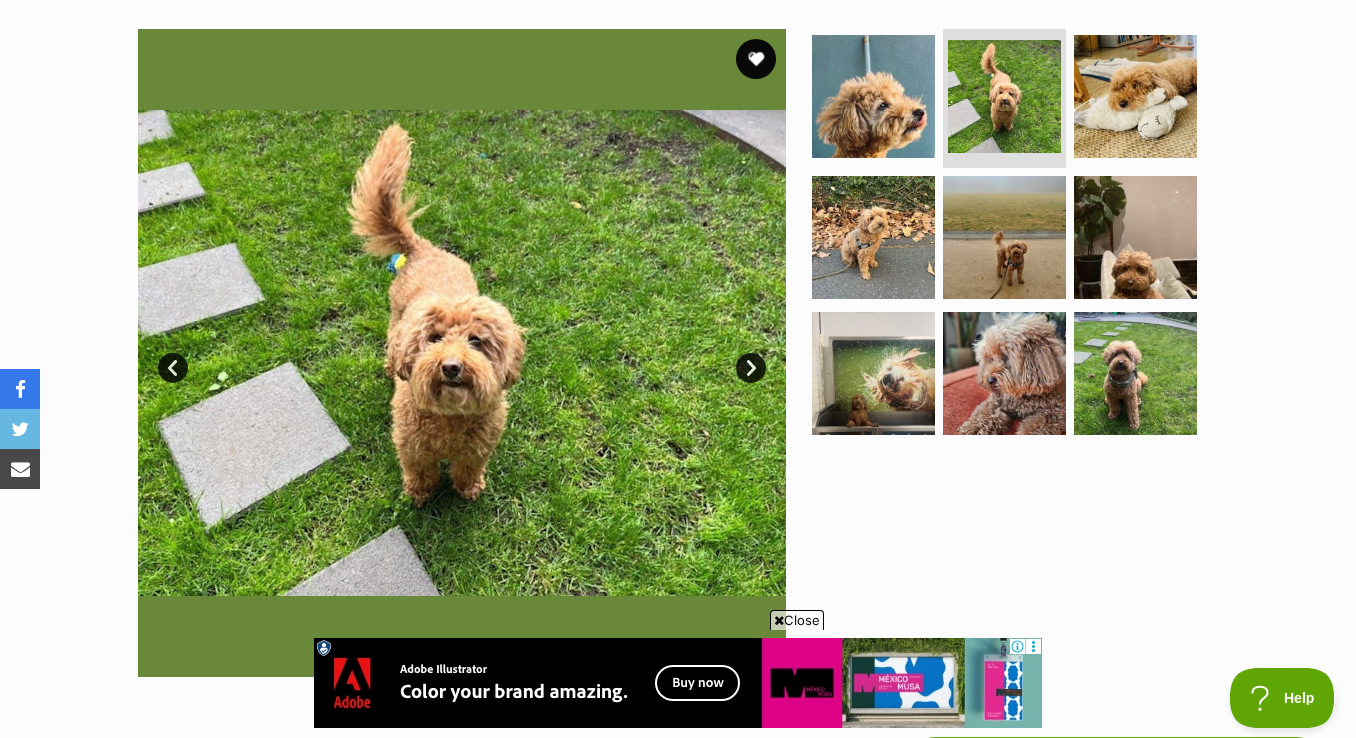 click on "Next" at bounding box center (751, 368) 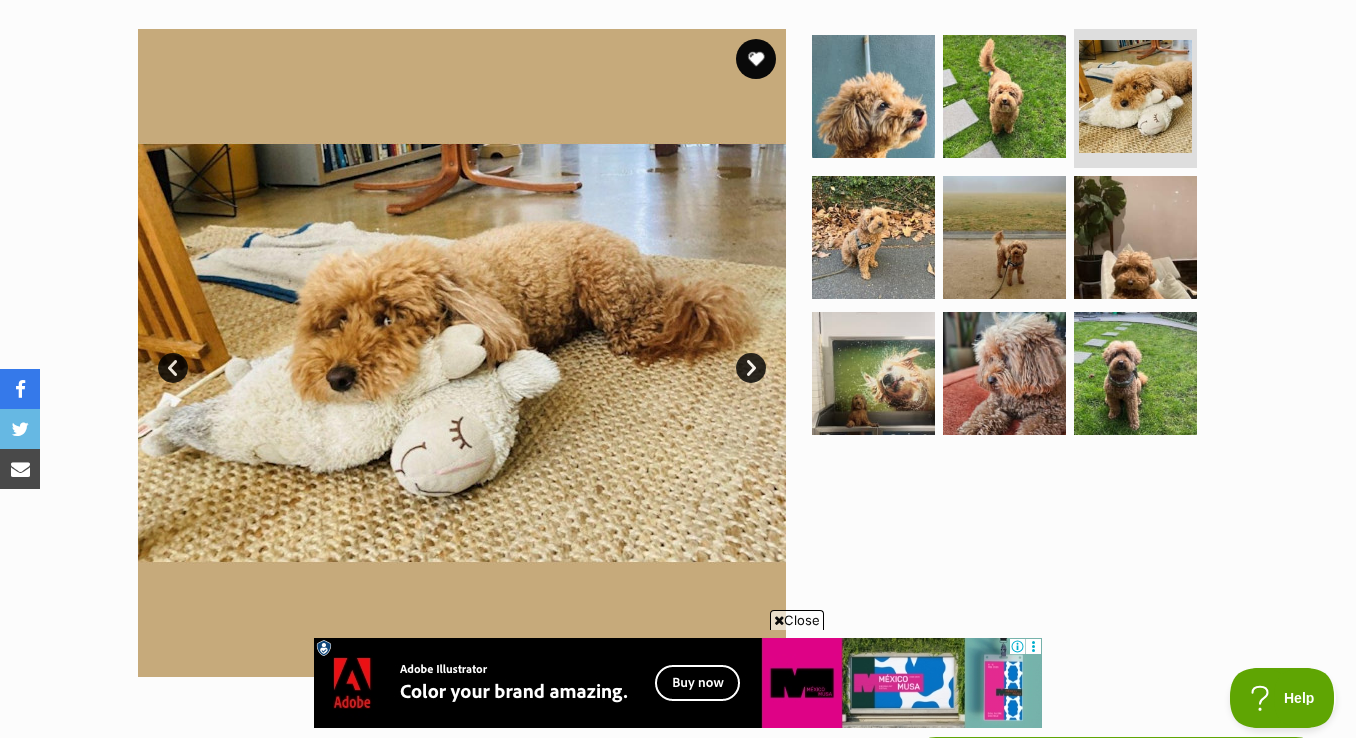 click on "Next" at bounding box center [751, 368] 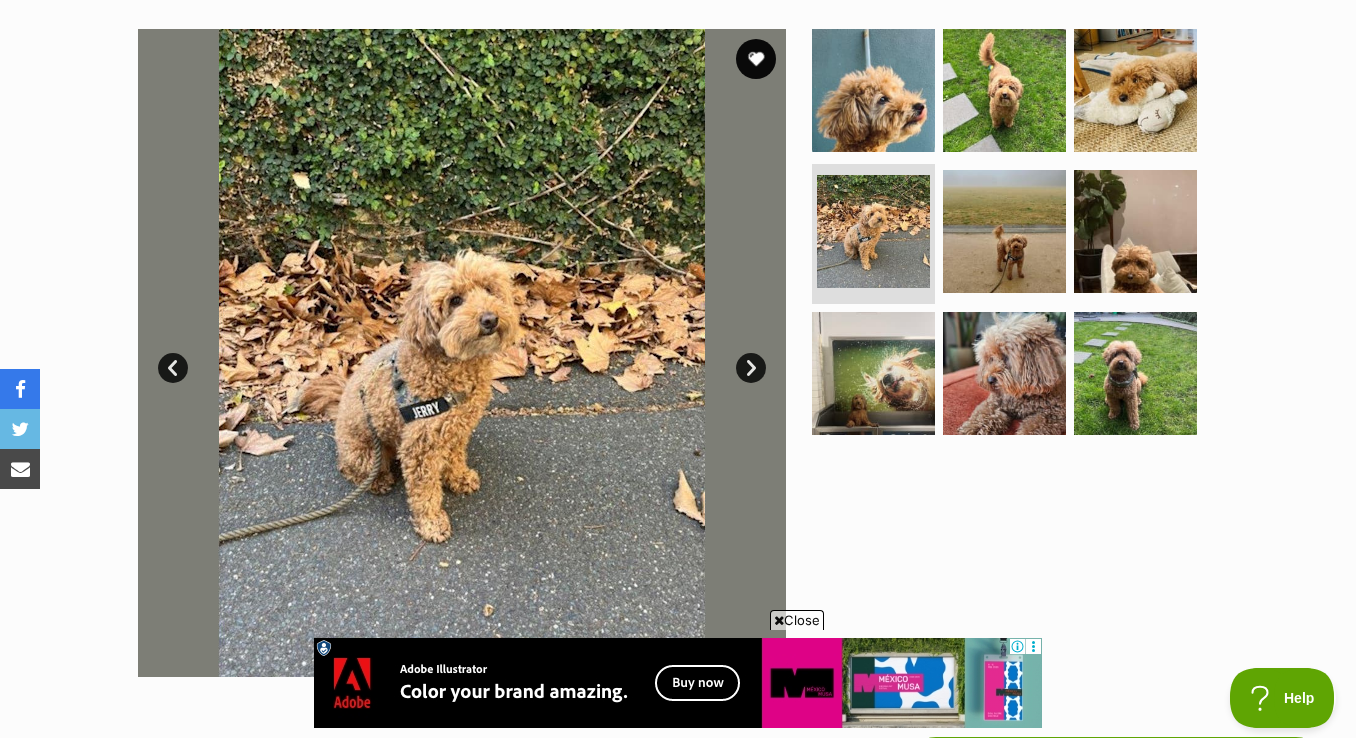 click on "Next" at bounding box center (751, 368) 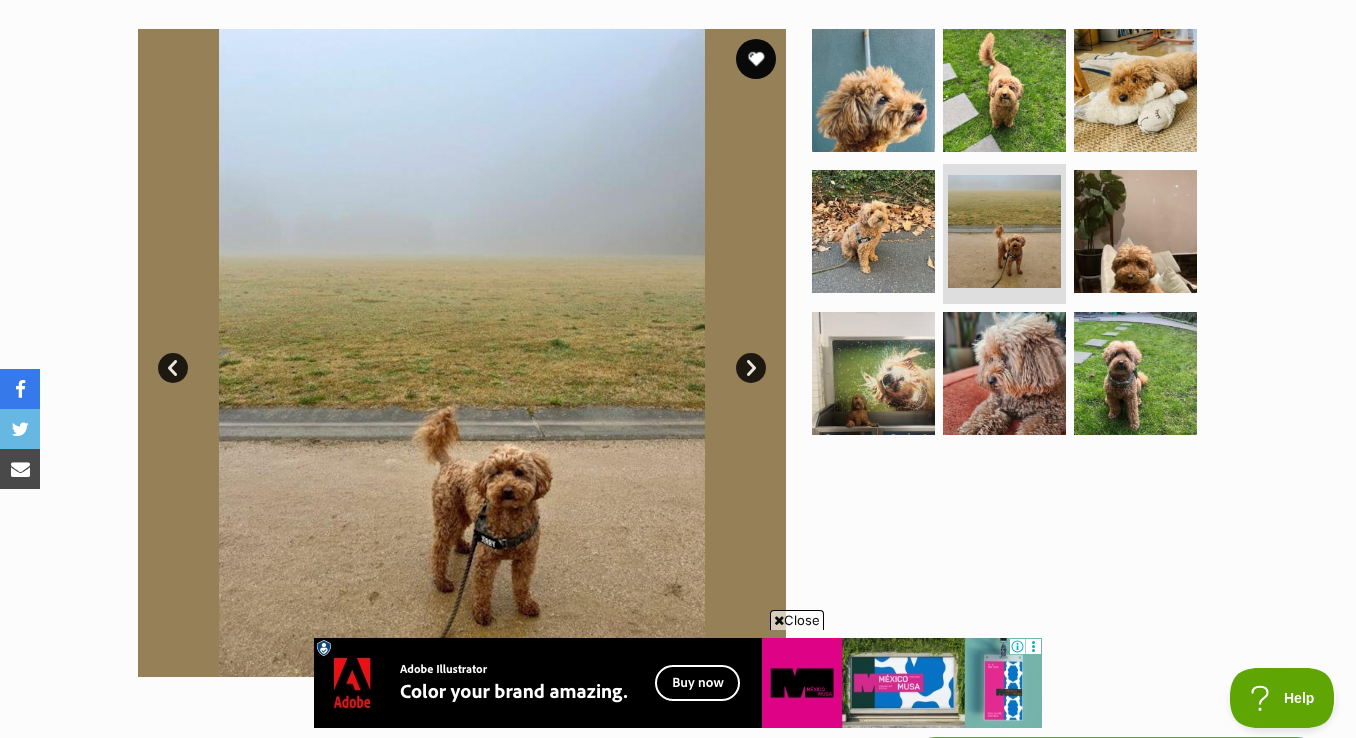 click on "Next" at bounding box center [751, 368] 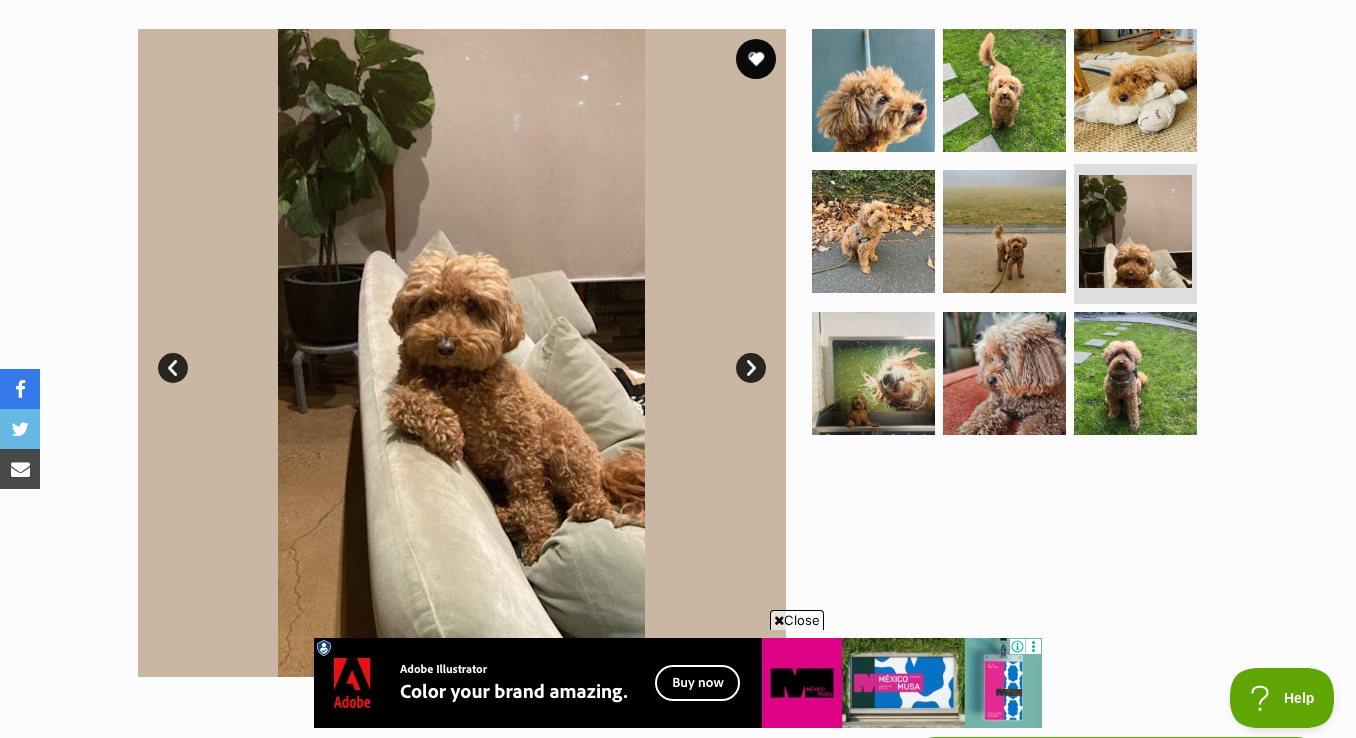 click on "Next" at bounding box center (751, 368) 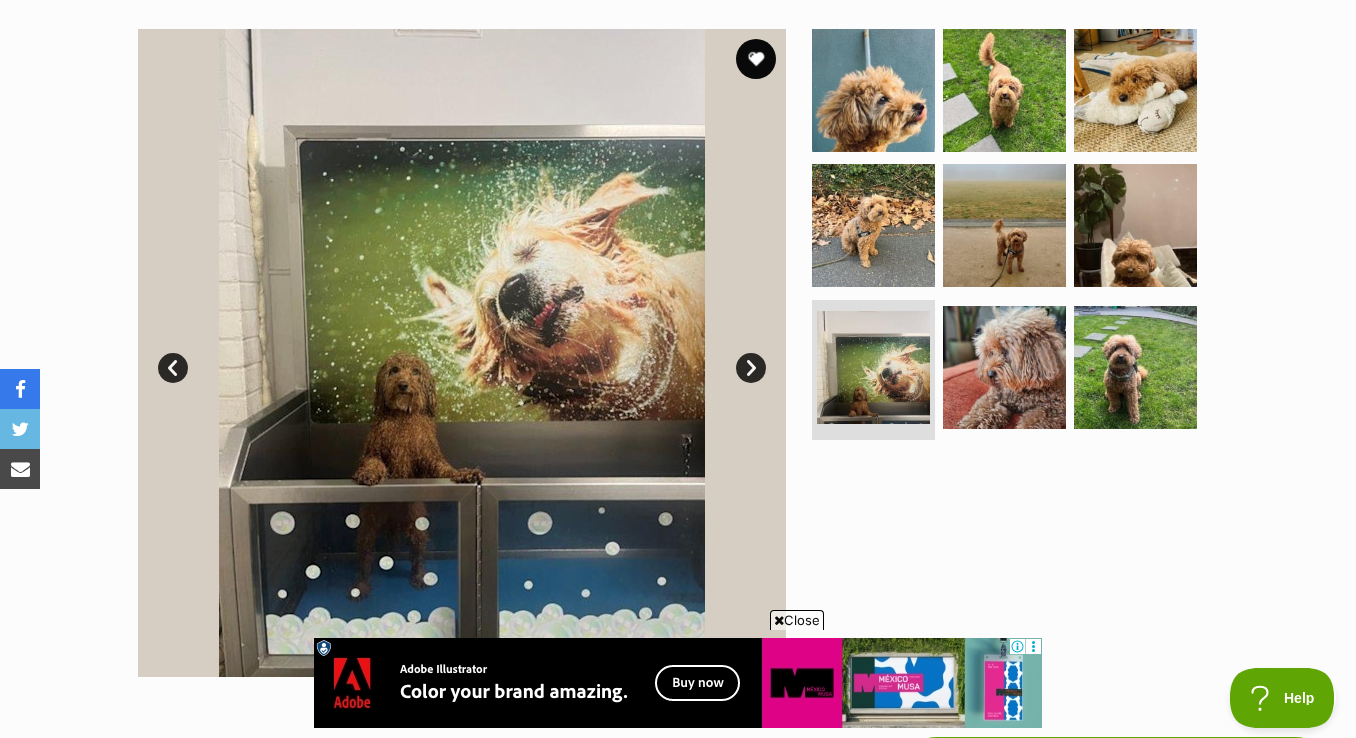 click on "Next" at bounding box center (751, 368) 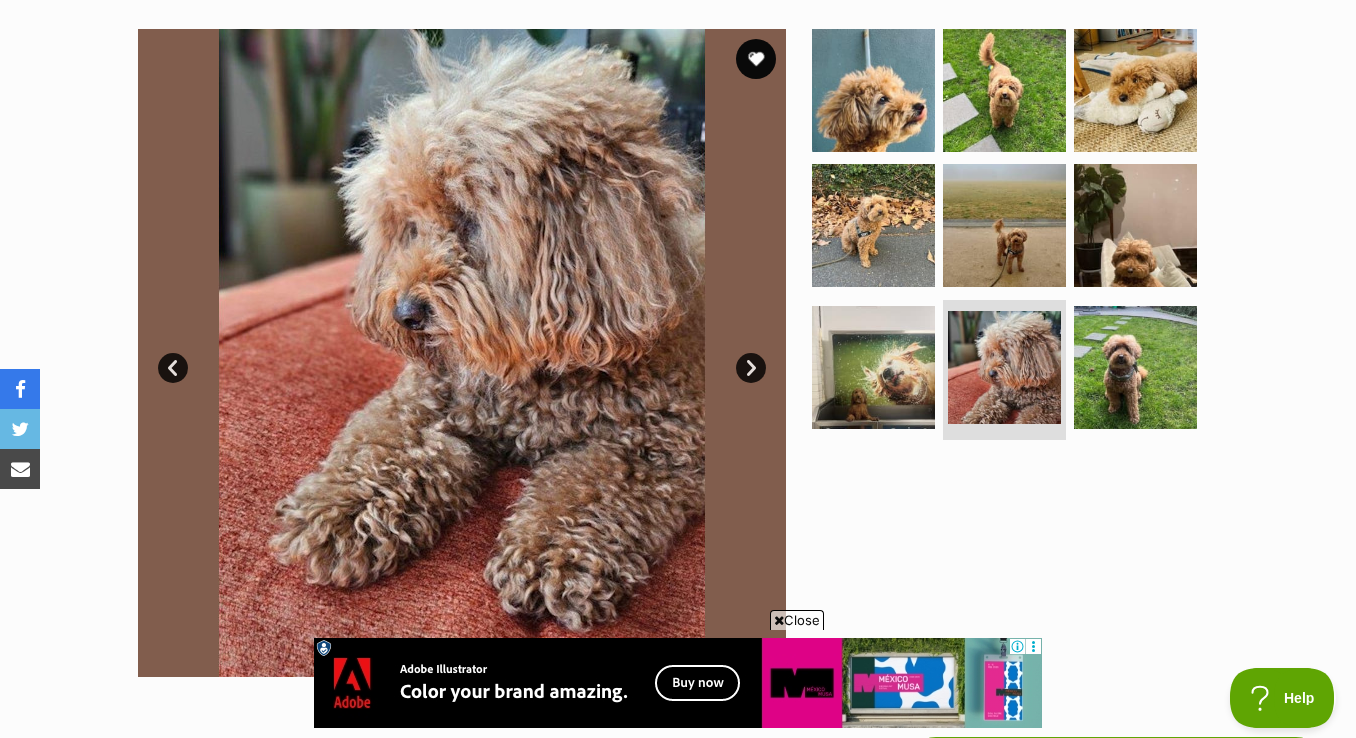 click on "Next" at bounding box center [751, 368] 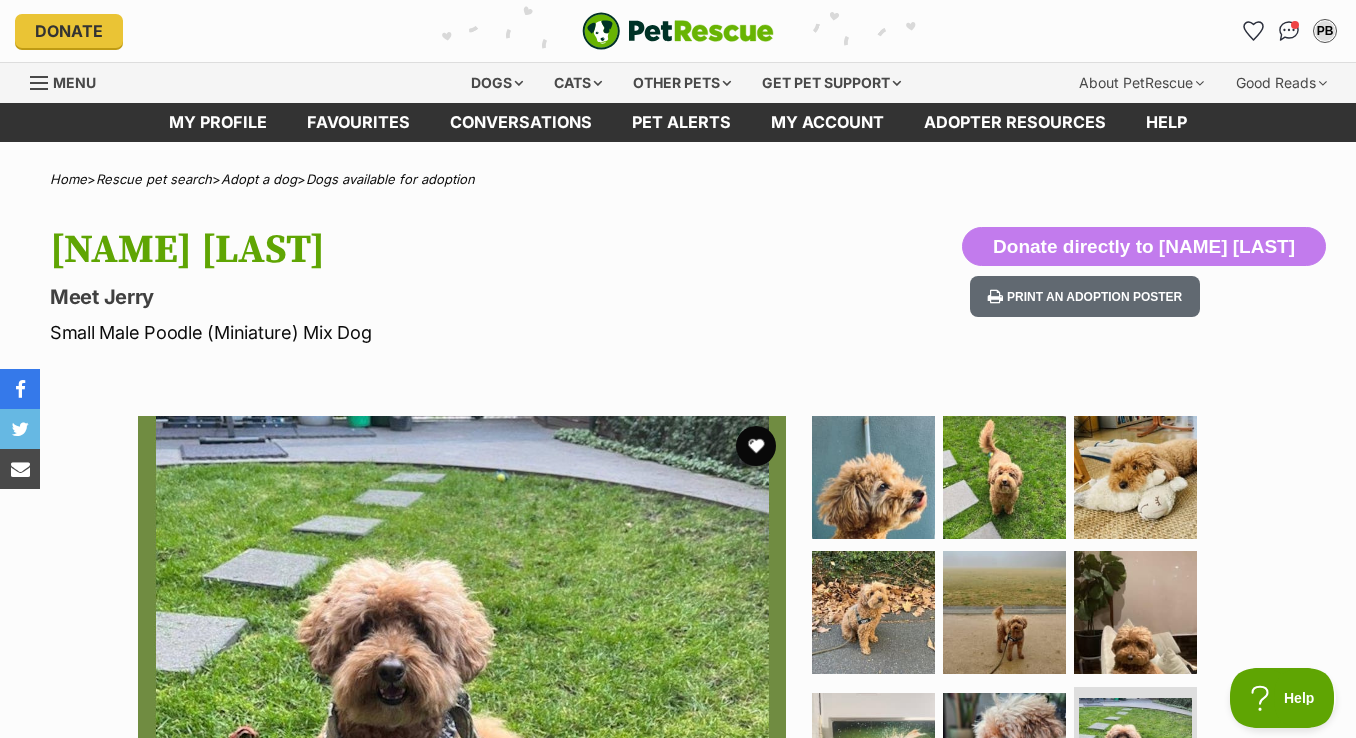 scroll, scrollTop: 0, scrollLeft: 0, axis: both 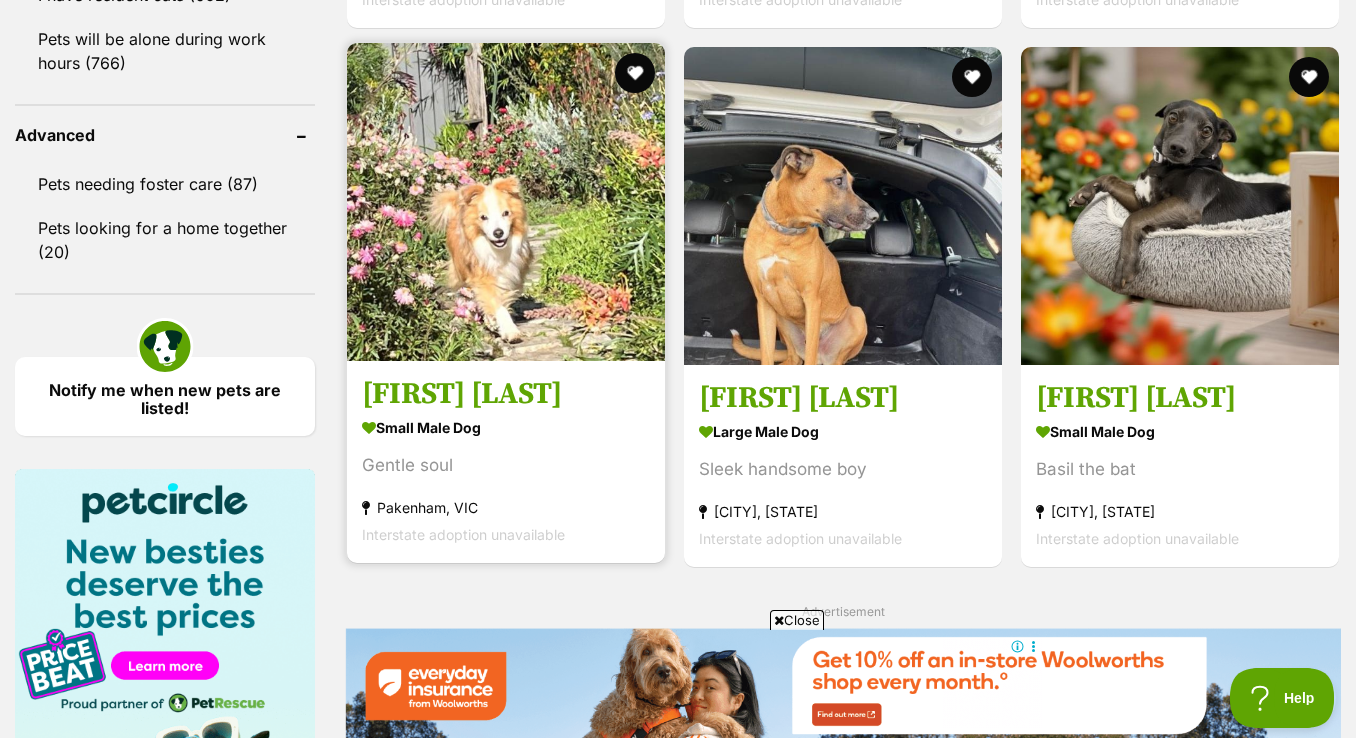 click on "Max Quinnell" at bounding box center (506, 395) 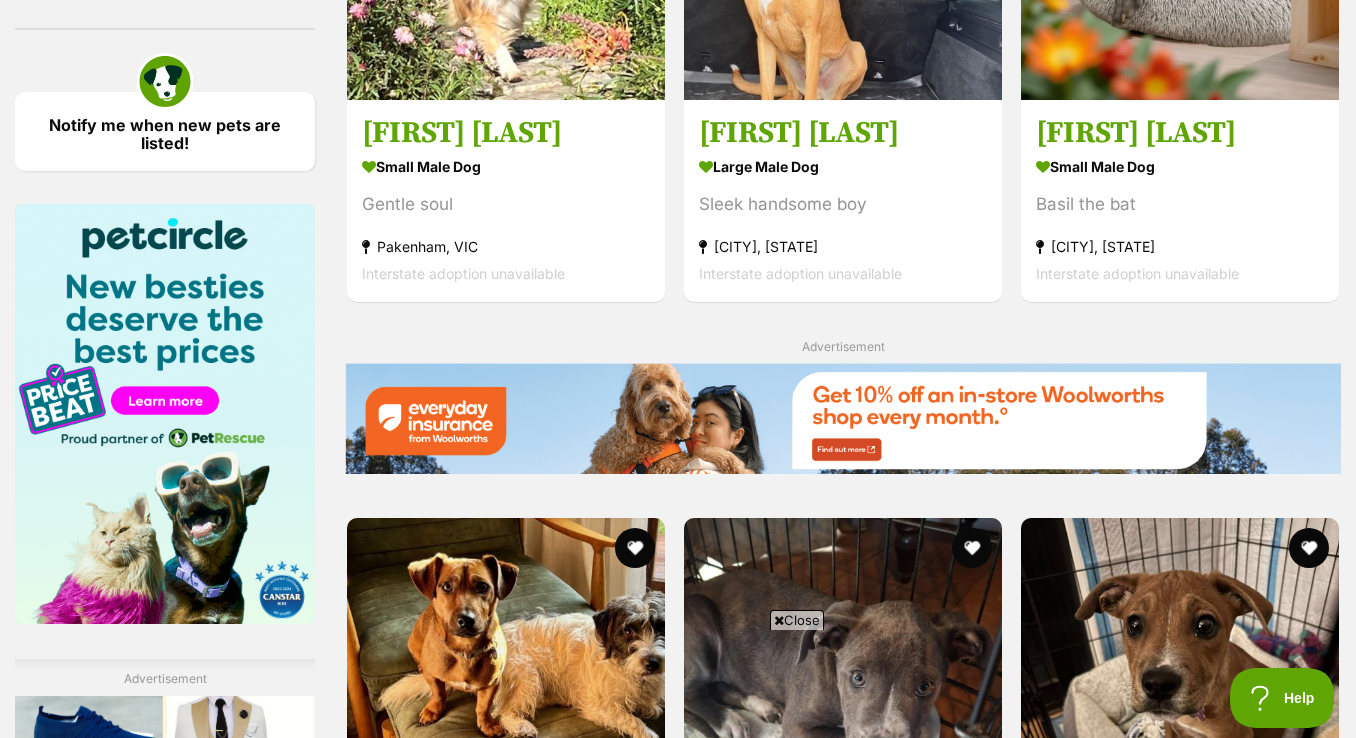 scroll, scrollTop: 3002, scrollLeft: 0, axis: vertical 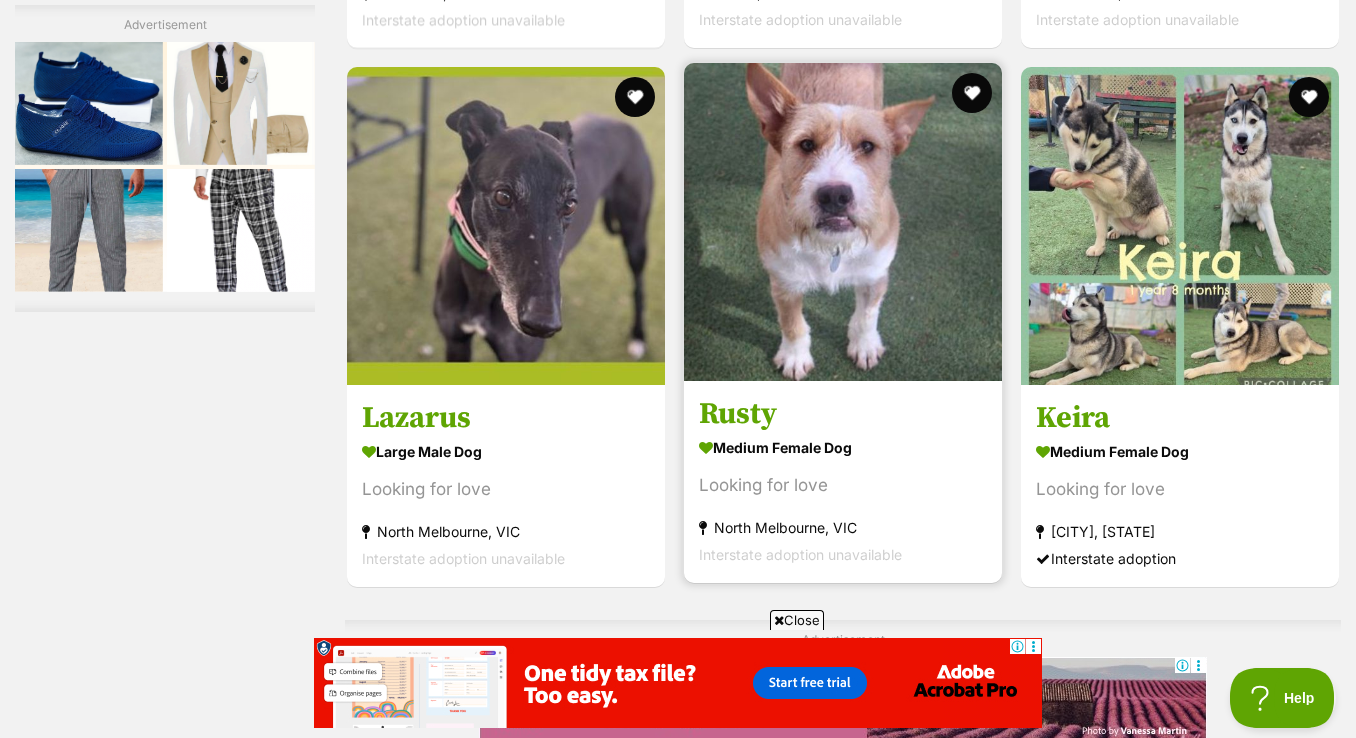 click on "Rusty" at bounding box center [843, 415] 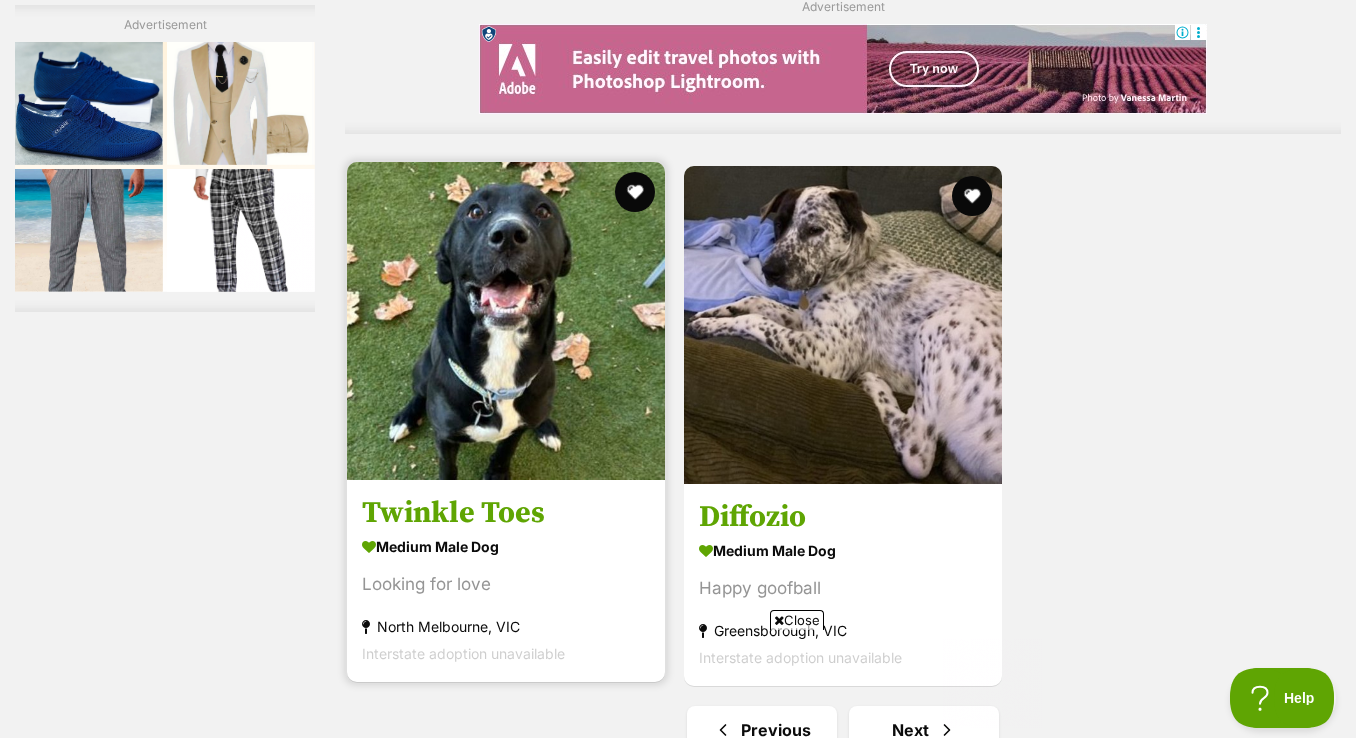 scroll, scrollTop: 4467, scrollLeft: 0, axis: vertical 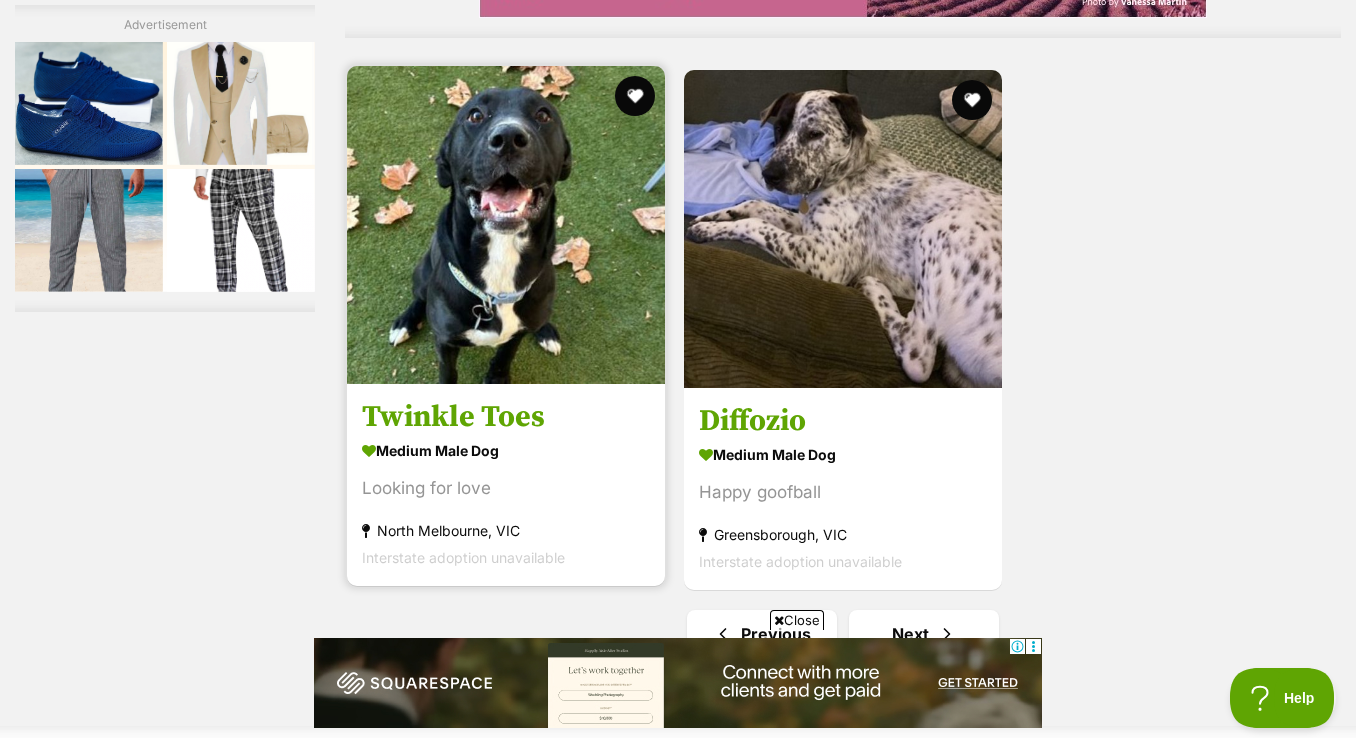 click on "Twinkle Toes" at bounding box center [506, 417] 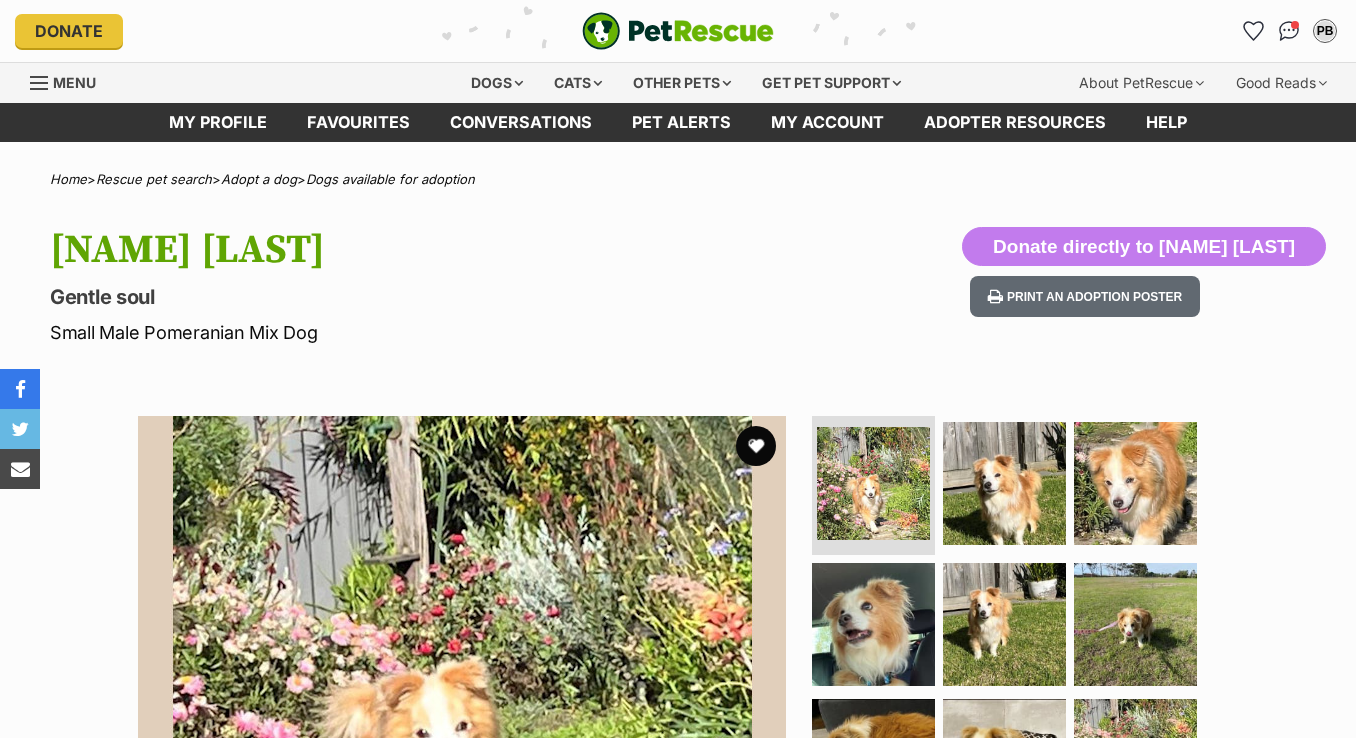 scroll, scrollTop: 0, scrollLeft: 0, axis: both 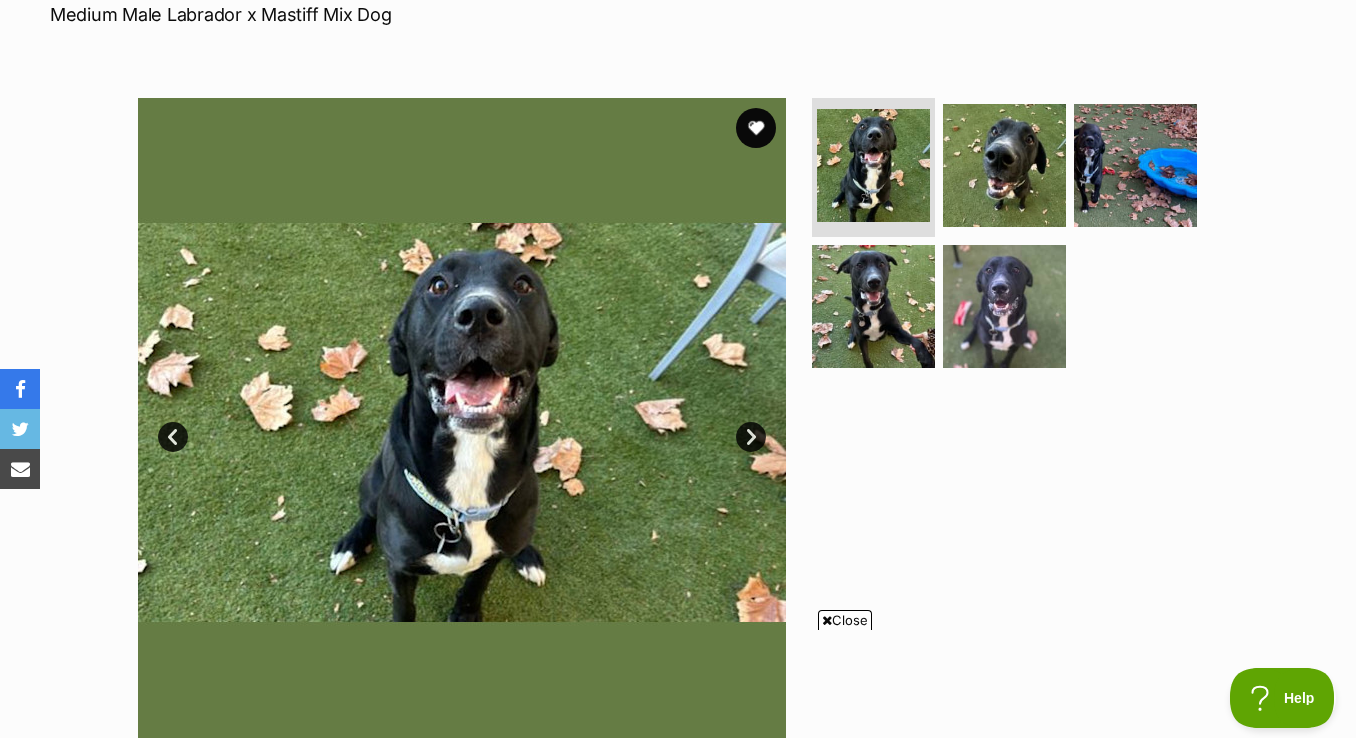 click on "Next" at bounding box center (751, 437) 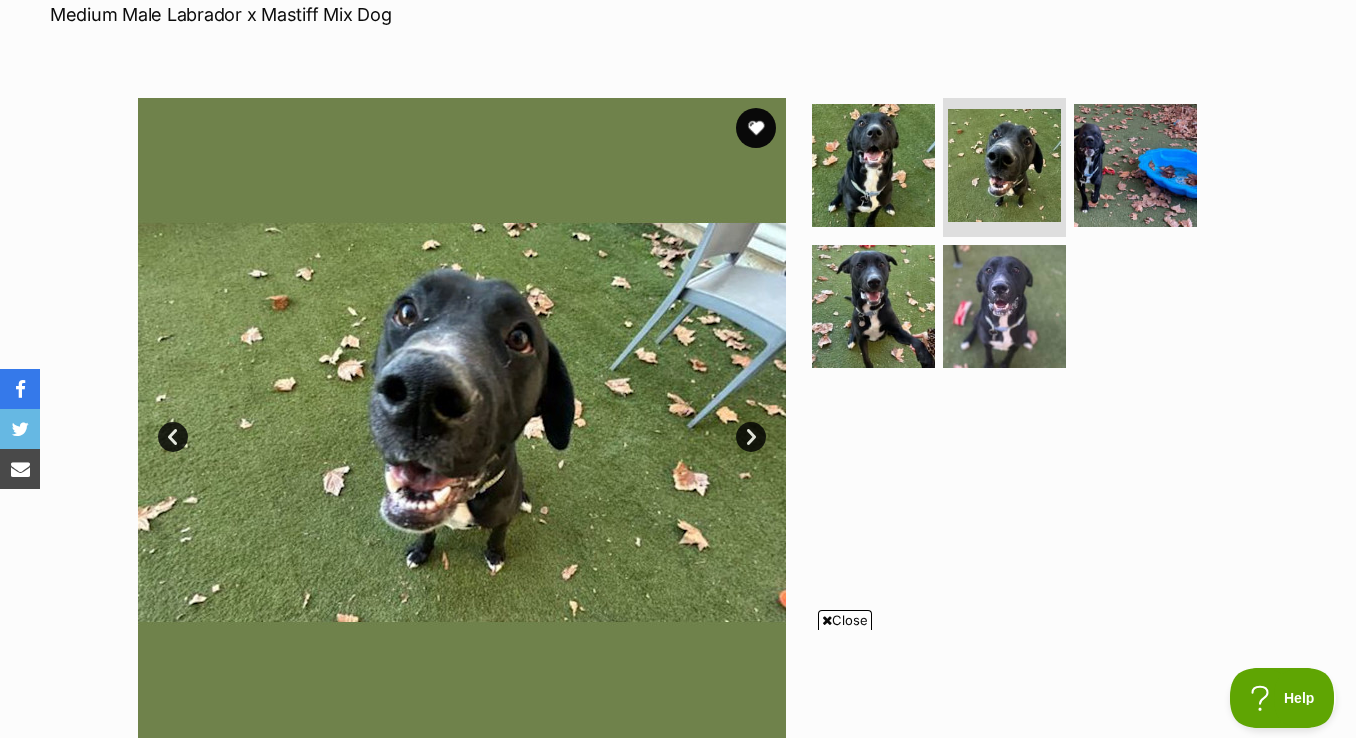 click on "Next" at bounding box center (751, 437) 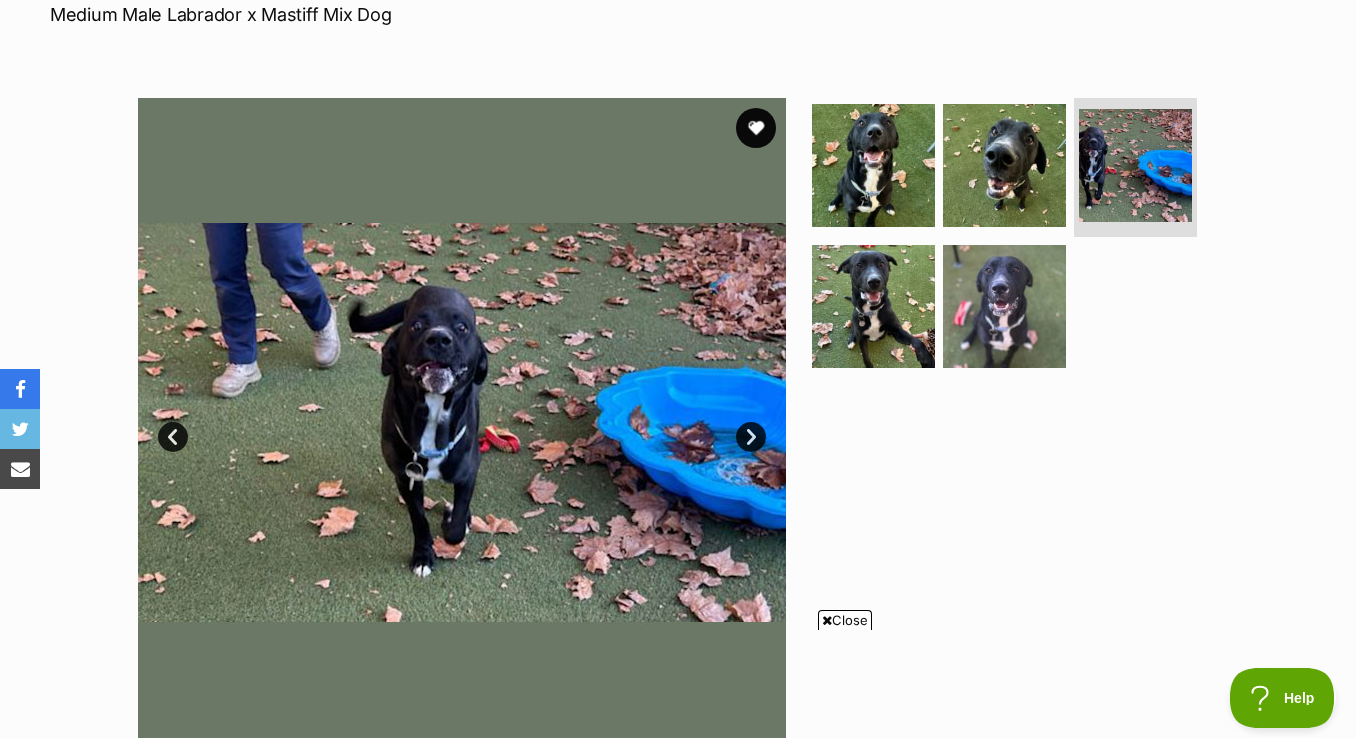 click on "Next" at bounding box center [751, 437] 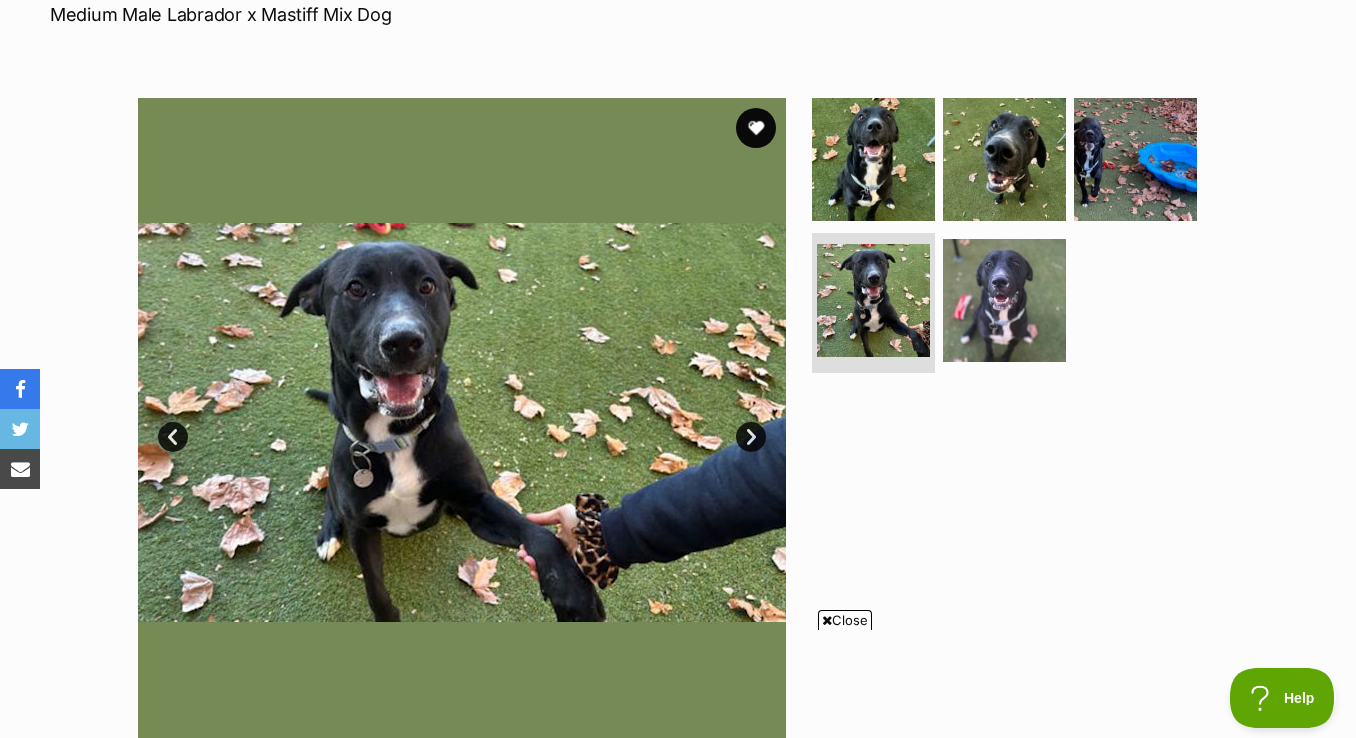 click on "Next" at bounding box center (751, 437) 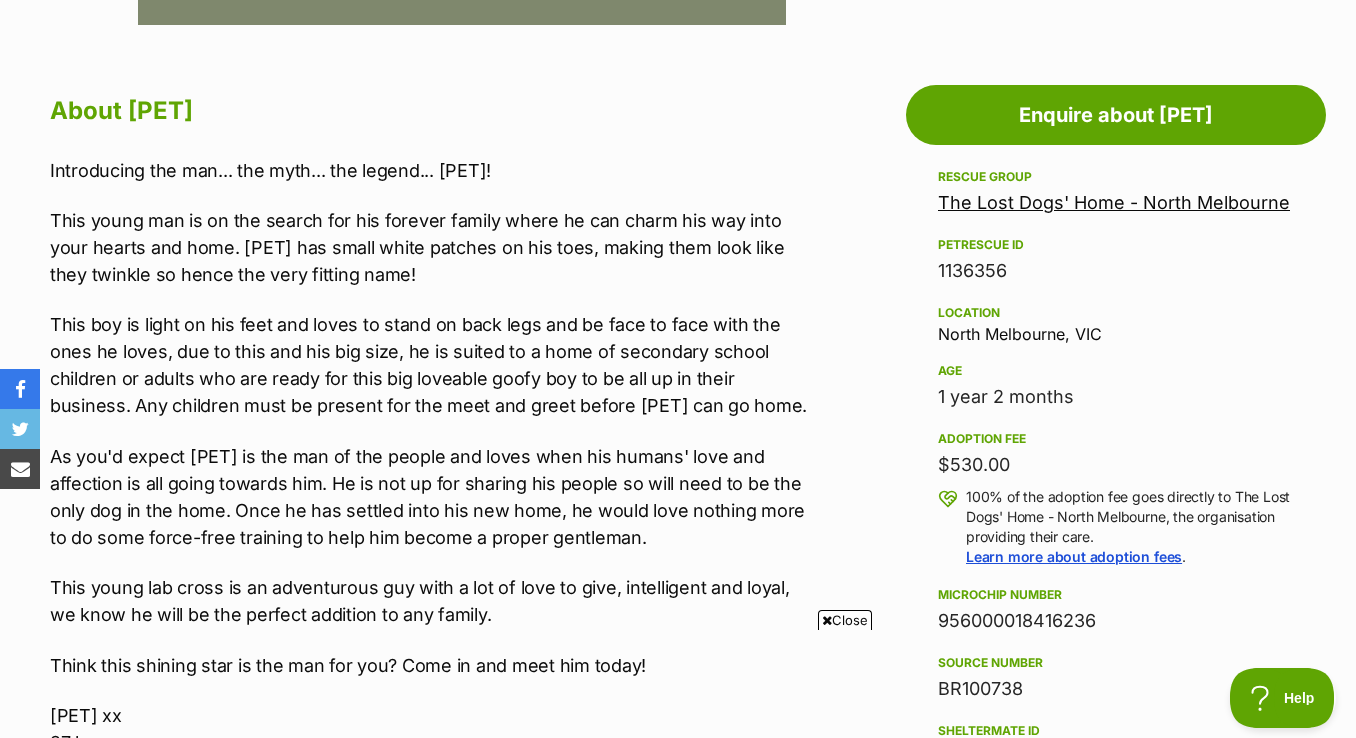 scroll, scrollTop: 1062, scrollLeft: 0, axis: vertical 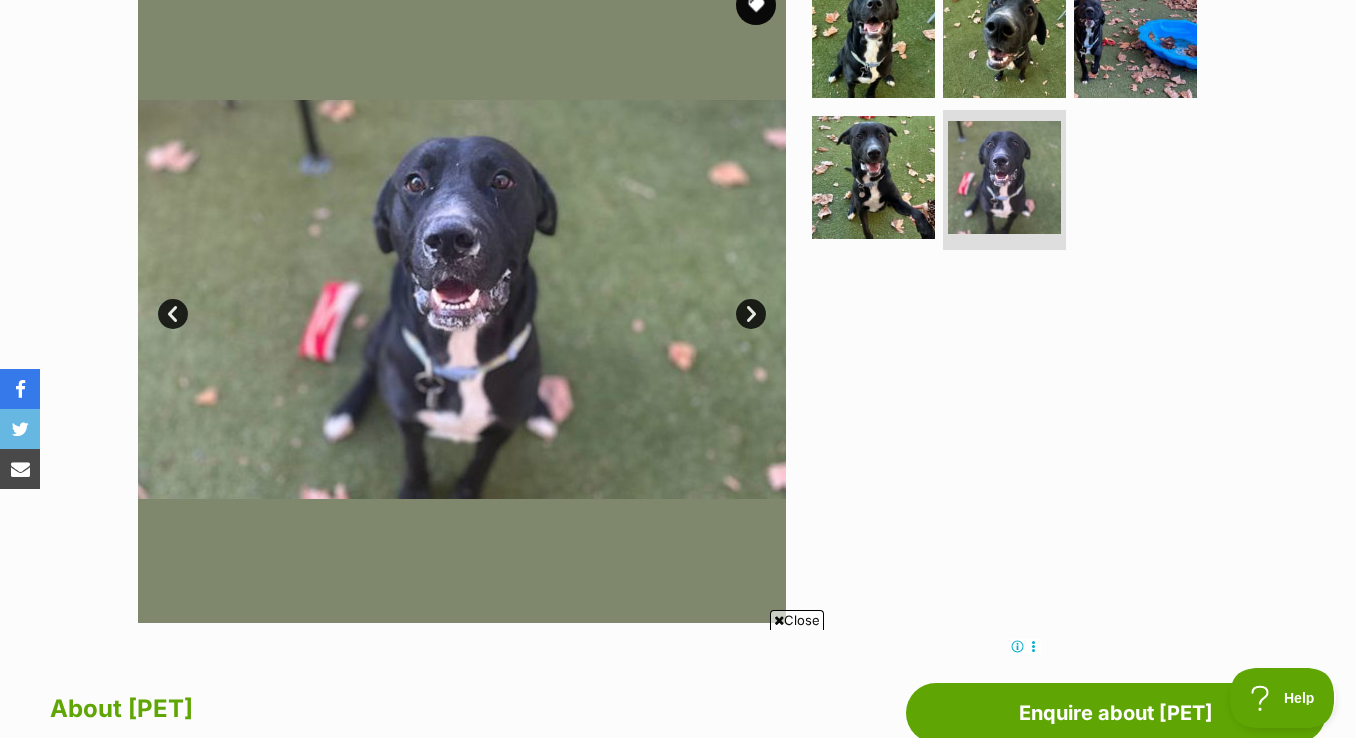 click on "Next" at bounding box center [751, 314] 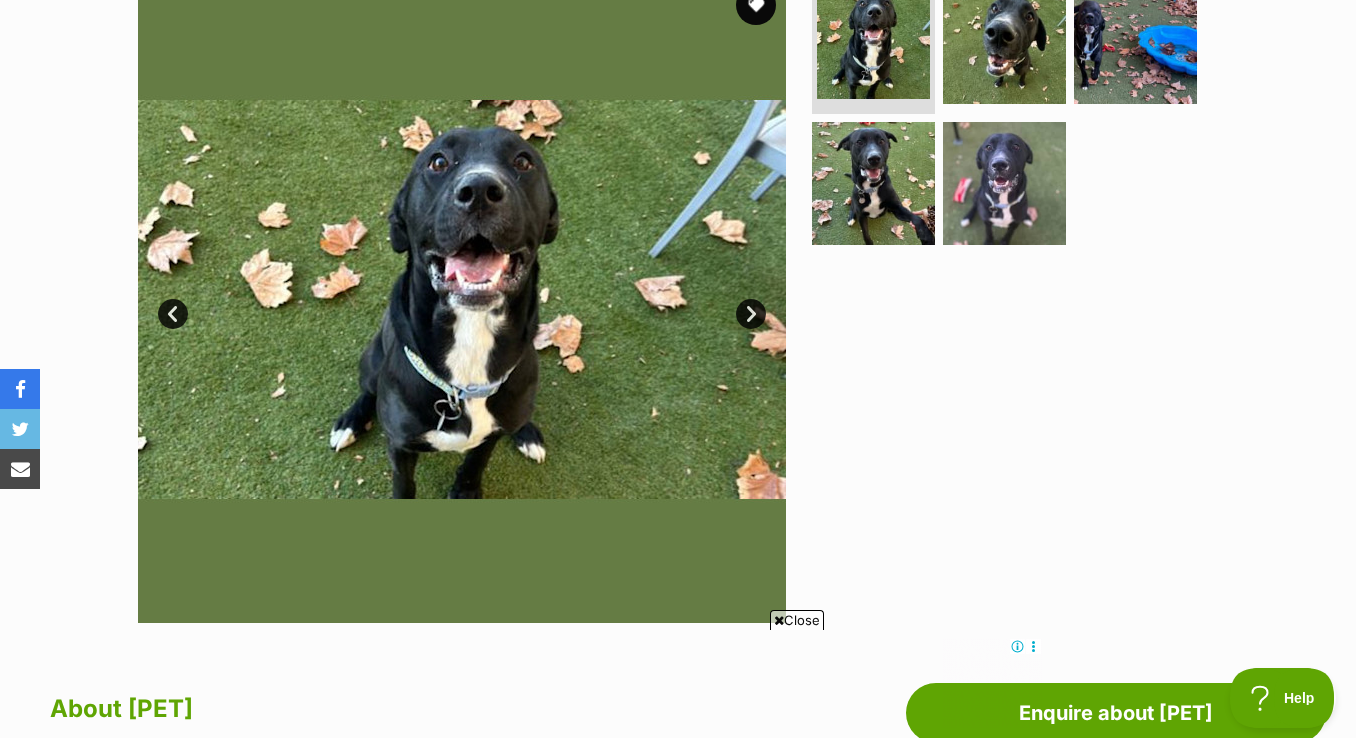 click on "Next" at bounding box center [751, 314] 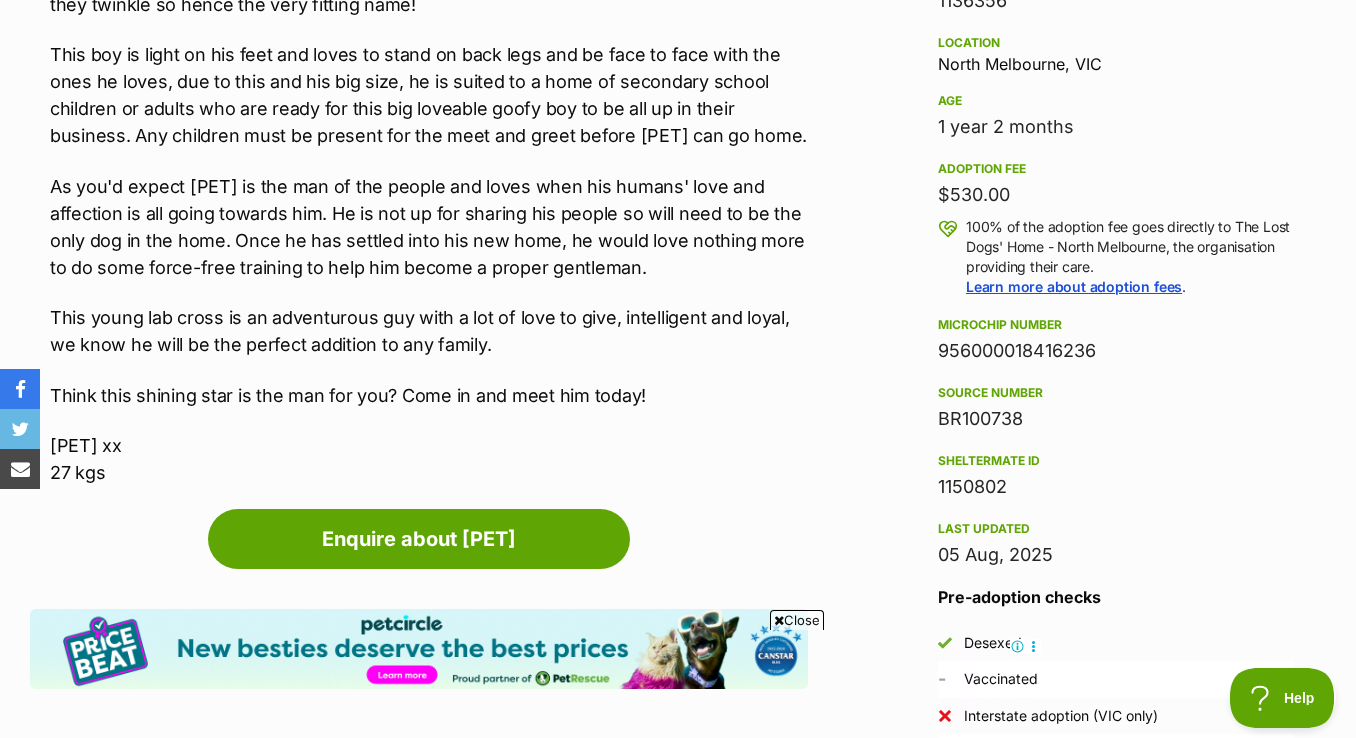 scroll, scrollTop: 1386, scrollLeft: 0, axis: vertical 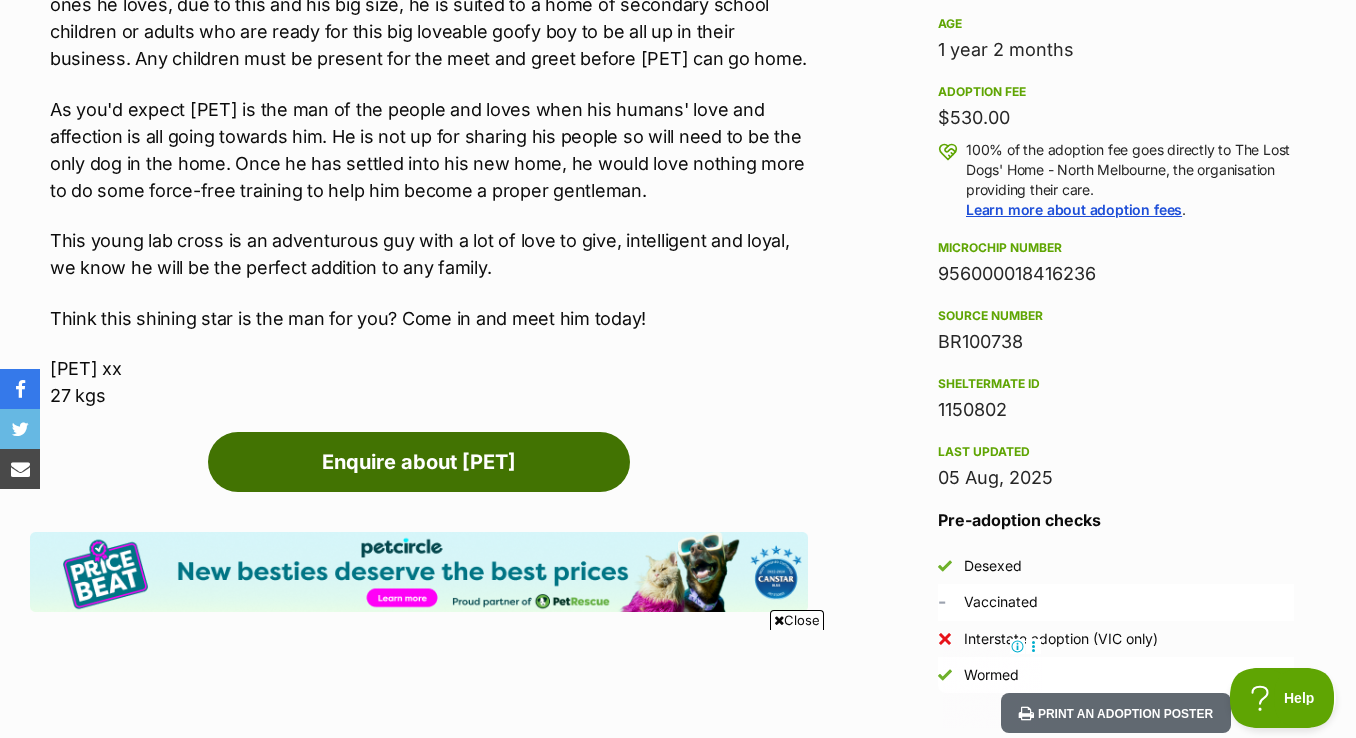 click on "Enquire about [FIRST] [LAST]" at bounding box center [419, 462] 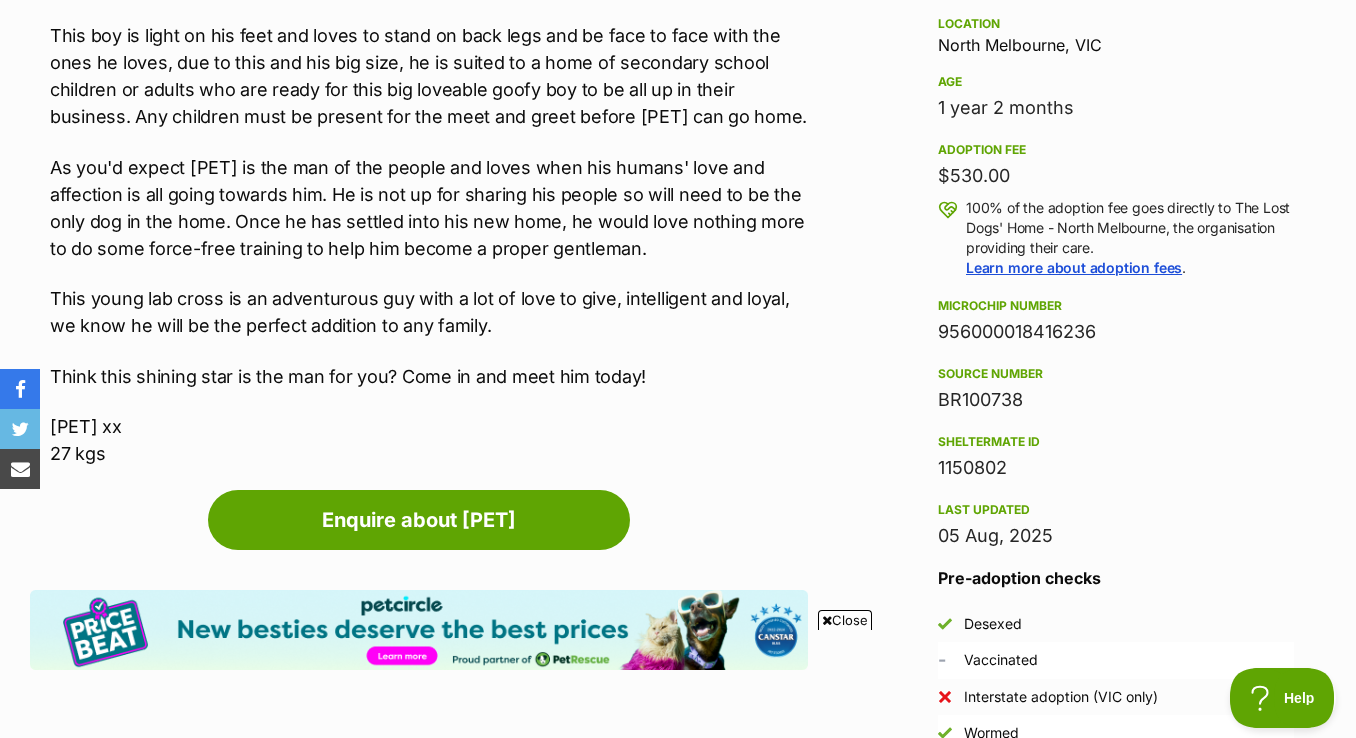 scroll, scrollTop: 1369, scrollLeft: 0, axis: vertical 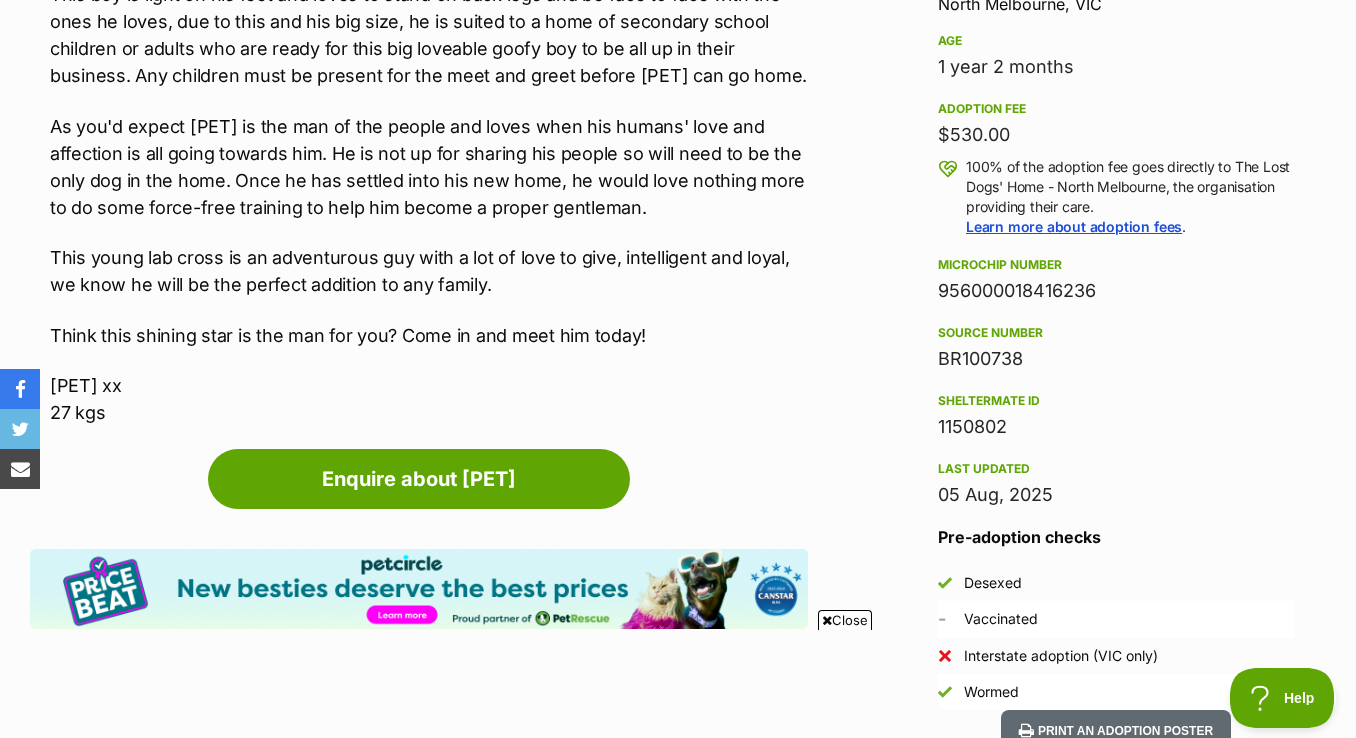 click at bounding box center (827, 620) 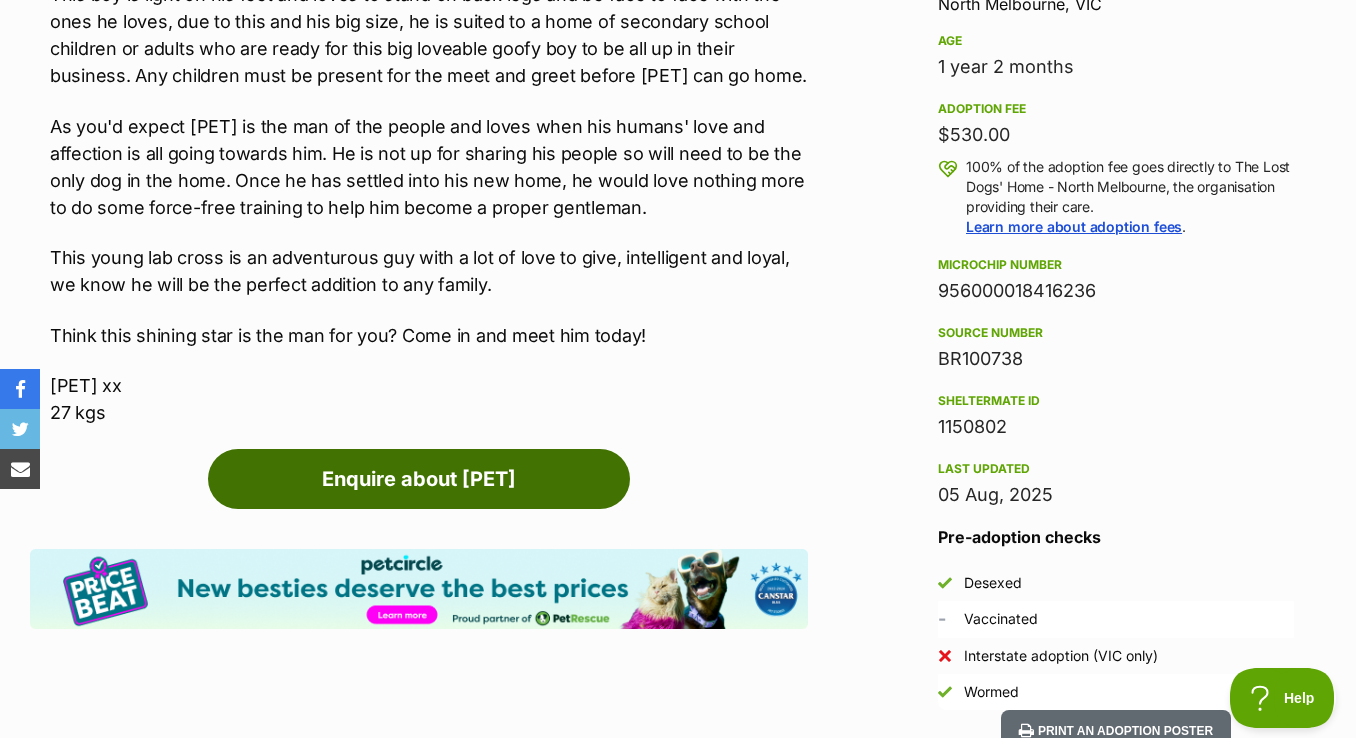 click on "Enquire about [FIRST] [LAST]" at bounding box center (419, 479) 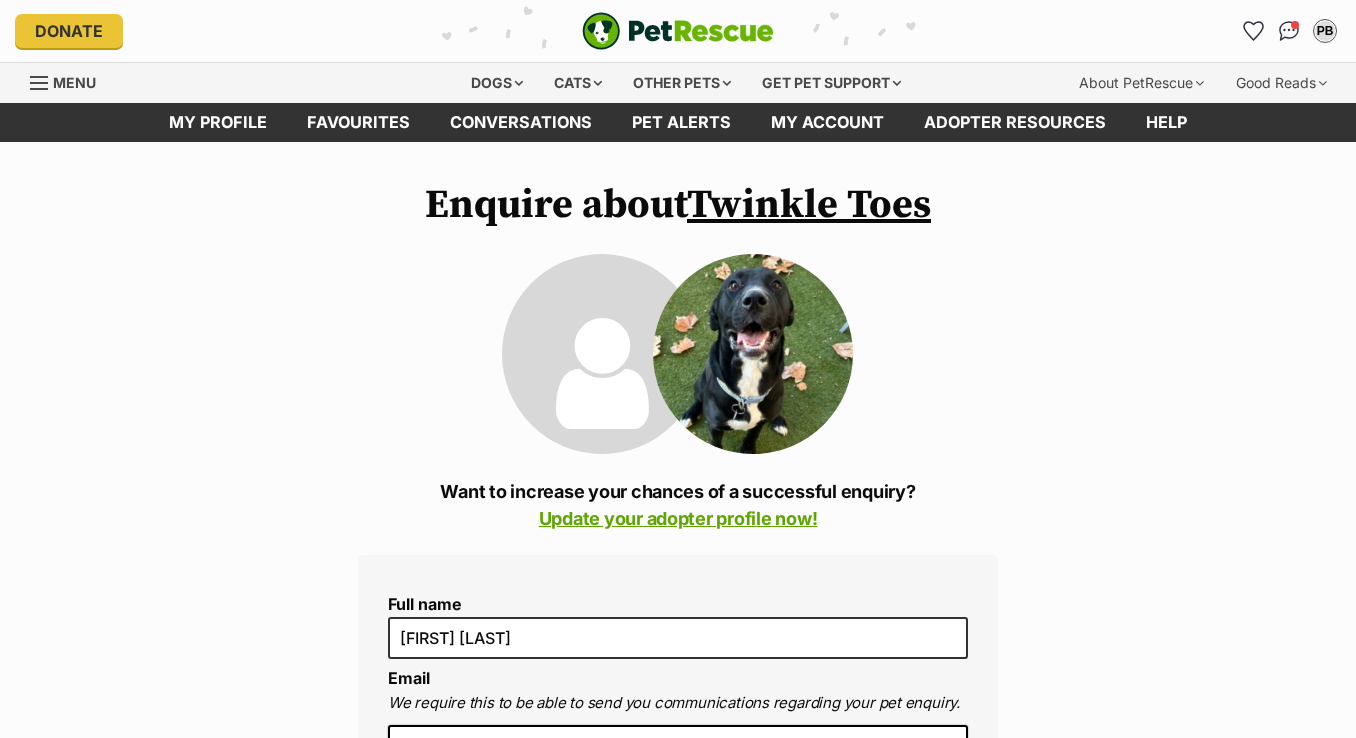 scroll, scrollTop: 0, scrollLeft: 0, axis: both 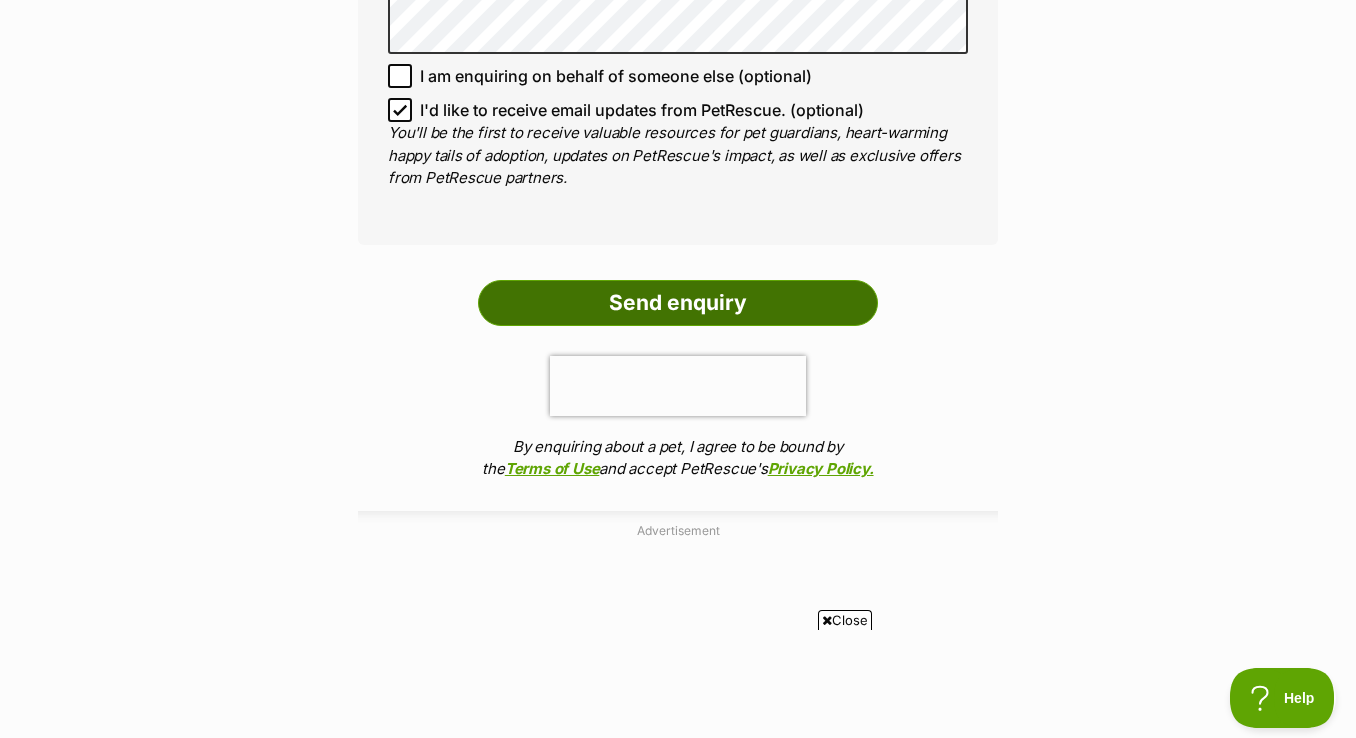 click on "Send enquiry" at bounding box center [678, 303] 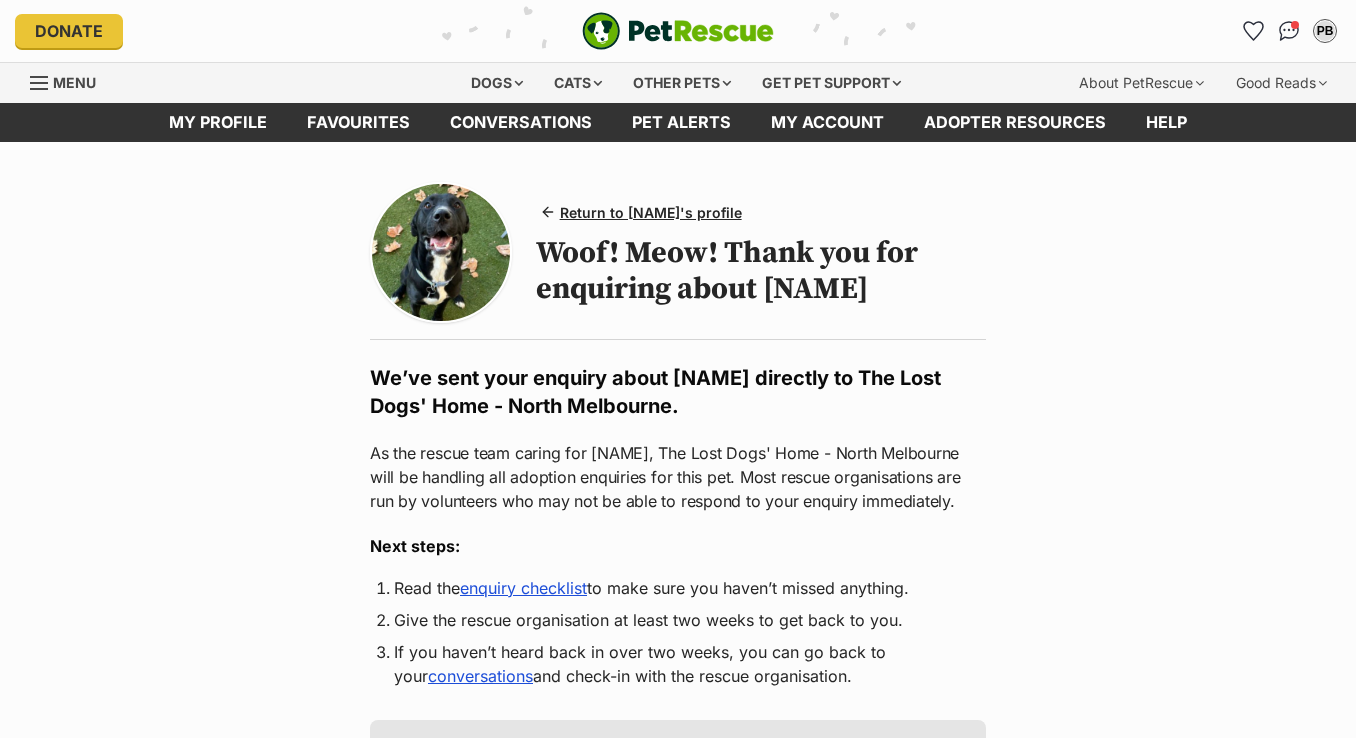 scroll, scrollTop: 0, scrollLeft: 0, axis: both 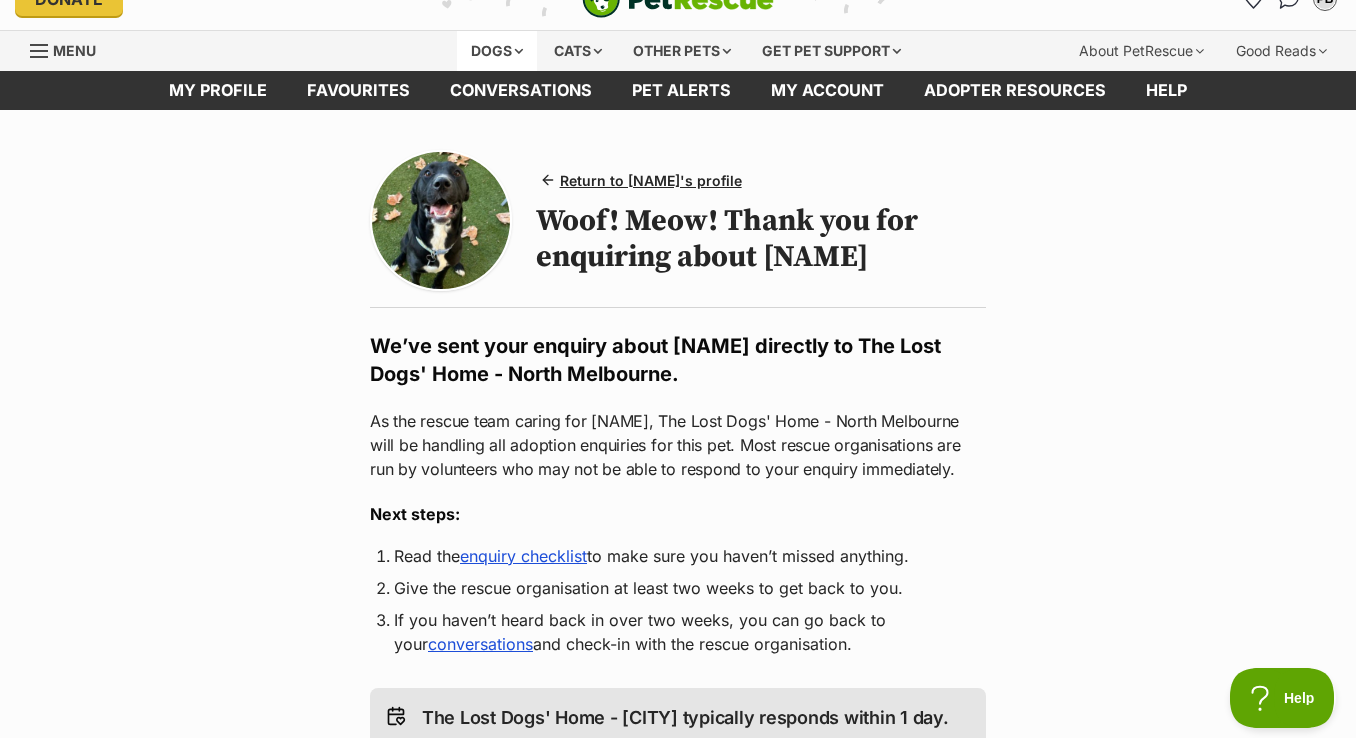 click on "Dogs" at bounding box center [497, 51] 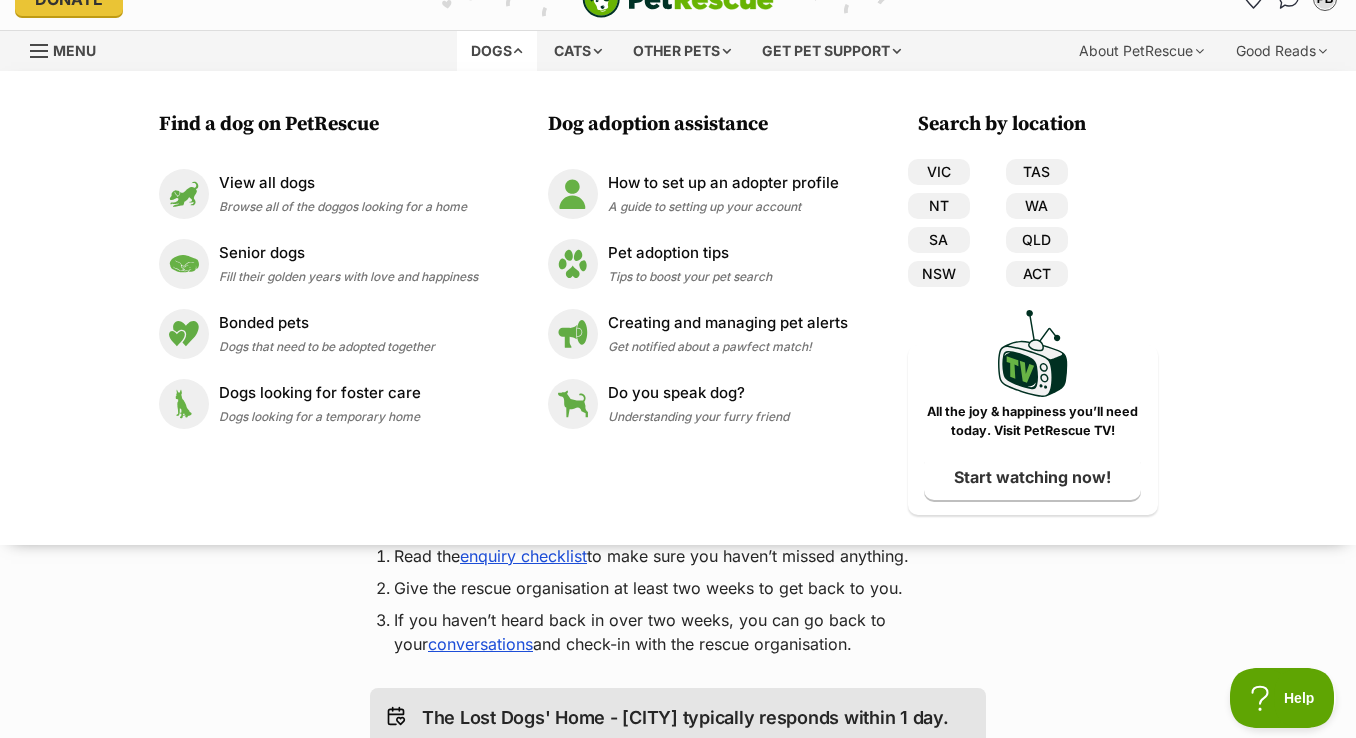 scroll, scrollTop: 0, scrollLeft: 0, axis: both 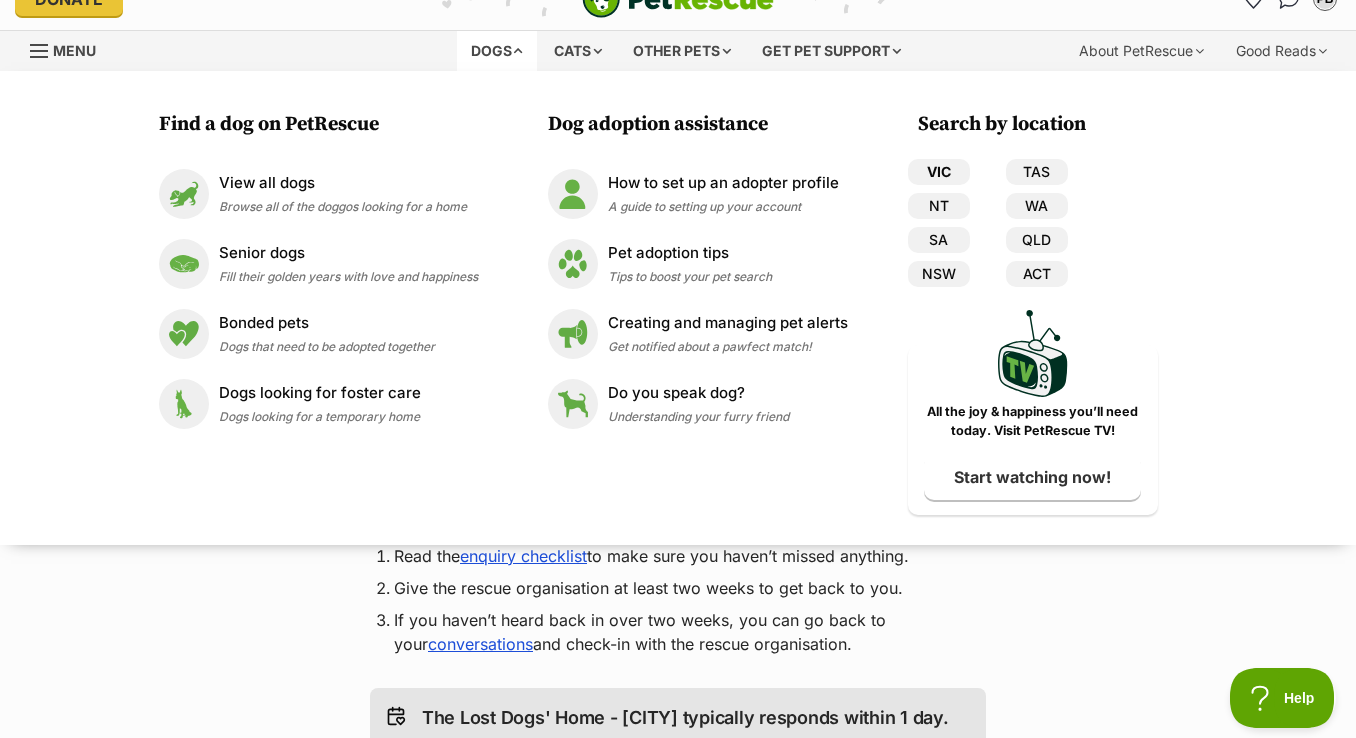click on "VIC" at bounding box center [939, 172] 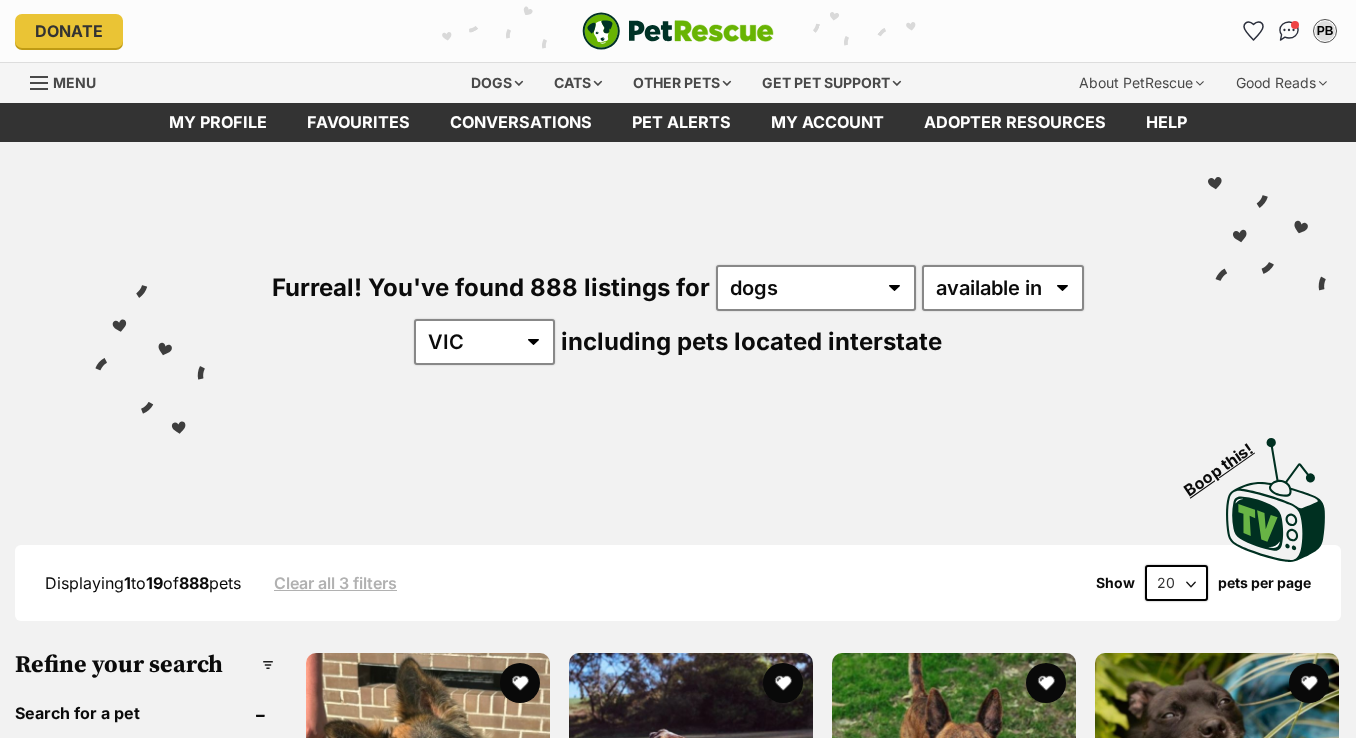 scroll, scrollTop: 0, scrollLeft: 0, axis: both 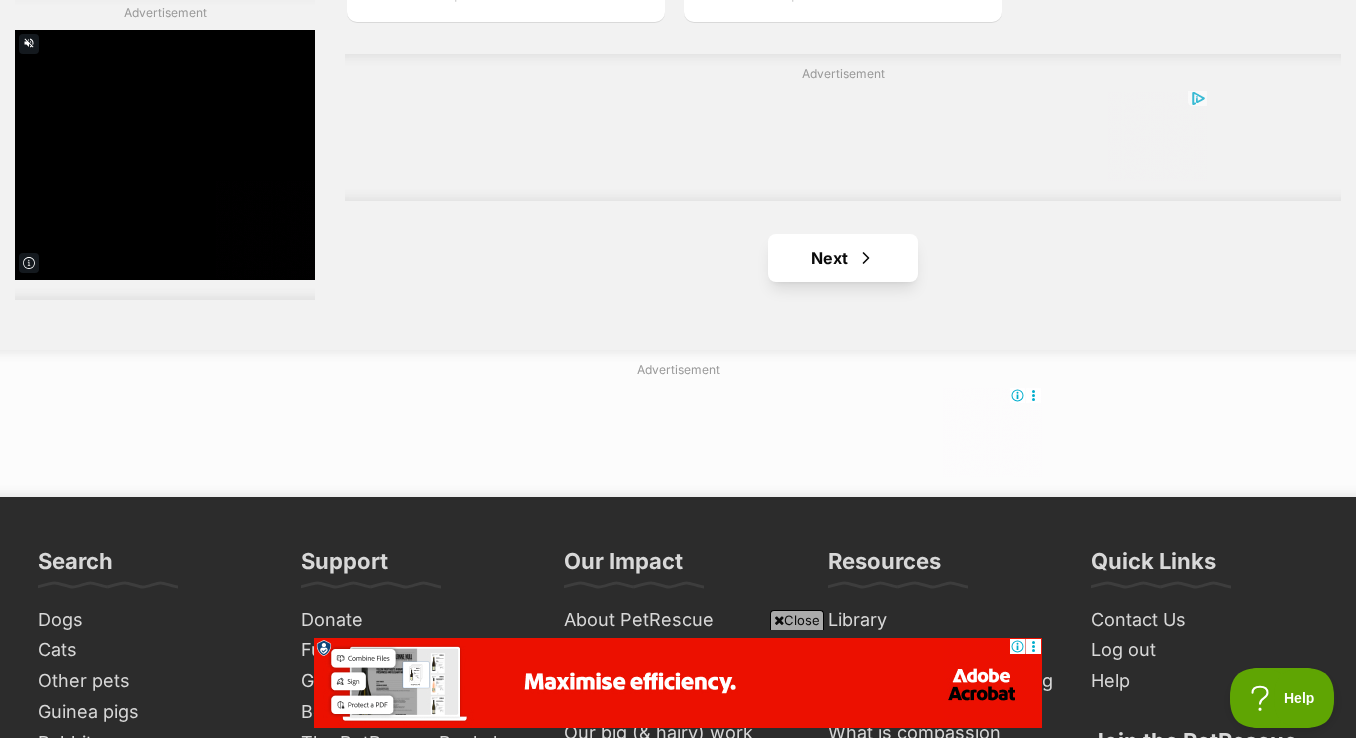 click on "Next" at bounding box center (843, 258) 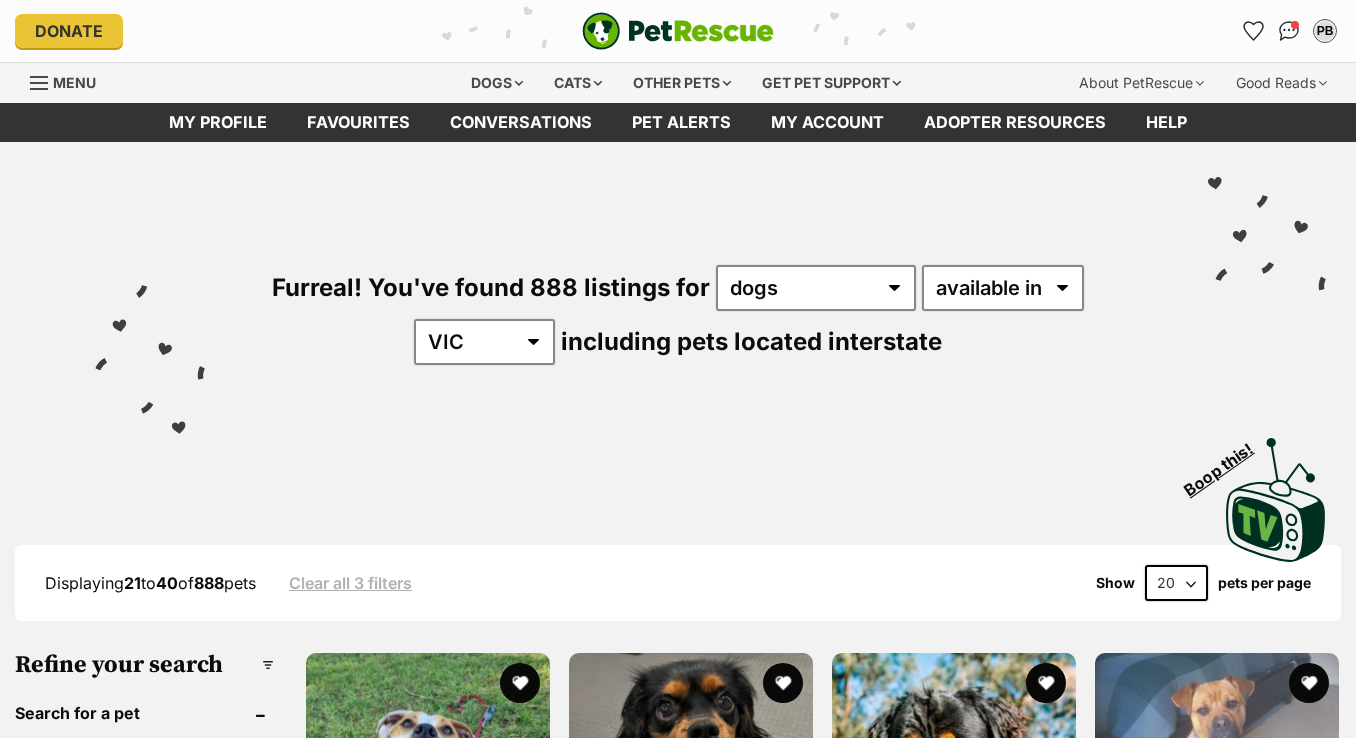 scroll, scrollTop: 77, scrollLeft: 0, axis: vertical 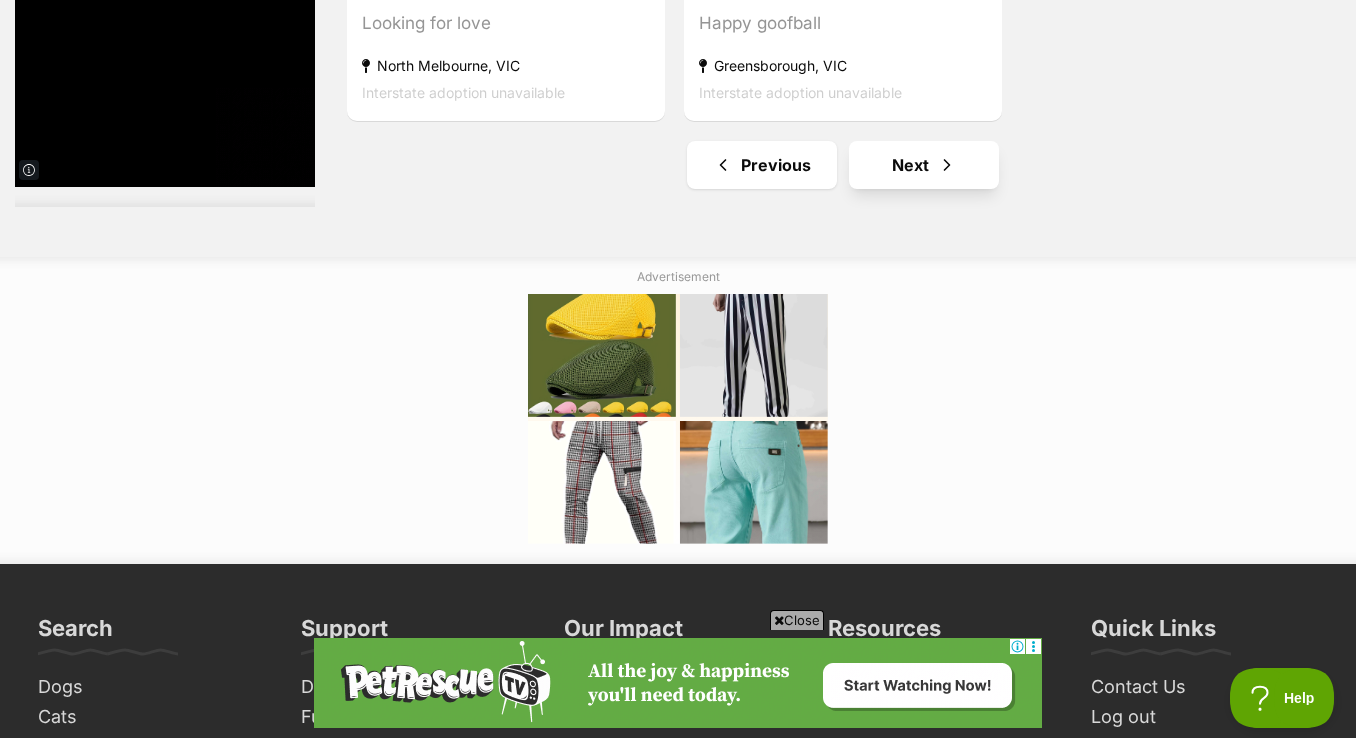 click on "Next" at bounding box center (924, 165) 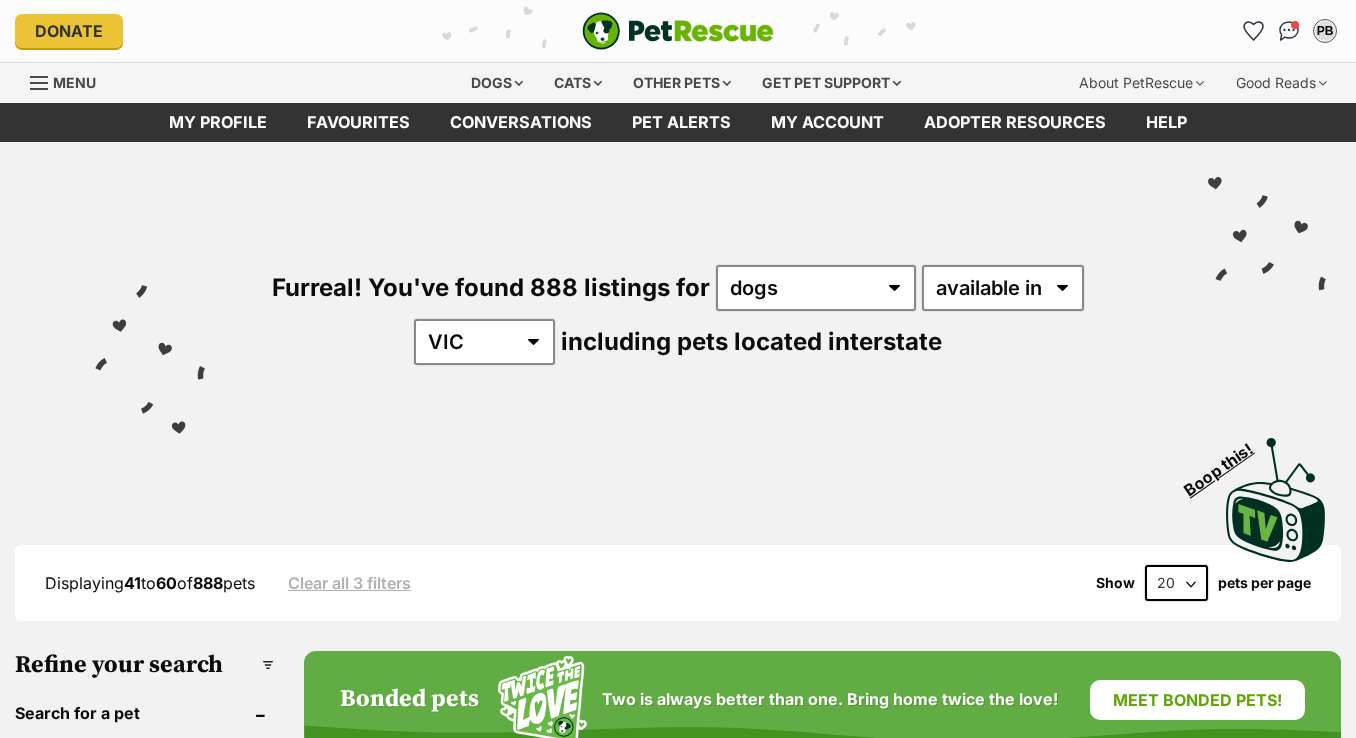 scroll, scrollTop: 0, scrollLeft: 0, axis: both 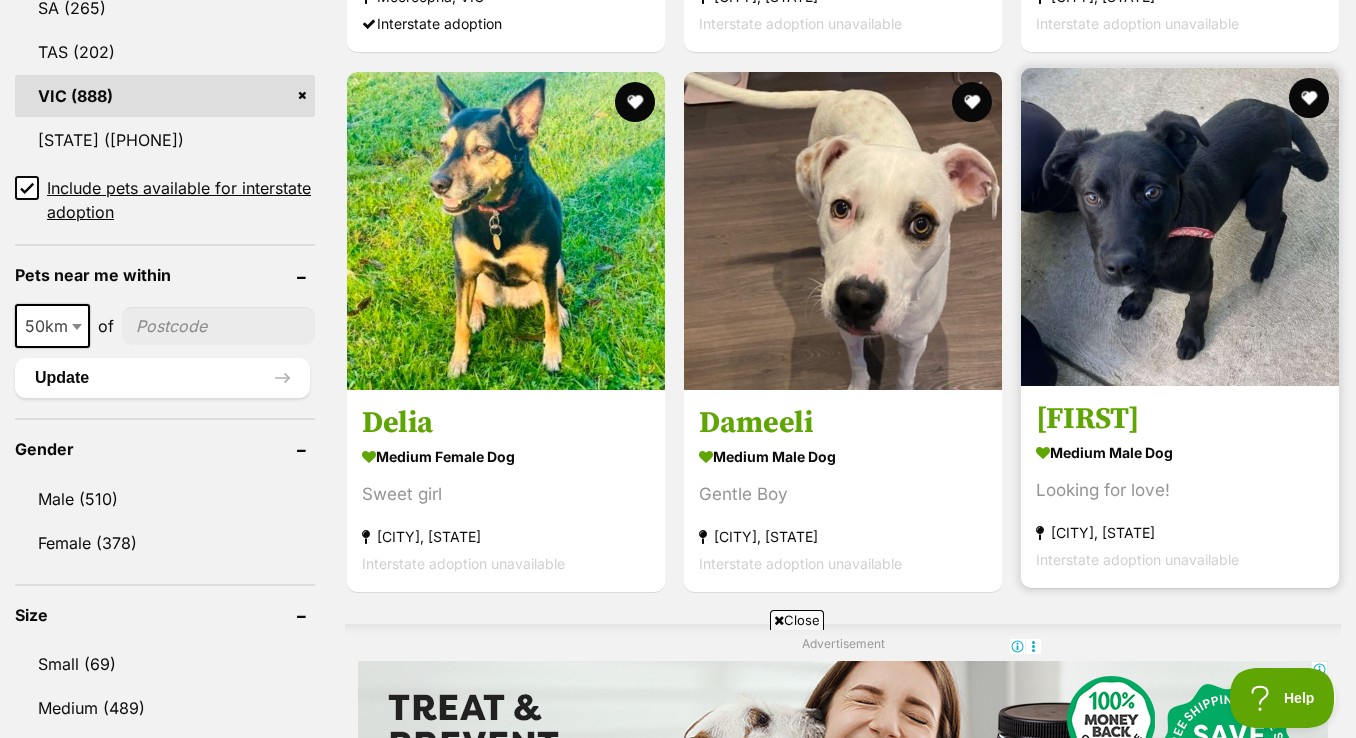 click on "[FIRST]" at bounding box center (1180, 419) 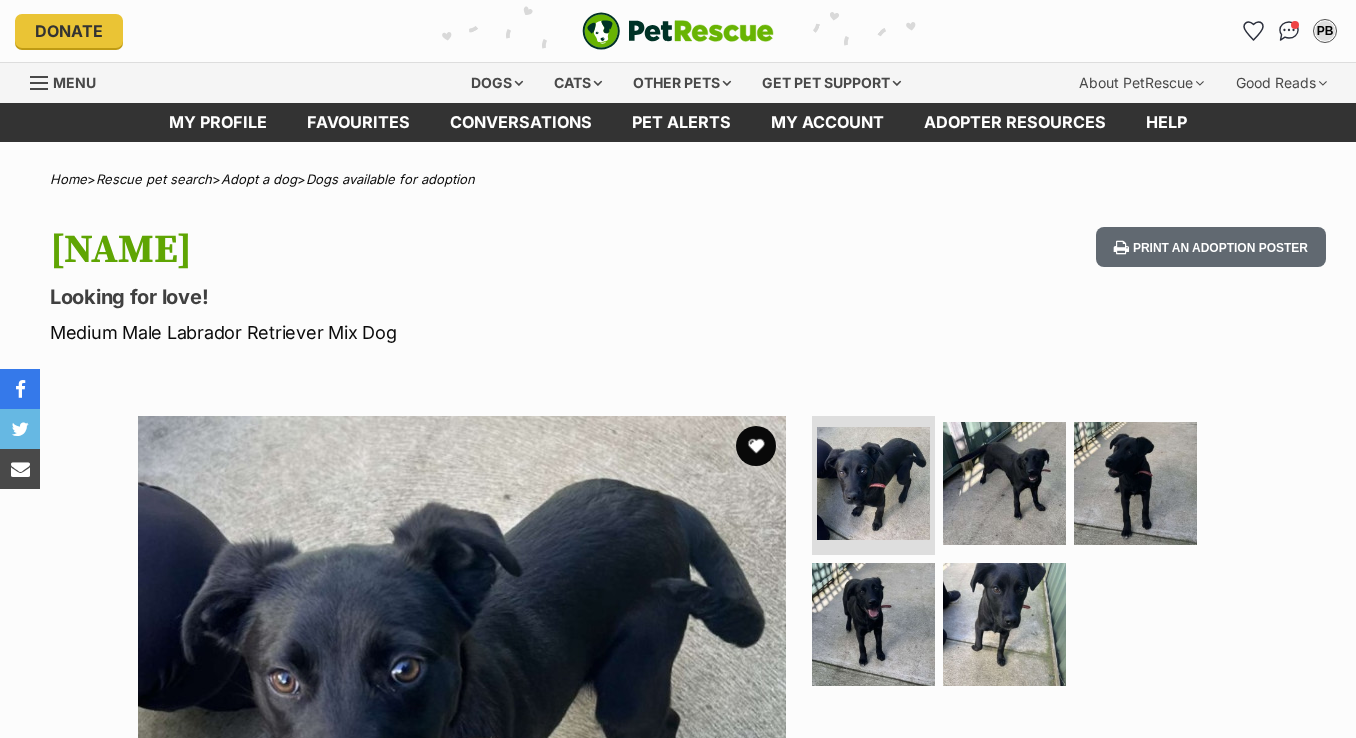 scroll, scrollTop: 0, scrollLeft: 0, axis: both 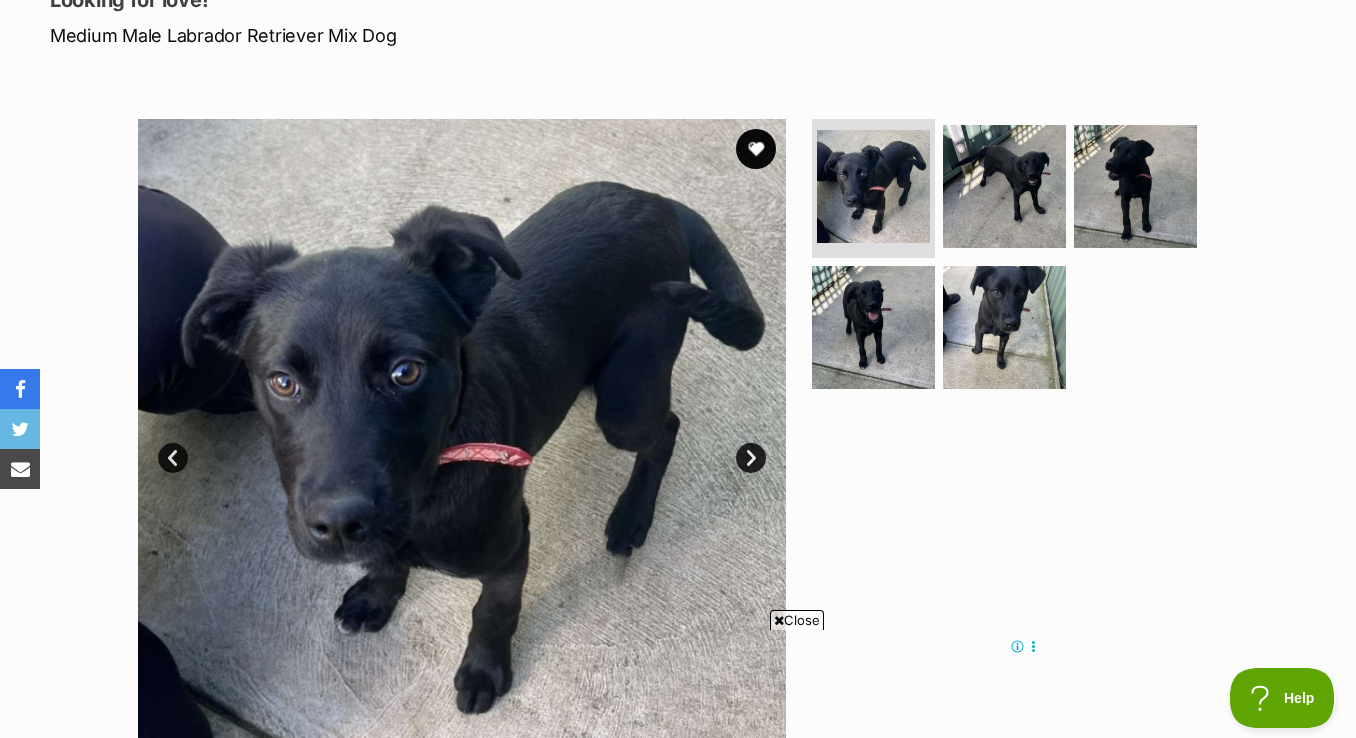 click on "Next" at bounding box center (751, 458) 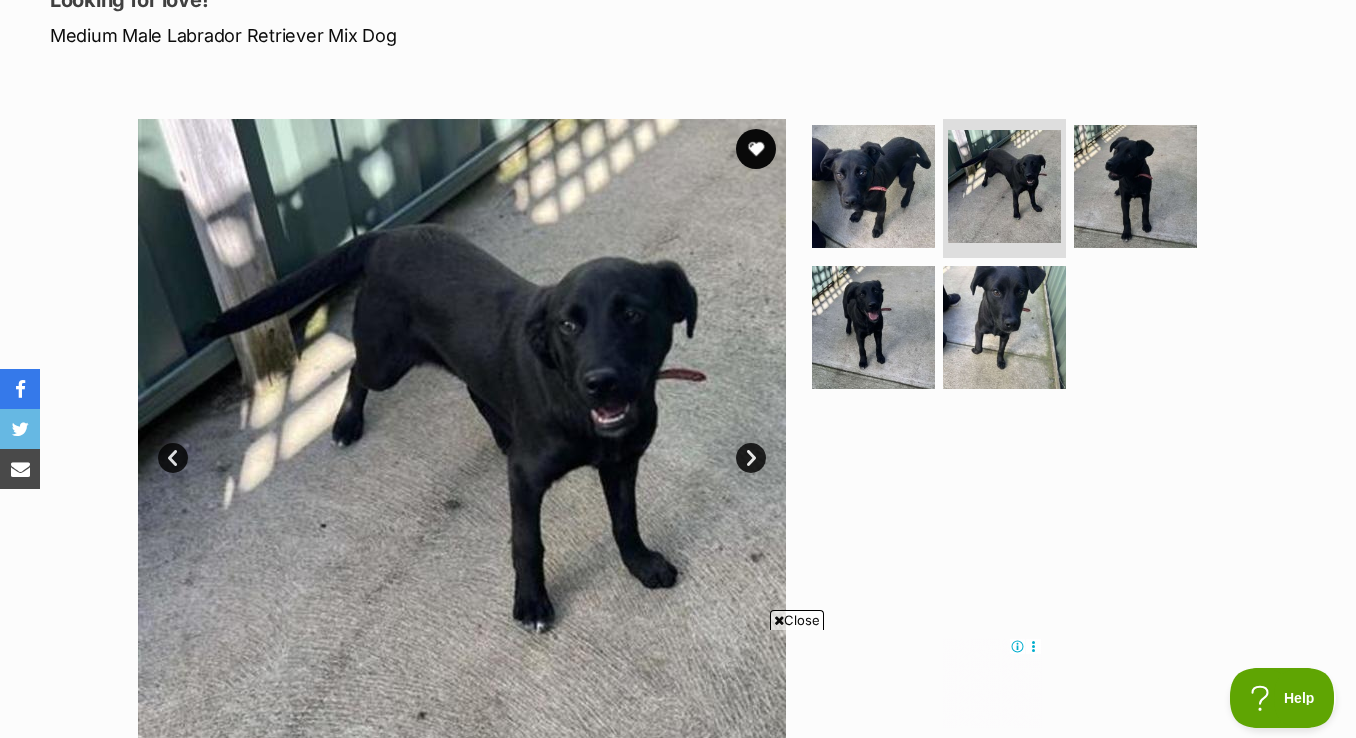 click on "Next" at bounding box center (751, 458) 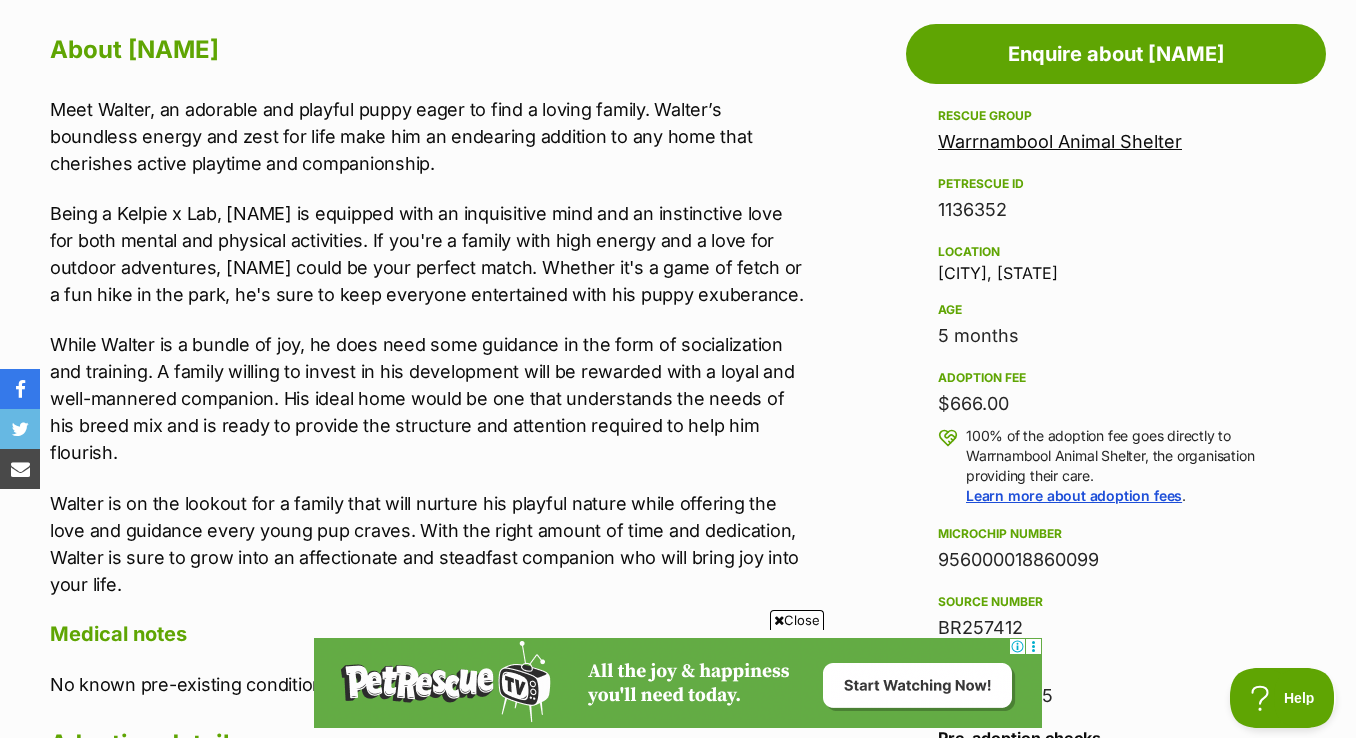 scroll, scrollTop: 0, scrollLeft: 0, axis: both 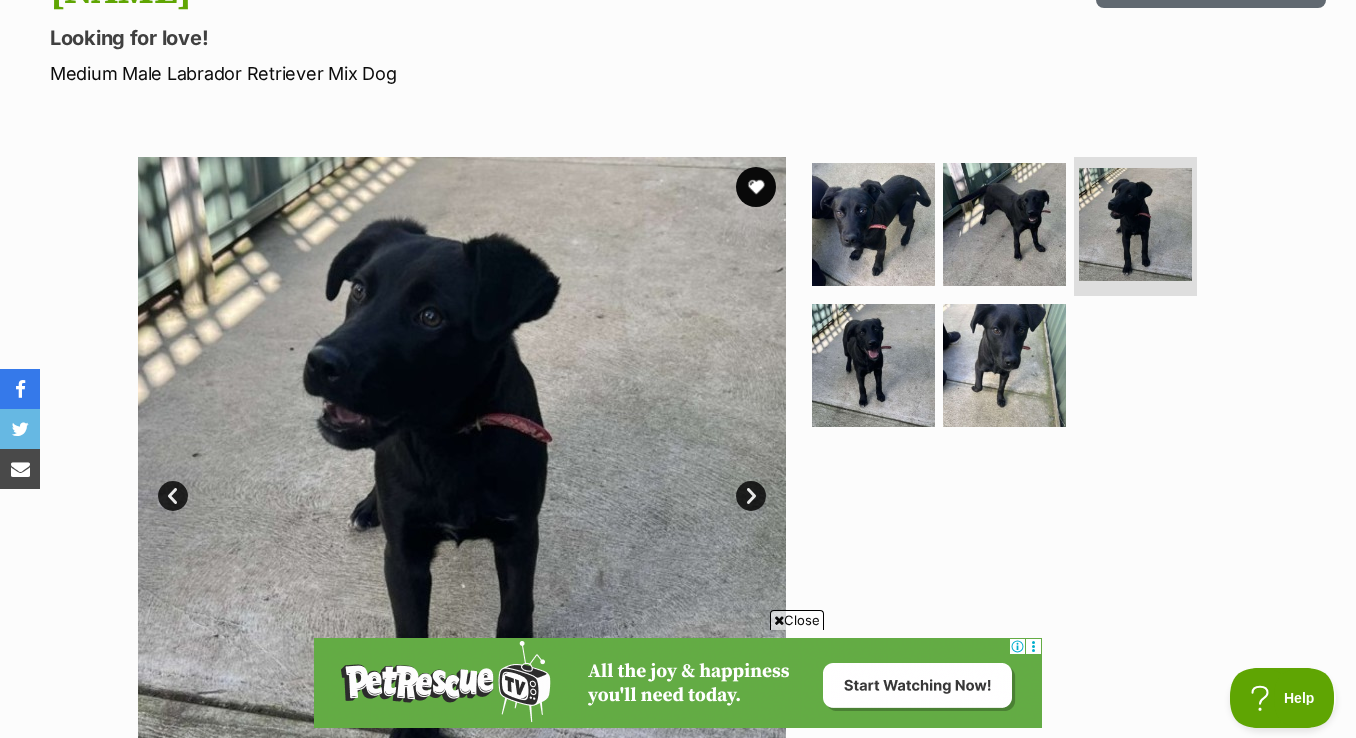 click on "Next" at bounding box center (751, 496) 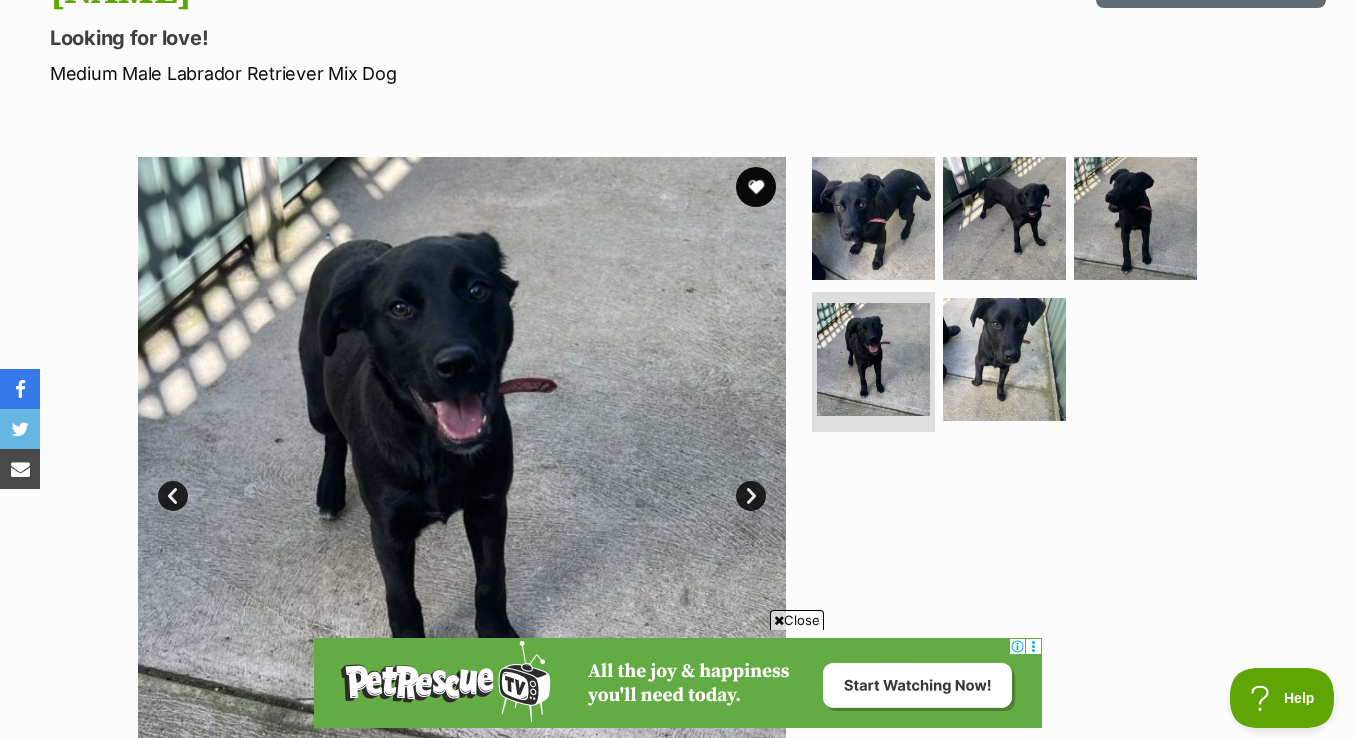 click on "Next" at bounding box center [751, 496] 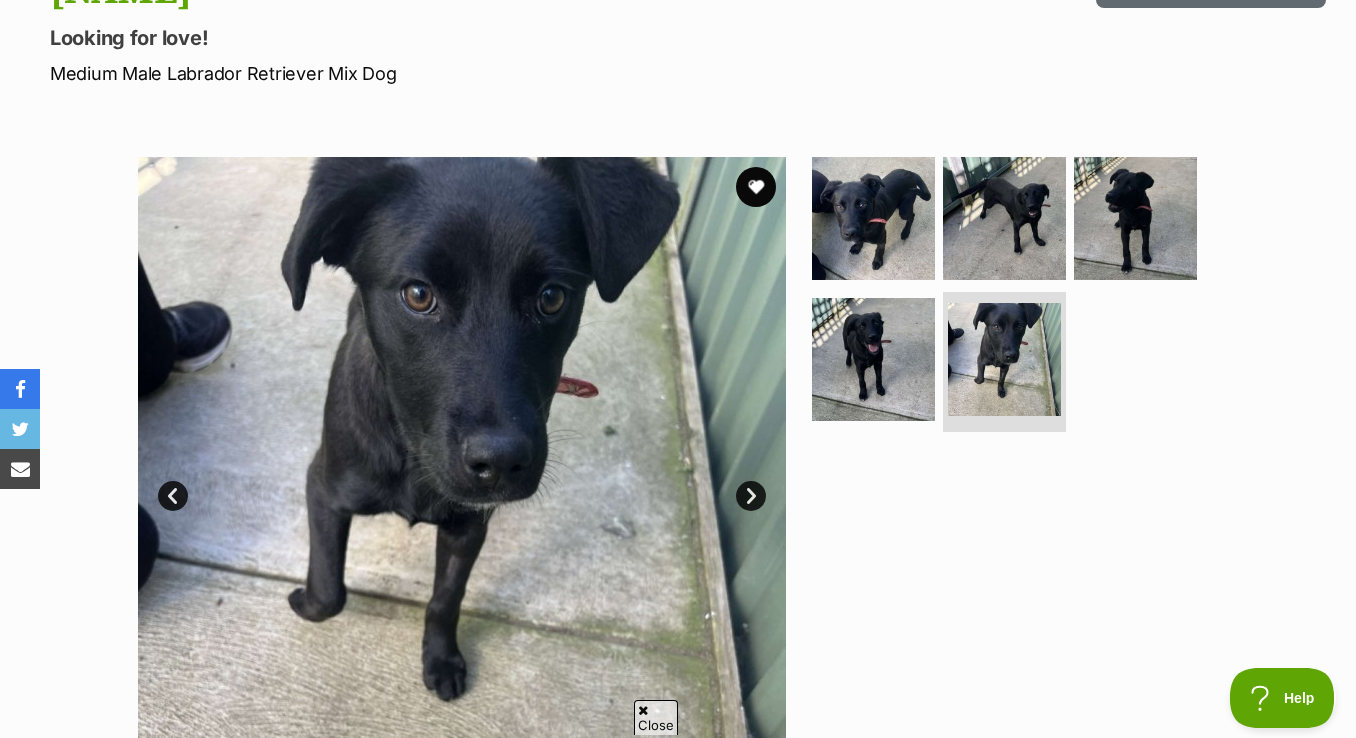 scroll, scrollTop: 0, scrollLeft: 0, axis: both 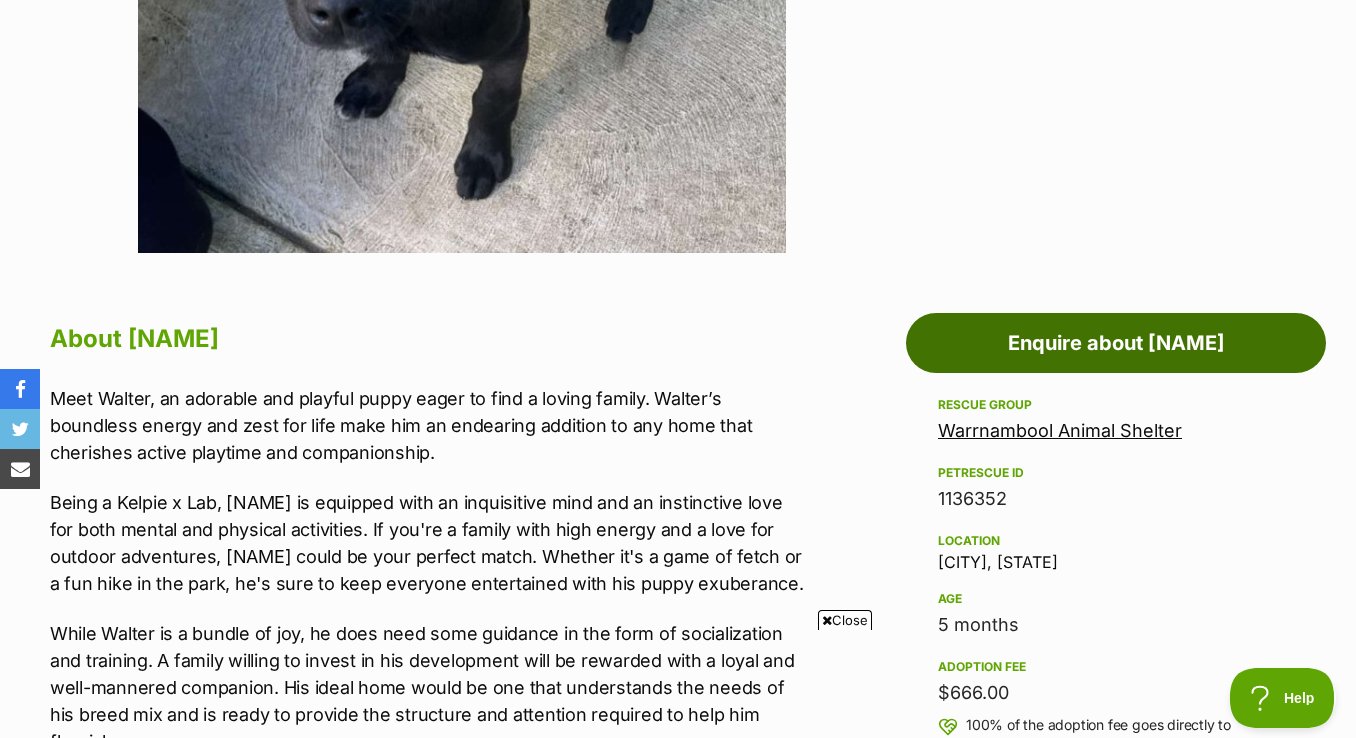 click on "Enquire about Walter" at bounding box center (1116, 343) 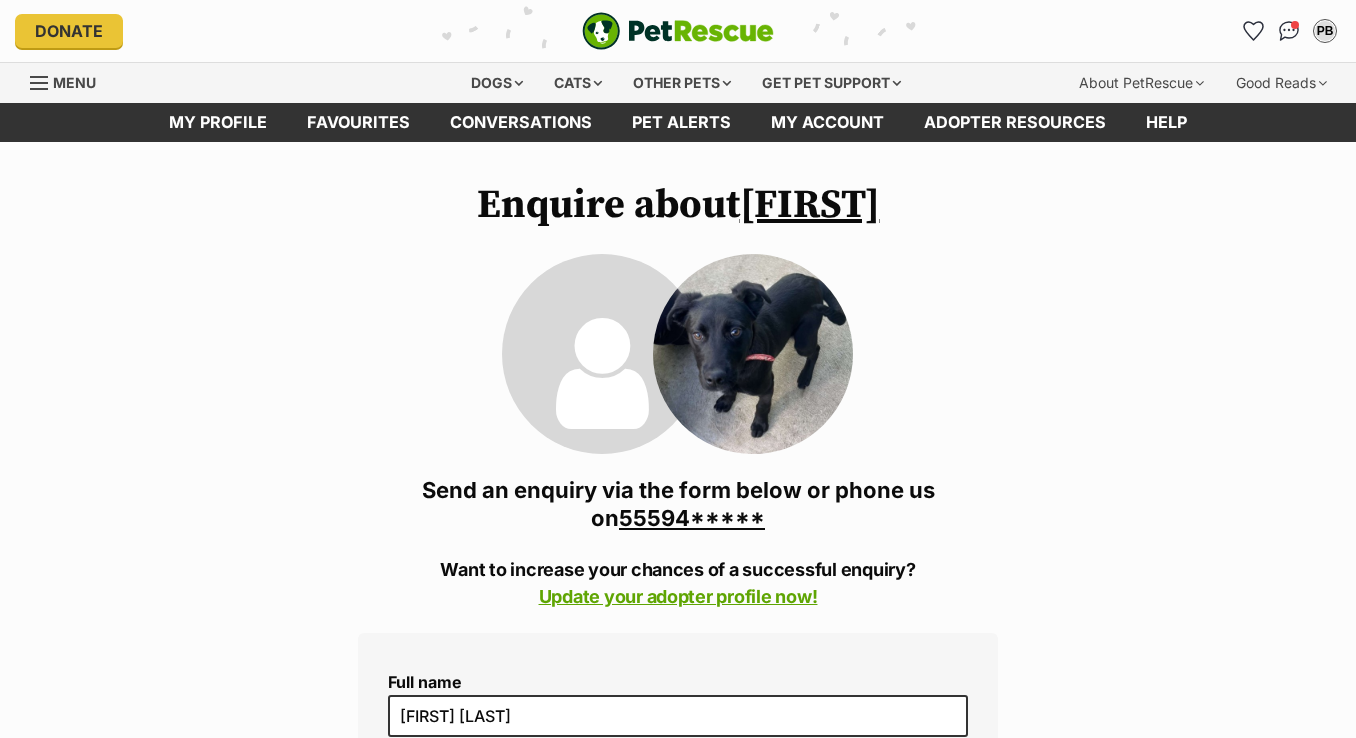 scroll, scrollTop: 0, scrollLeft: 0, axis: both 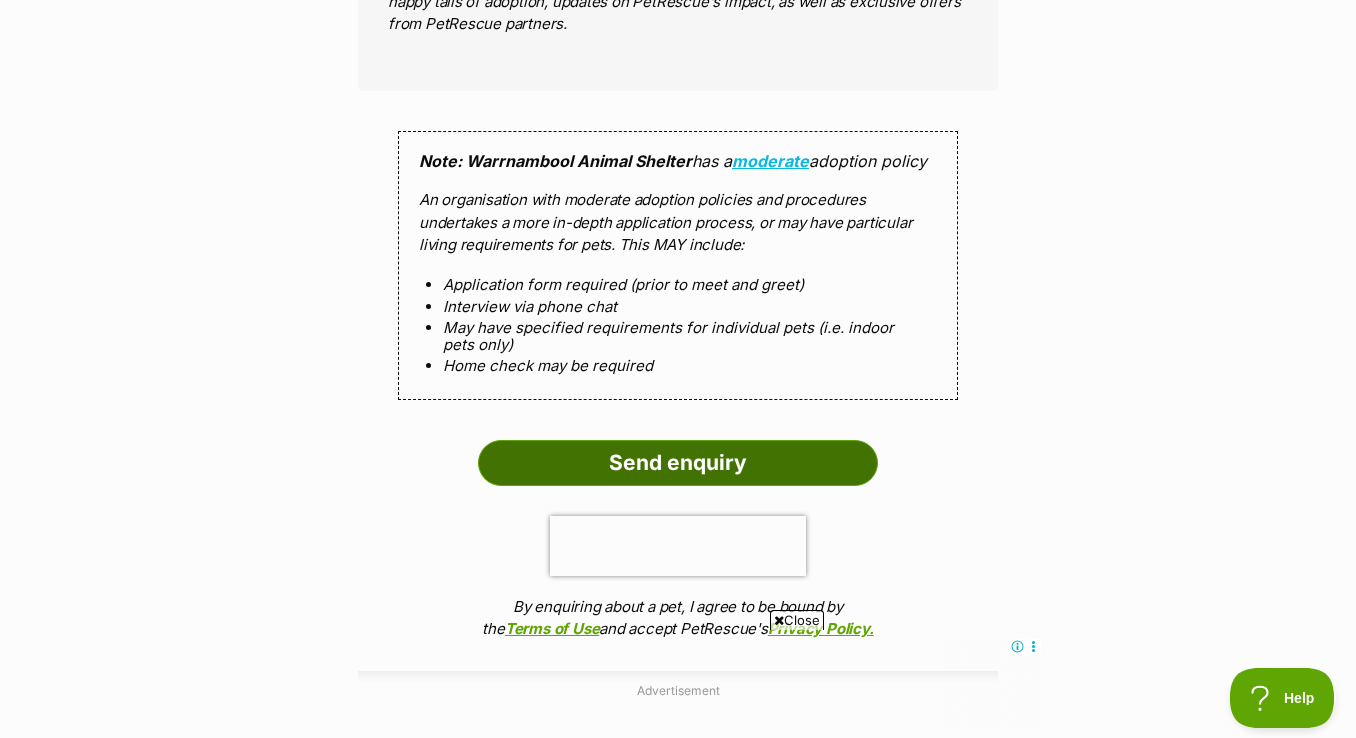 click on "Send enquiry" at bounding box center (678, 463) 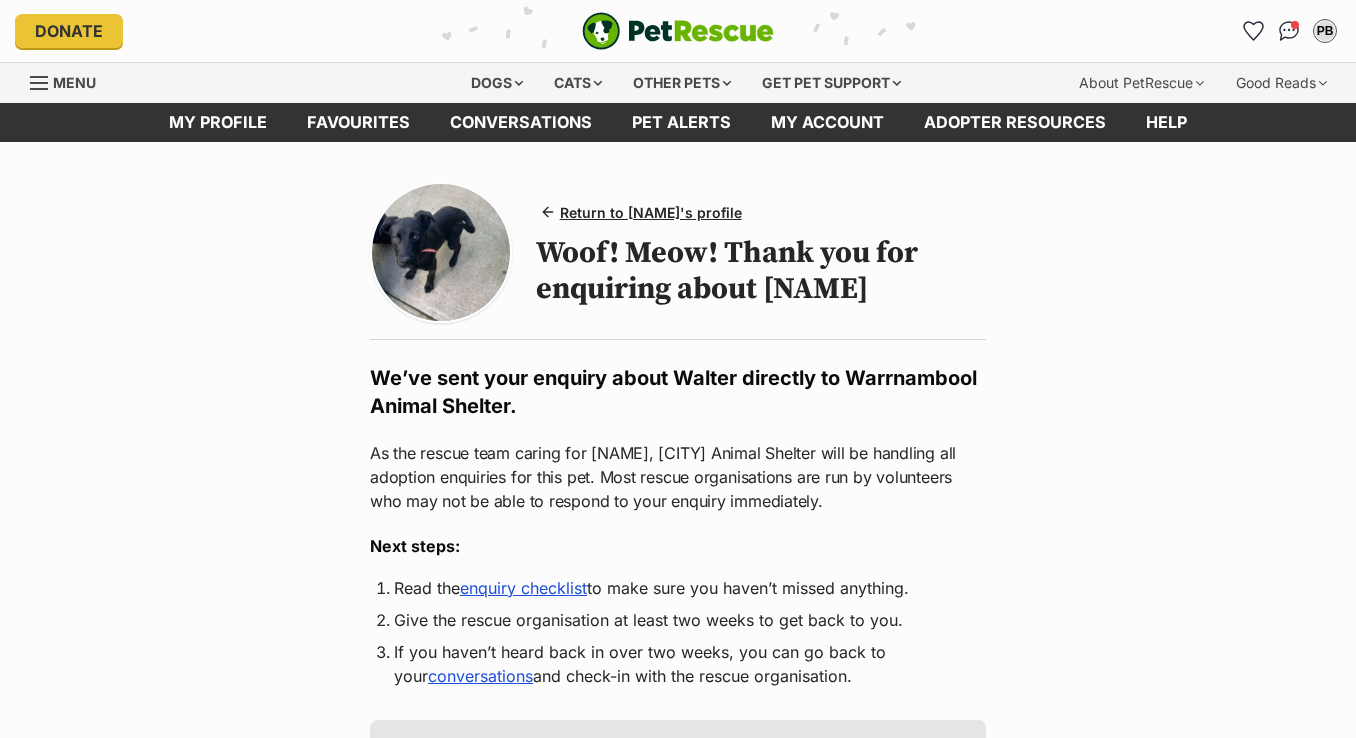 scroll, scrollTop: 0, scrollLeft: 0, axis: both 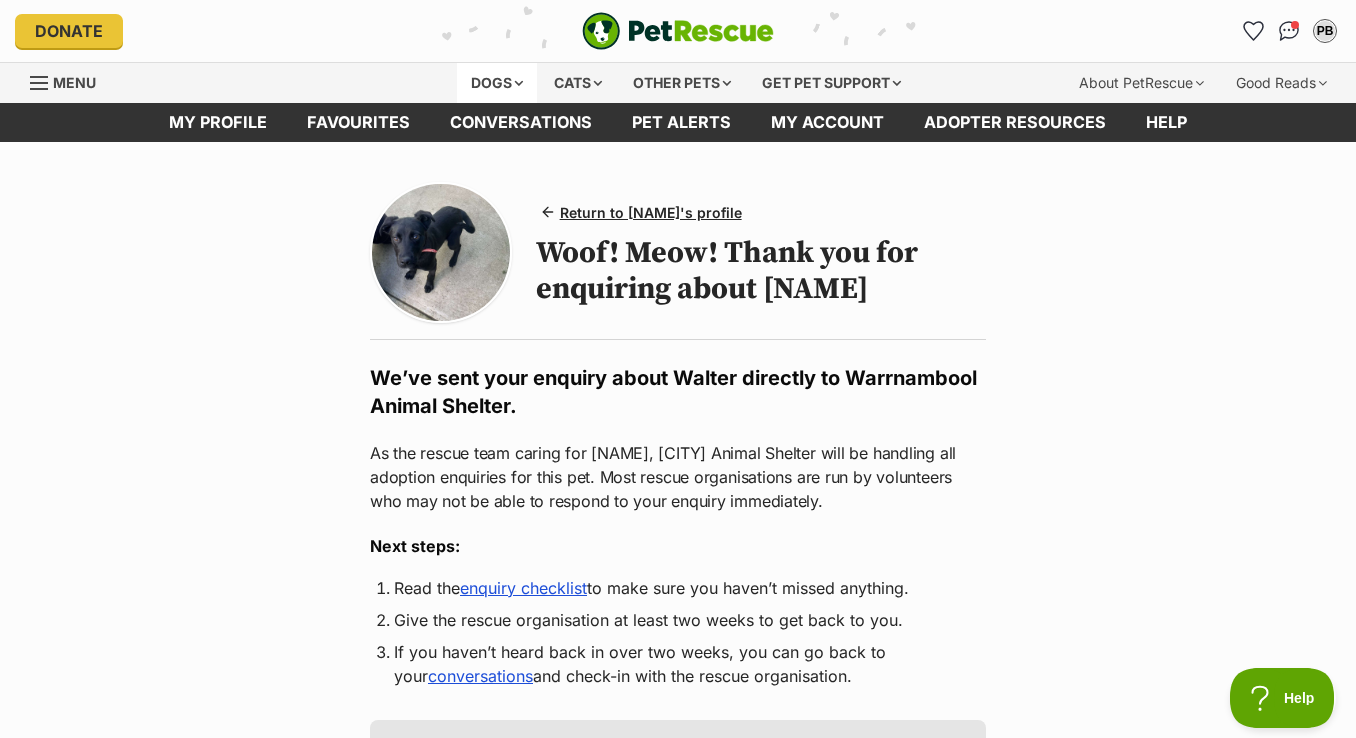 click on "Dogs" at bounding box center [497, 83] 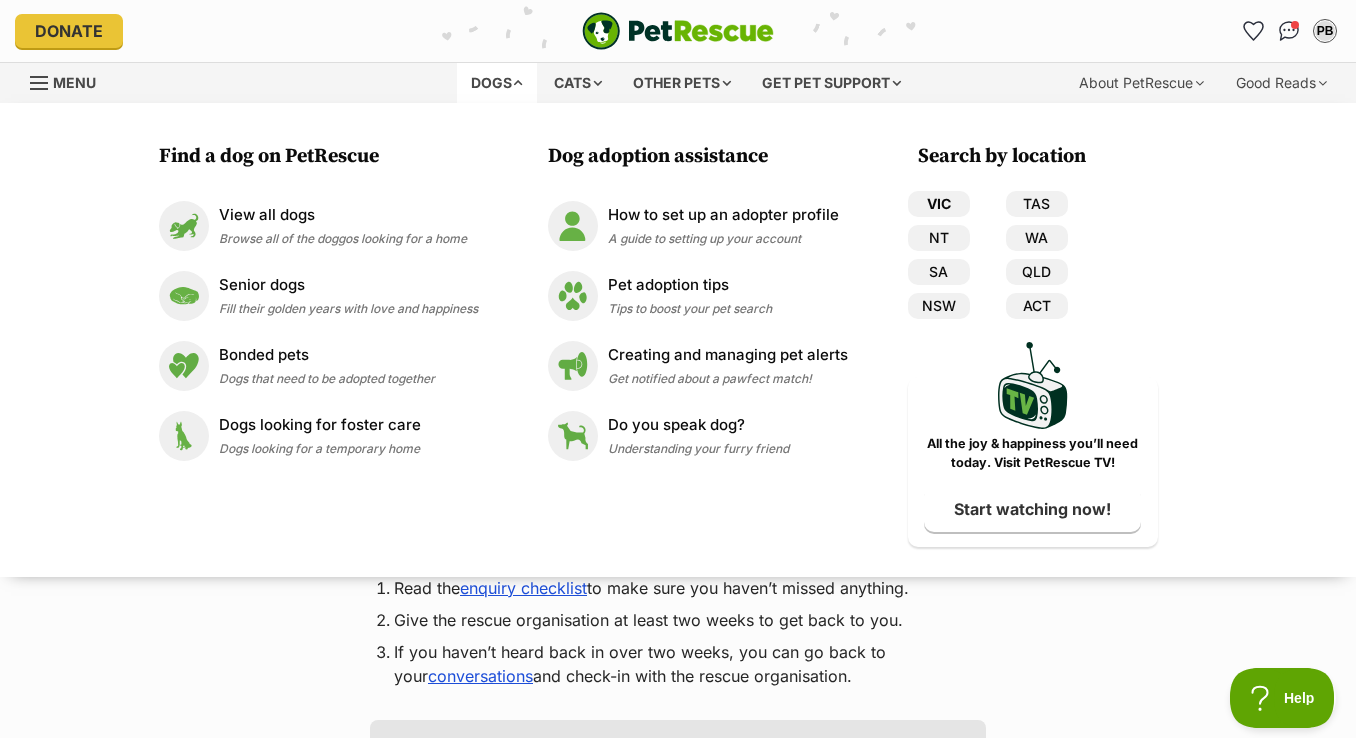 click on "VIC" at bounding box center [939, 204] 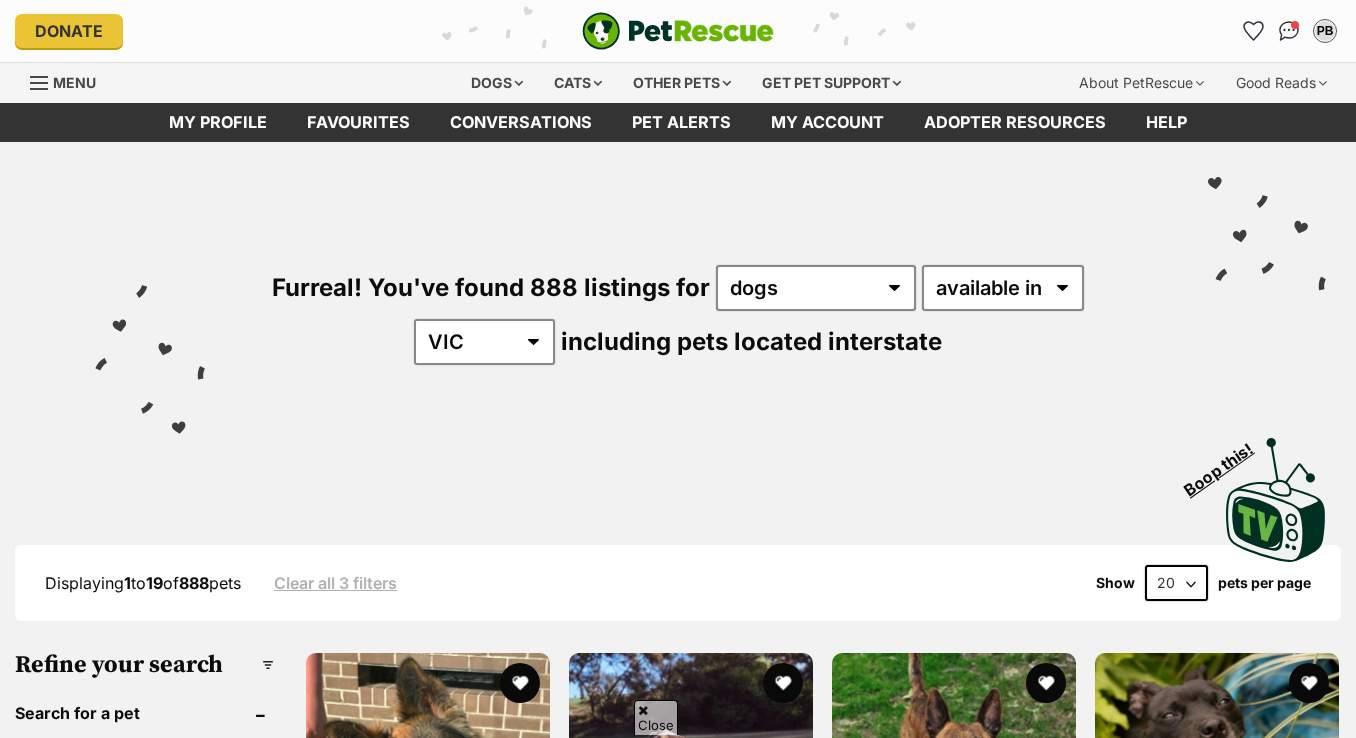 scroll, scrollTop: 528, scrollLeft: 0, axis: vertical 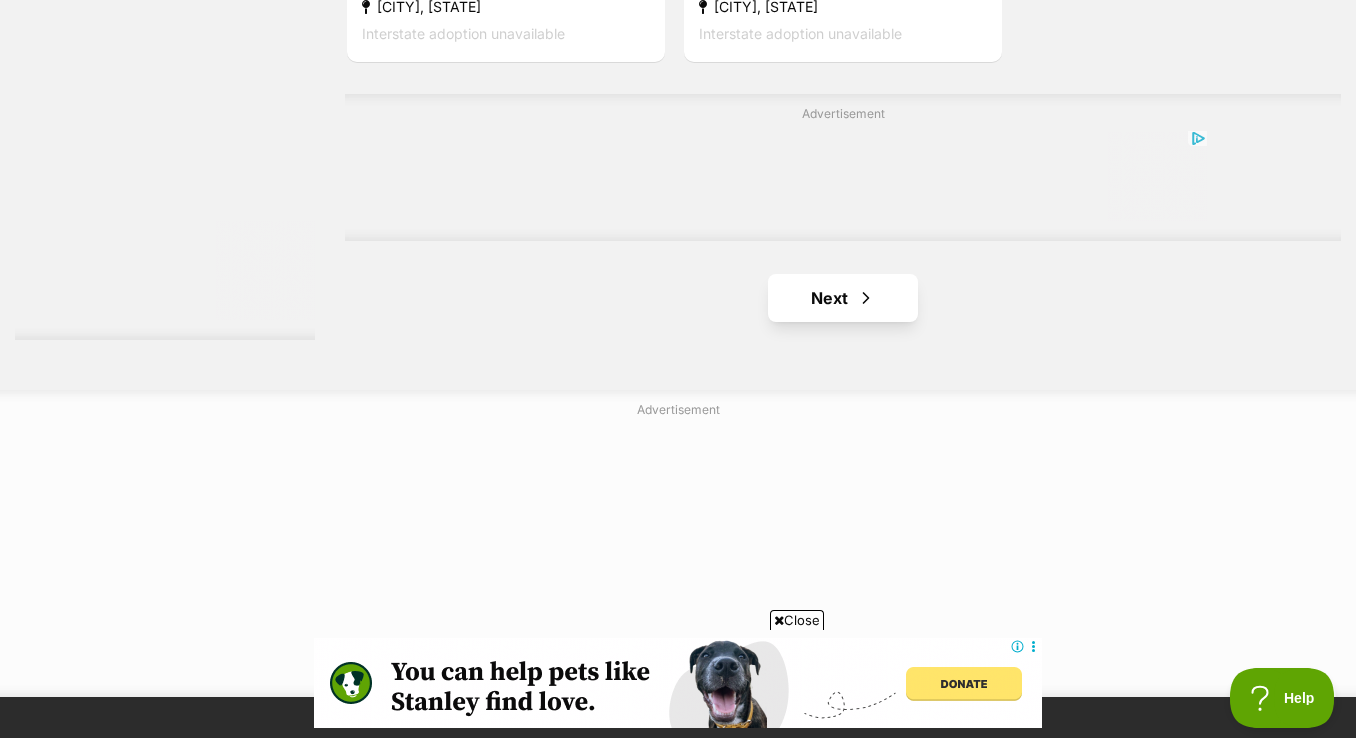 click on "Next" at bounding box center [843, 298] 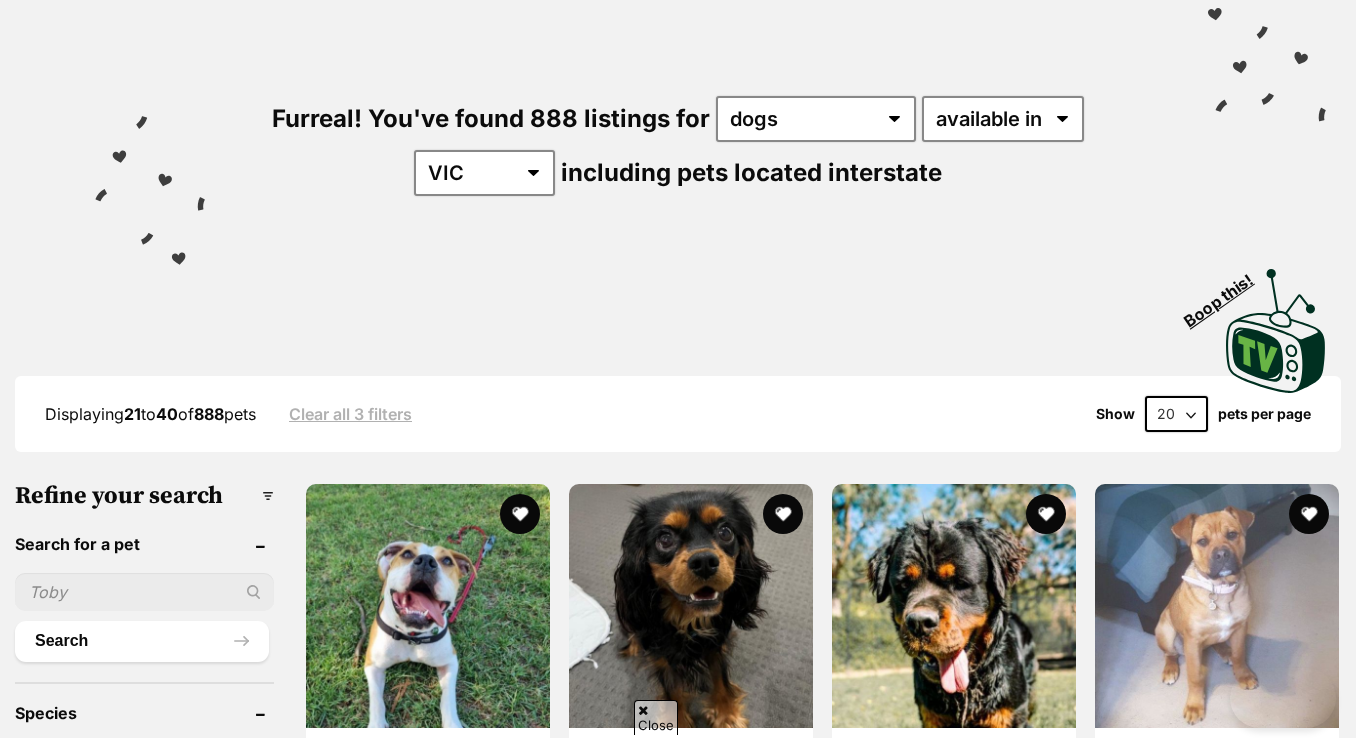 scroll, scrollTop: 800, scrollLeft: 0, axis: vertical 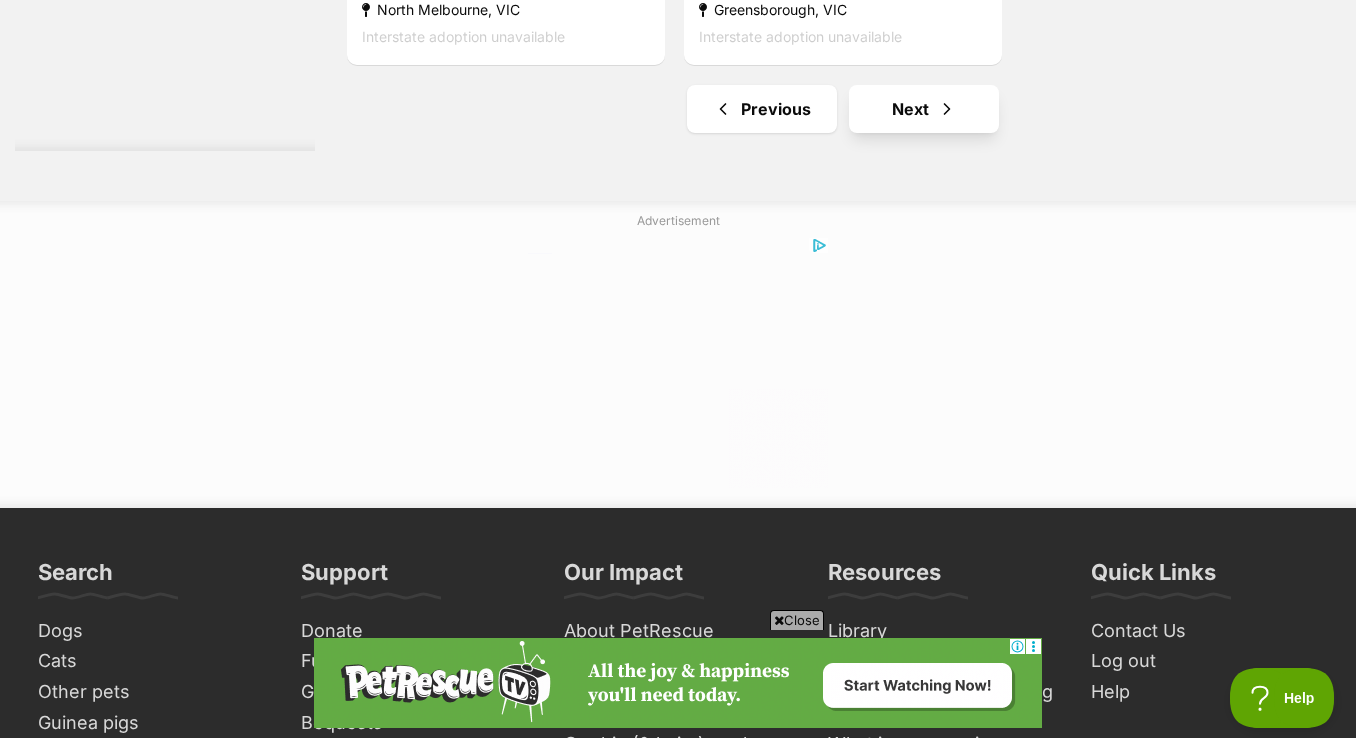click on "Next" at bounding box center (924, 109) 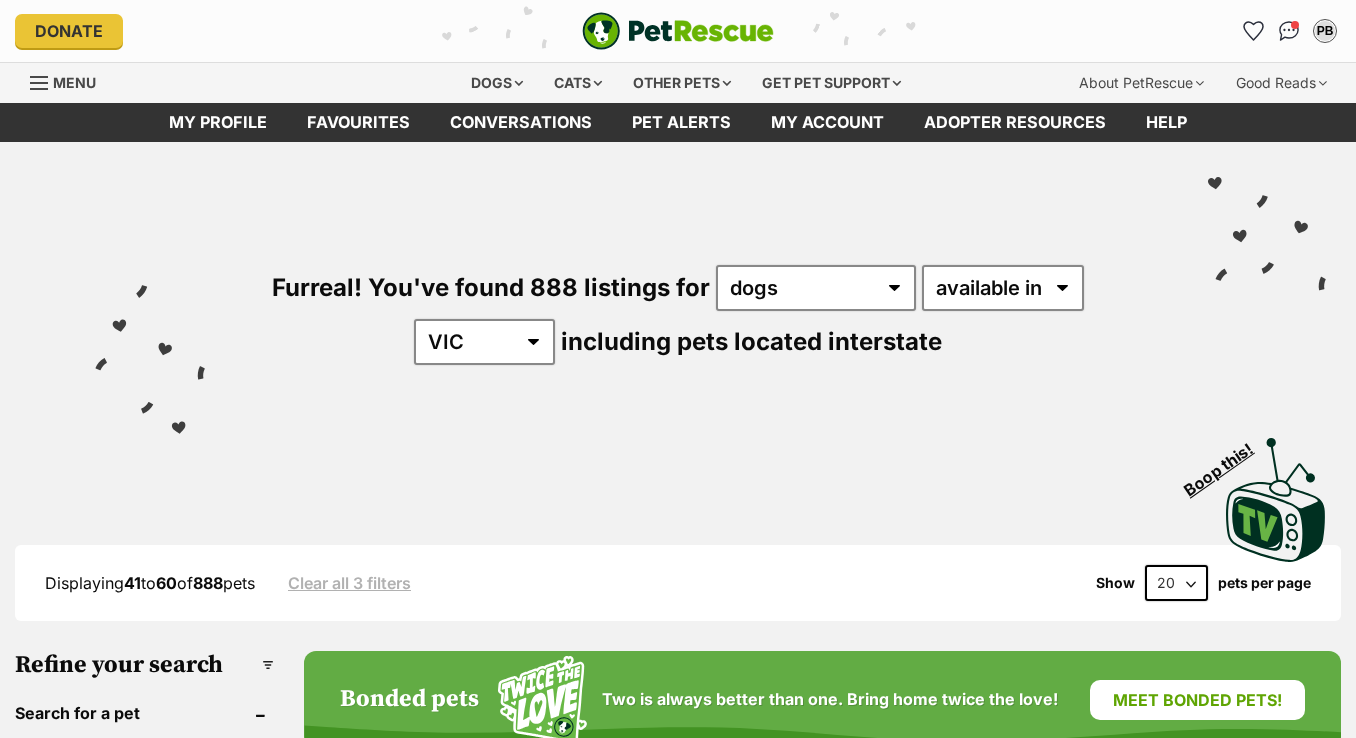 scroll, scrollTop: 0, scrollLeft: 0, axis: both 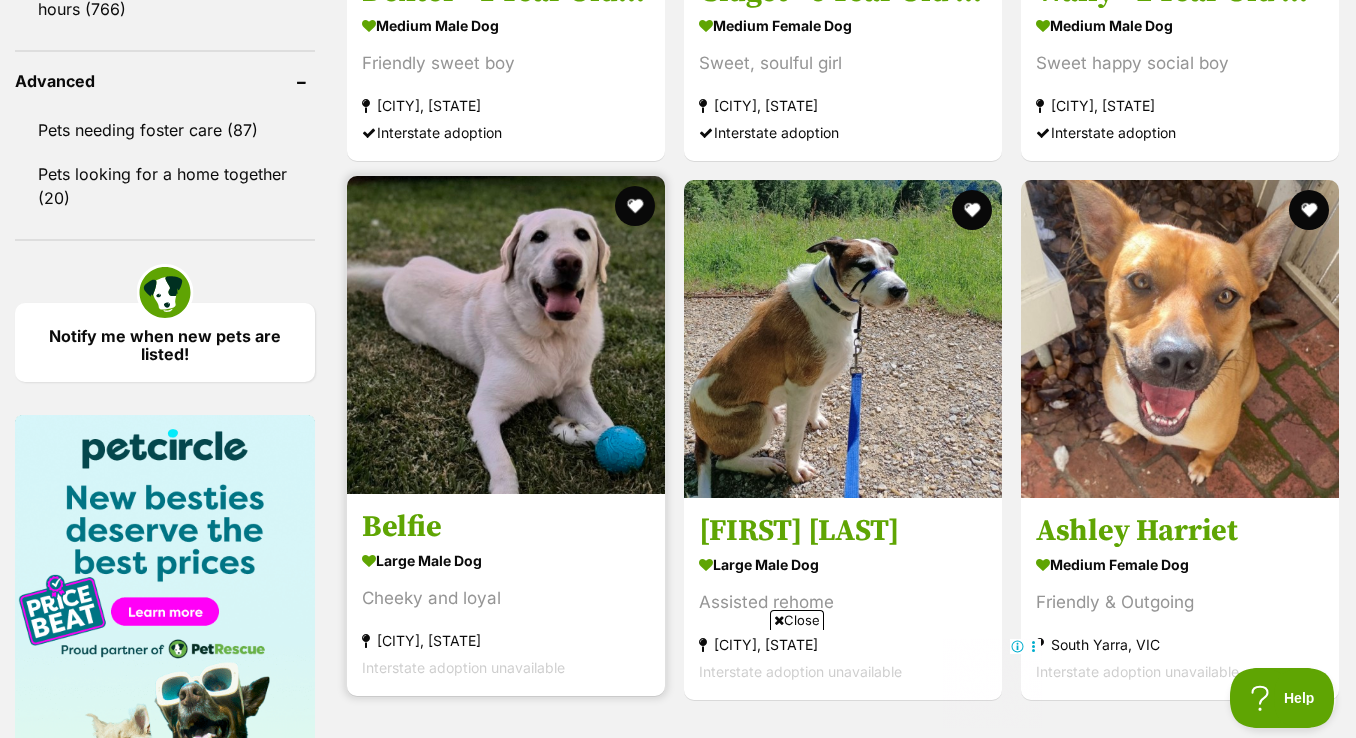 click on "Belfie" at bounding box center [506, 528] 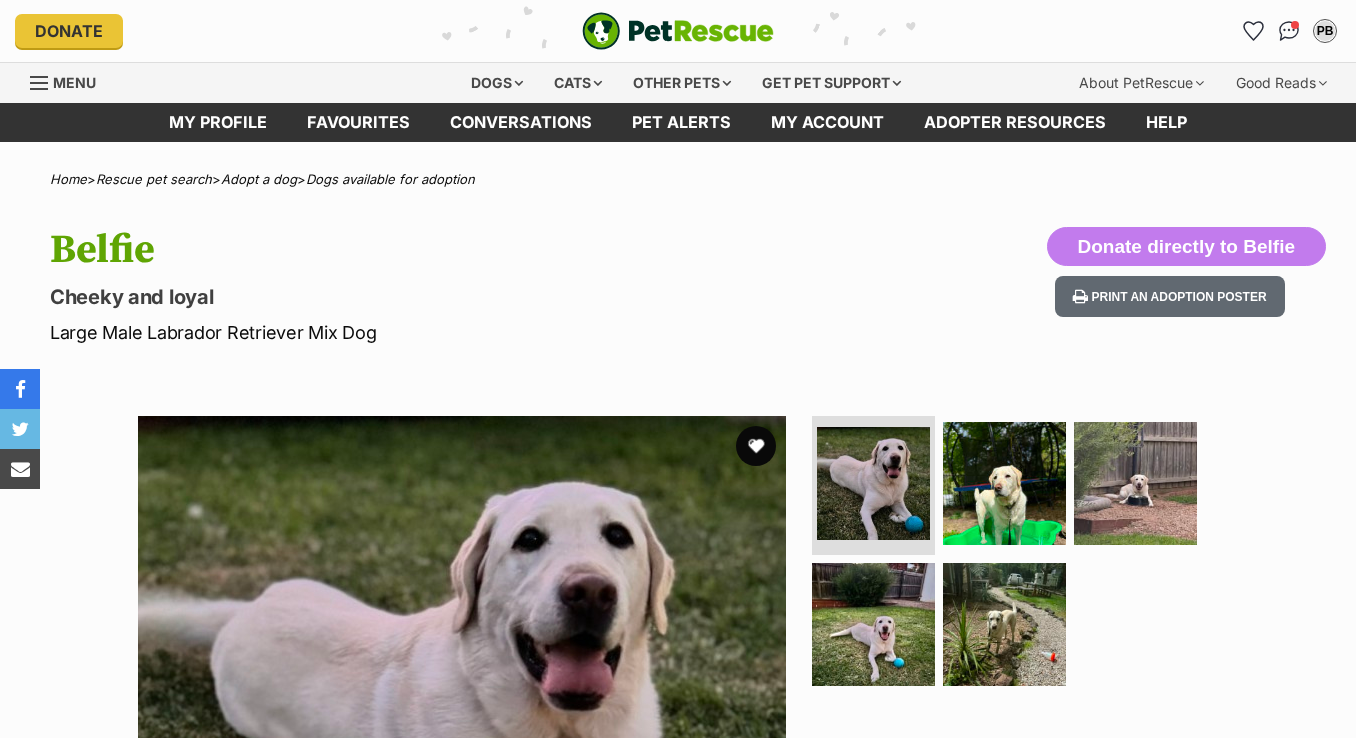 scroll, scrollTop: 0, scrollLeft: 0, axis: both 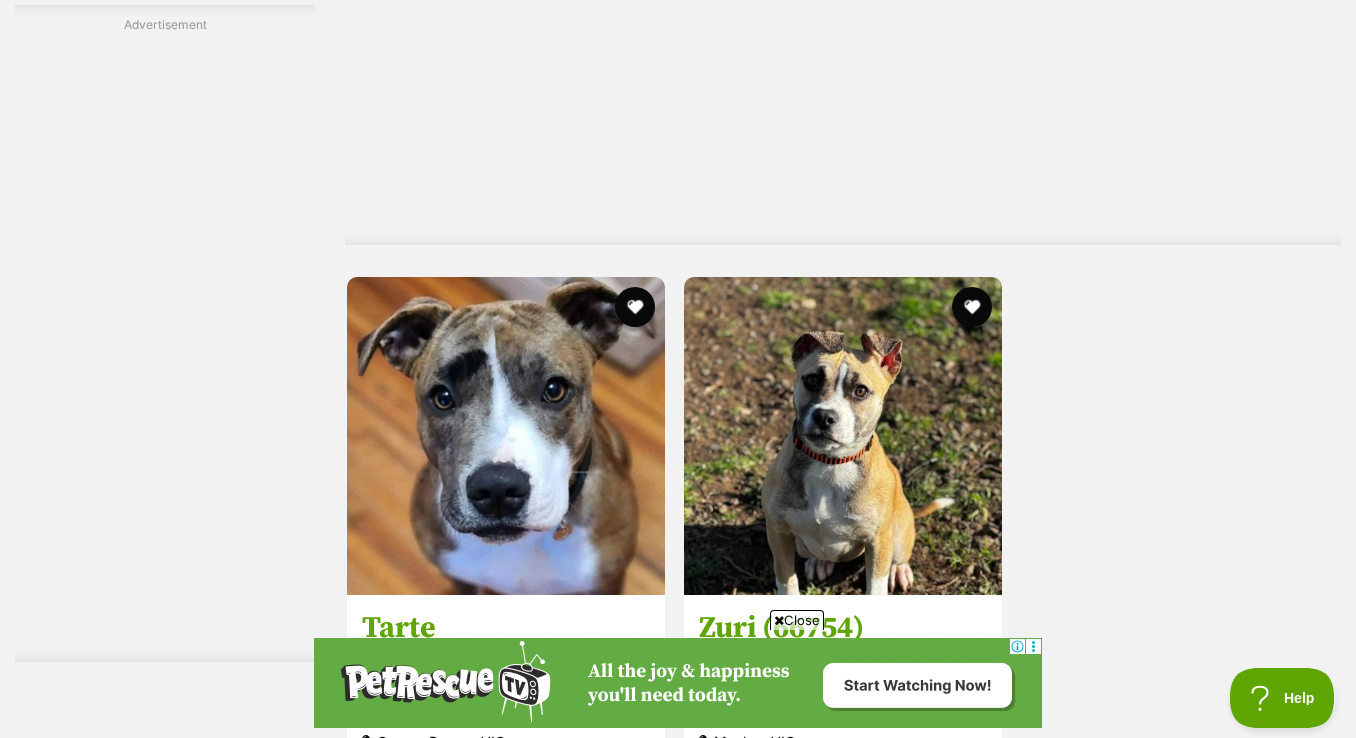 click on "Next" at bounding box center [924, 842] 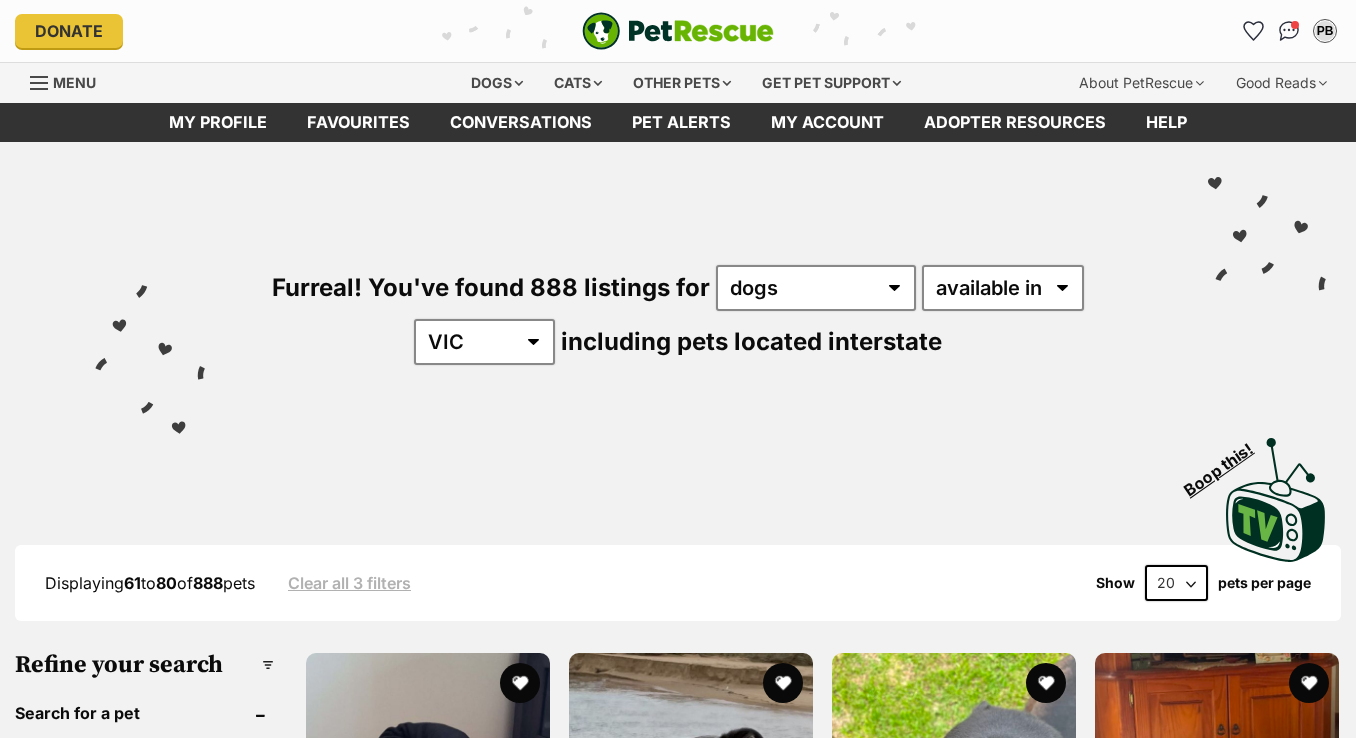 scroll, scrollTop: 0, scrollLeft: 0, axis: both 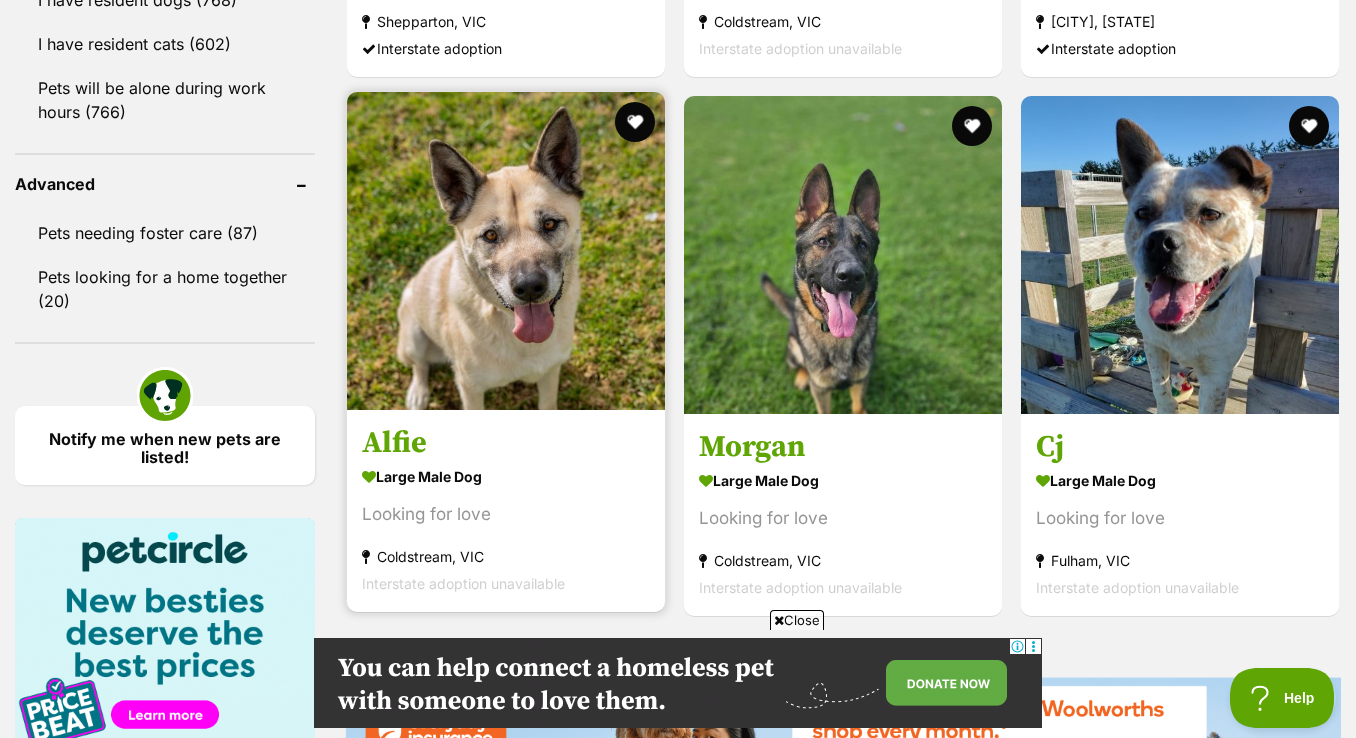 click at bounding box center [506, 251] 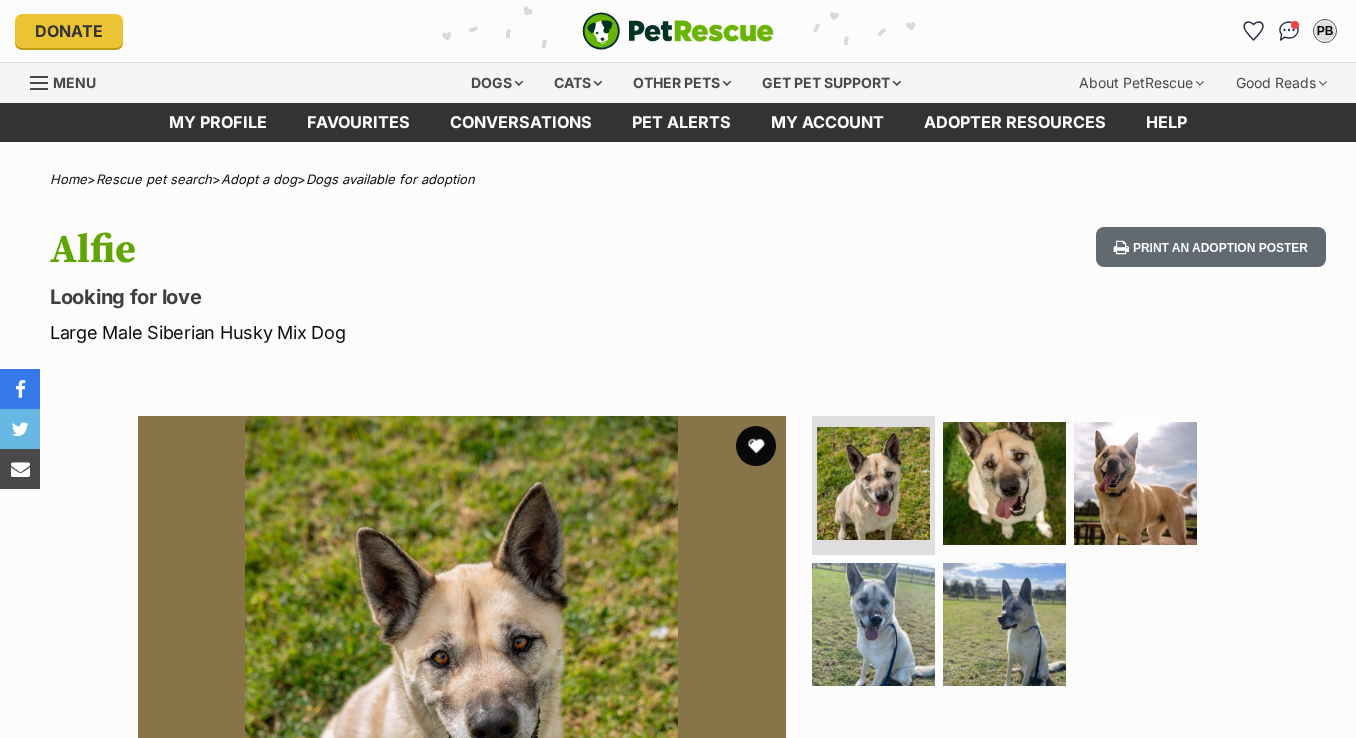 scroll, scrollTop: 2, scrollLeft: 0, axis: vertical 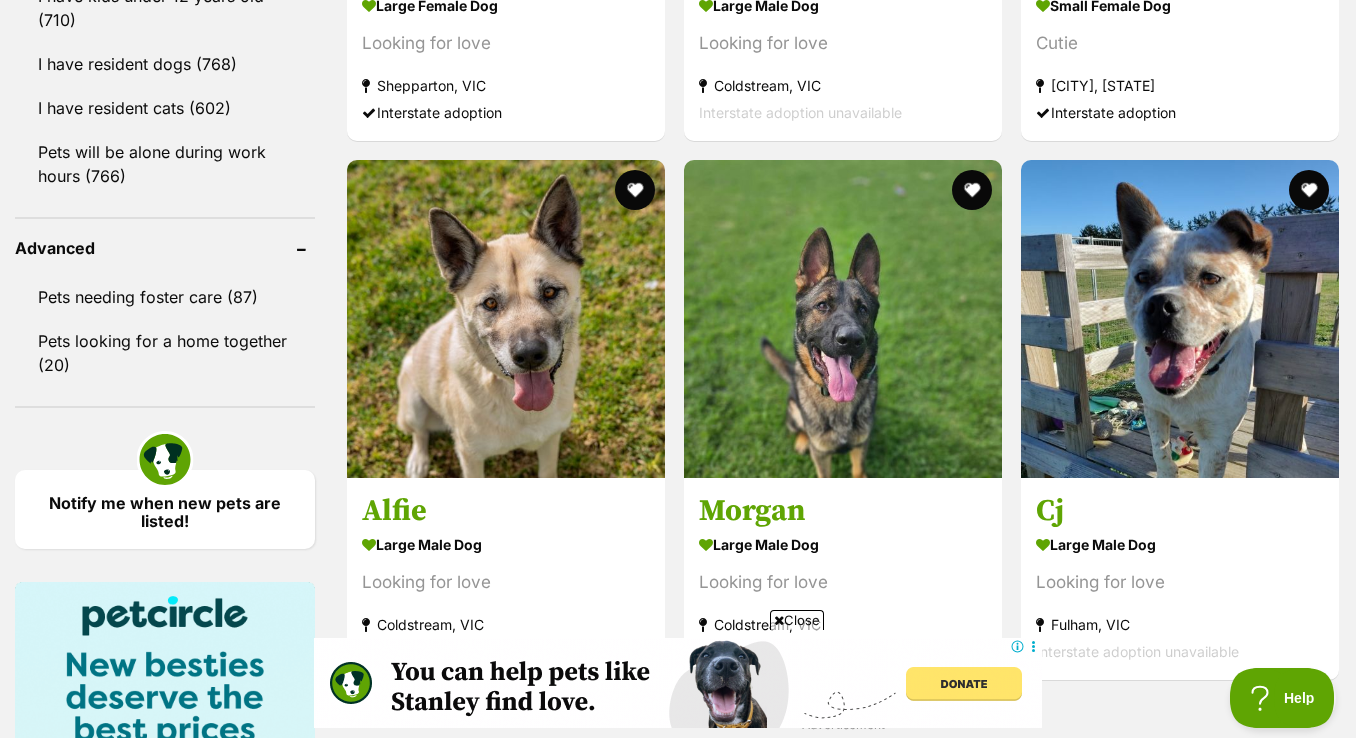 click on "Pupeye" at bounding box center [1180, 1243] 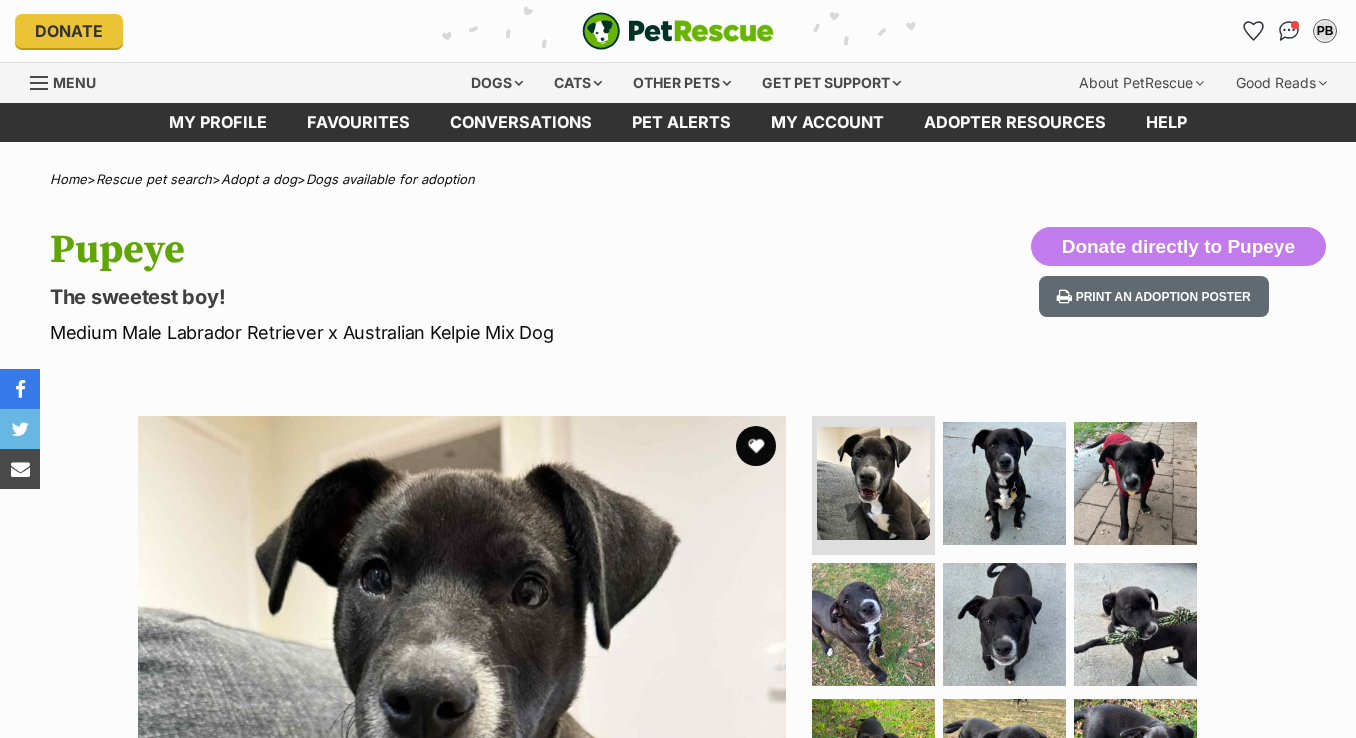 scroll, scrollTop: 0, scrollLeft: 0, axis: both 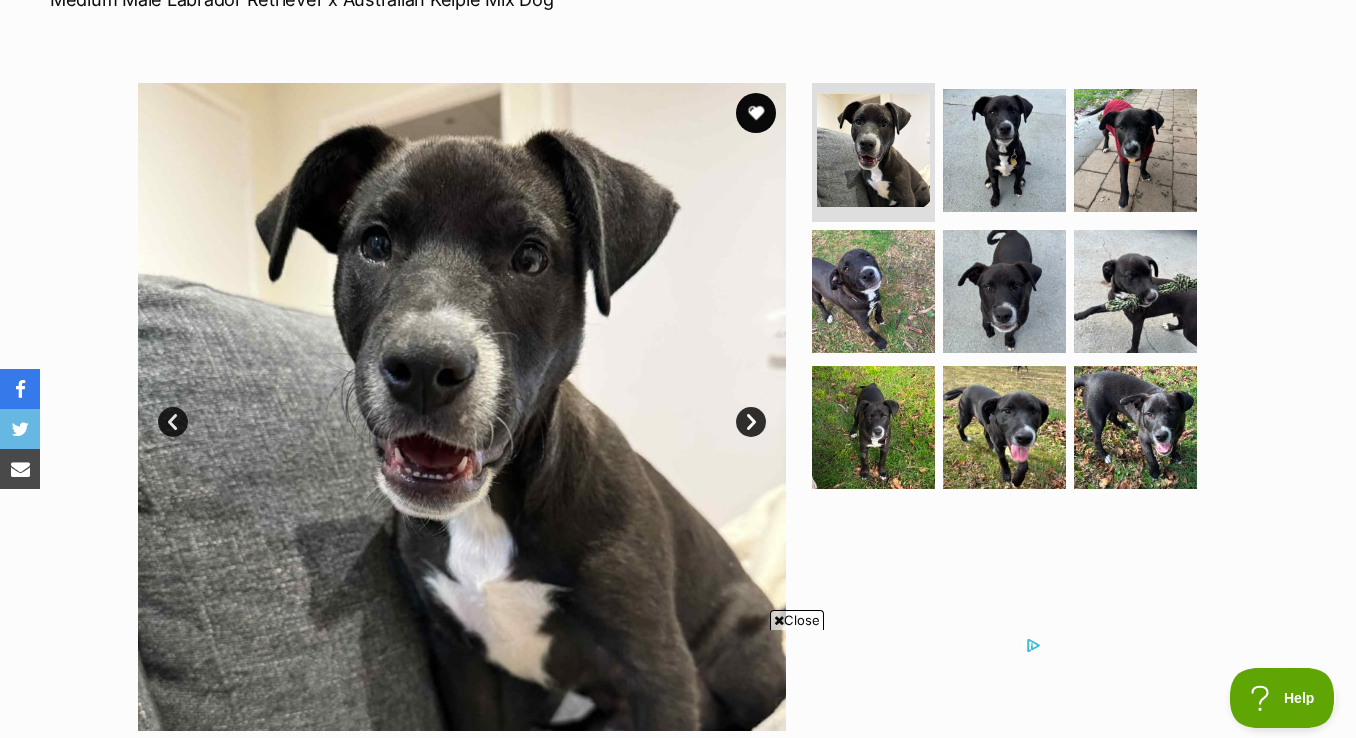 click on "Next" at bounding box center [751, 422] 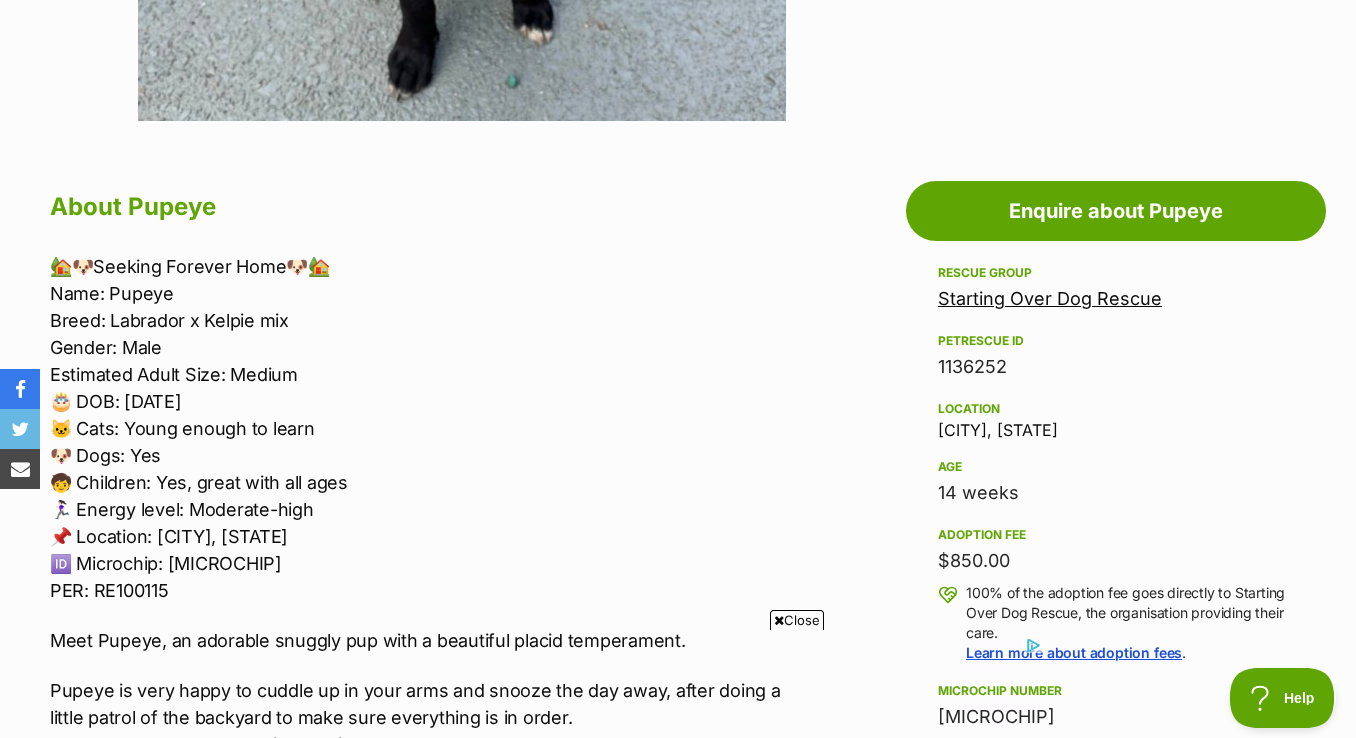 scroll, scrollTop: 1000, scrollLeft: 0, axis: vertical 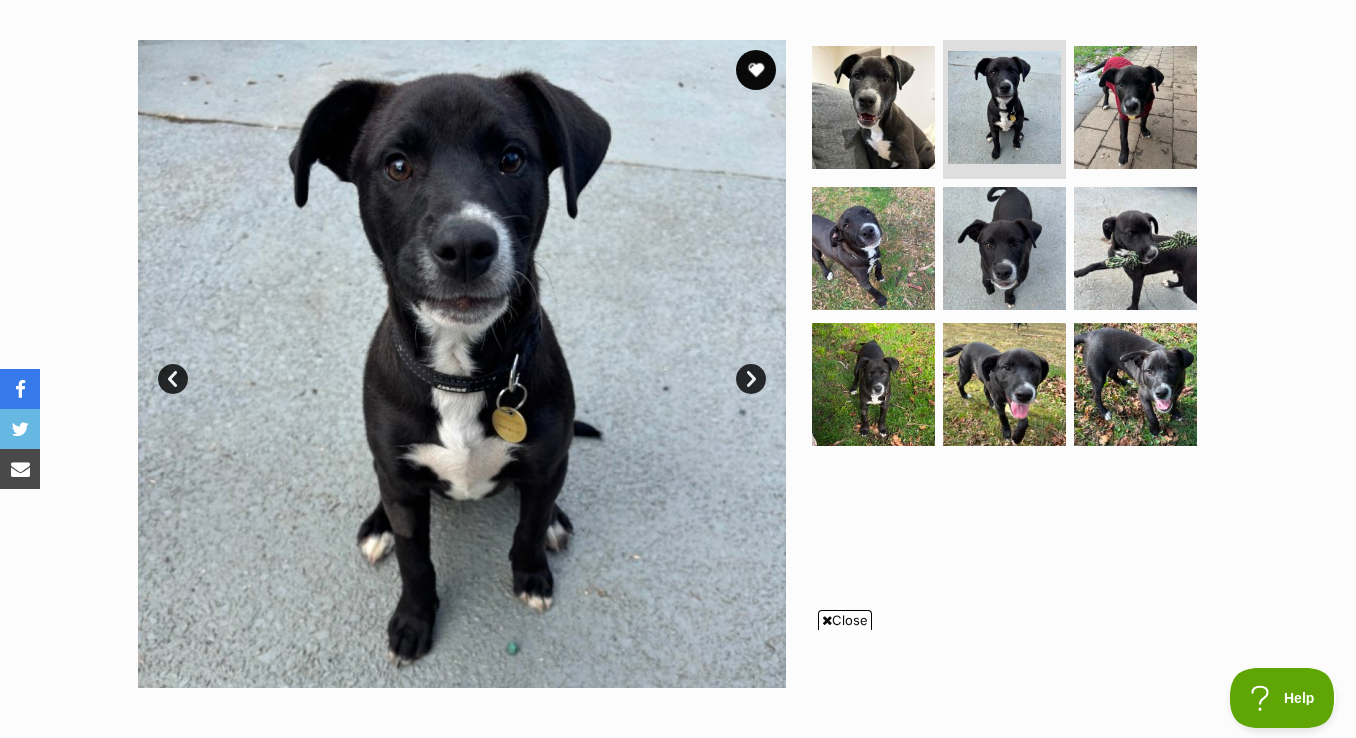 click on "Next" at bounding box center (751, 379) 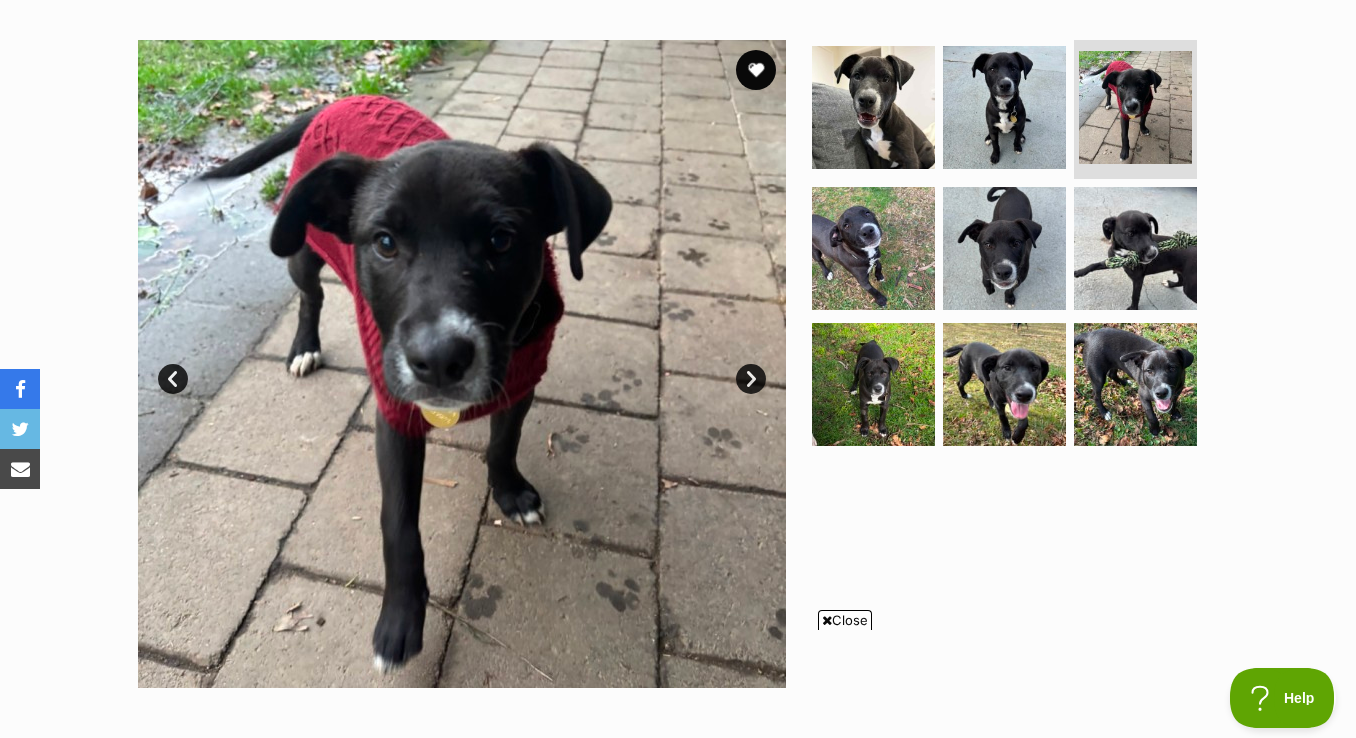 click on "Next" at bounding box center (751, 379) 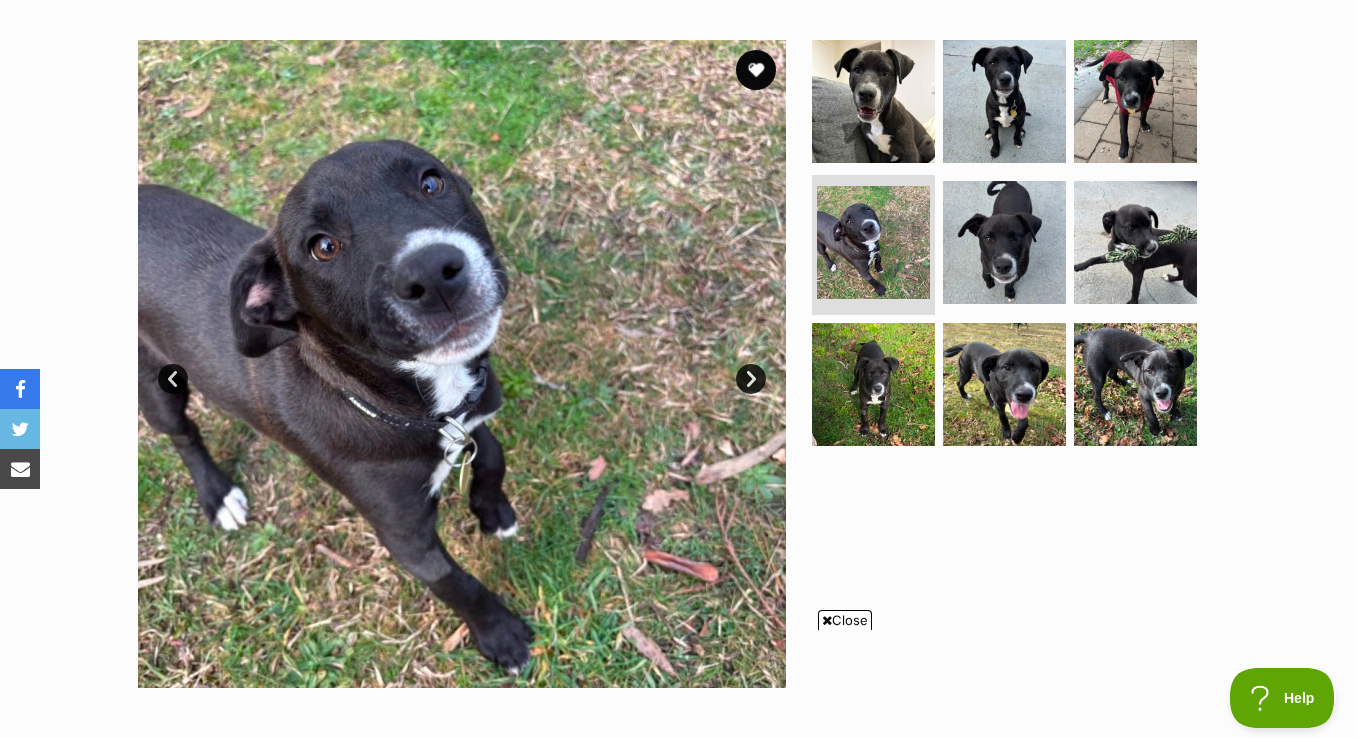 click on "Next" at bounding box center [751, 379] 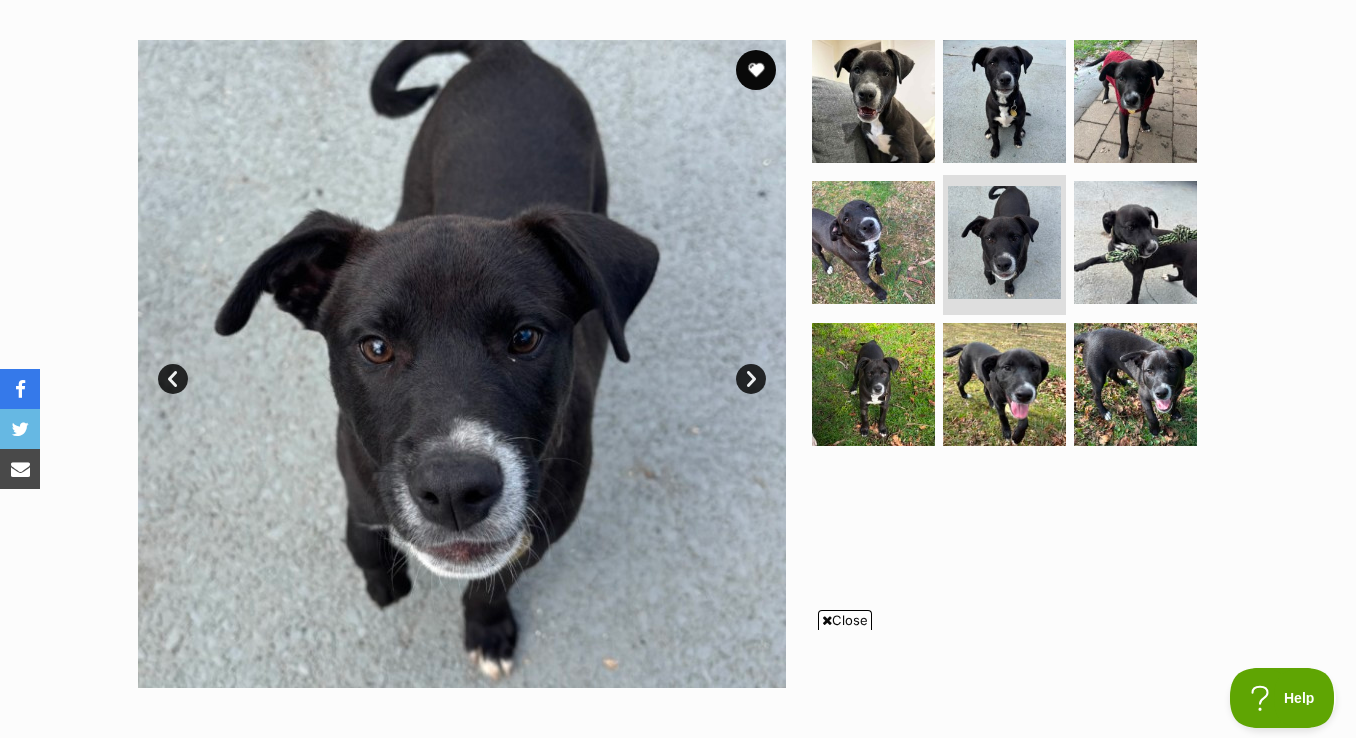 click on "Next" at bounding box center [751, 379] 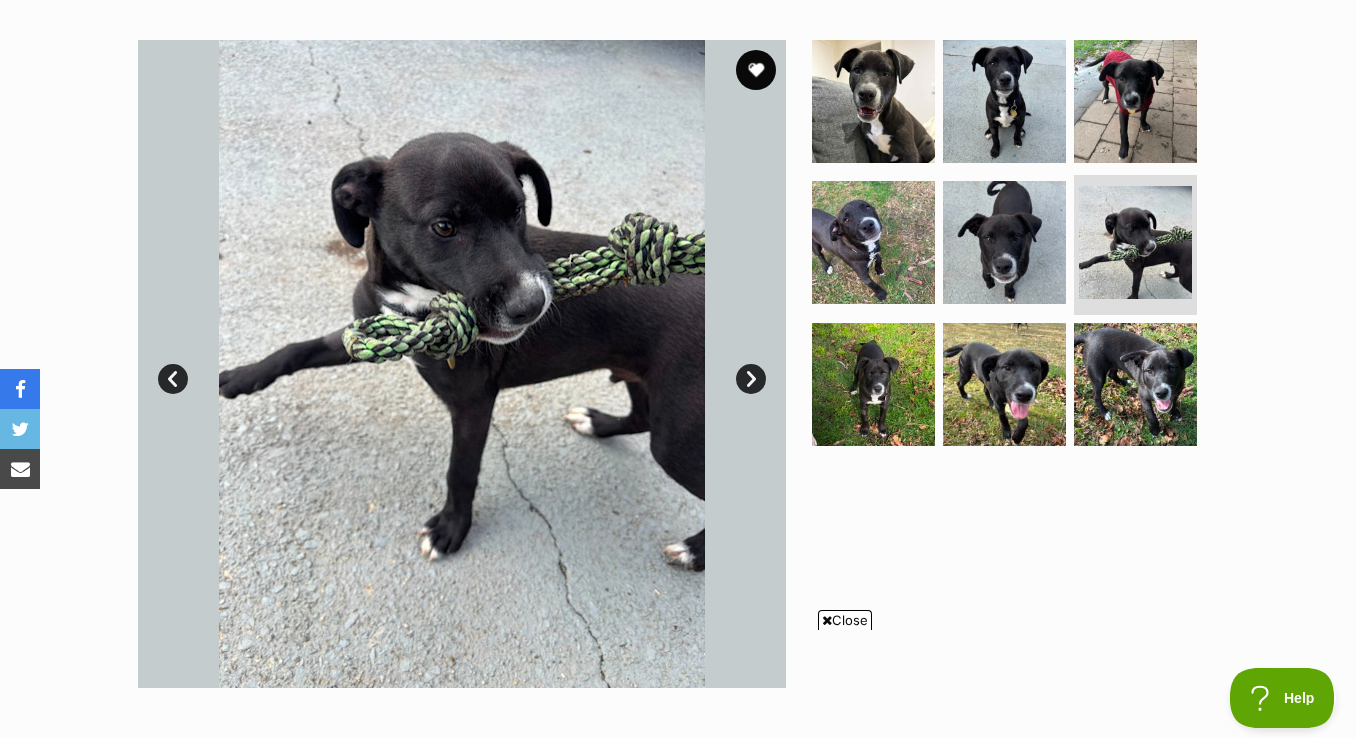 click on "Next" at bounding box center [751, 379] 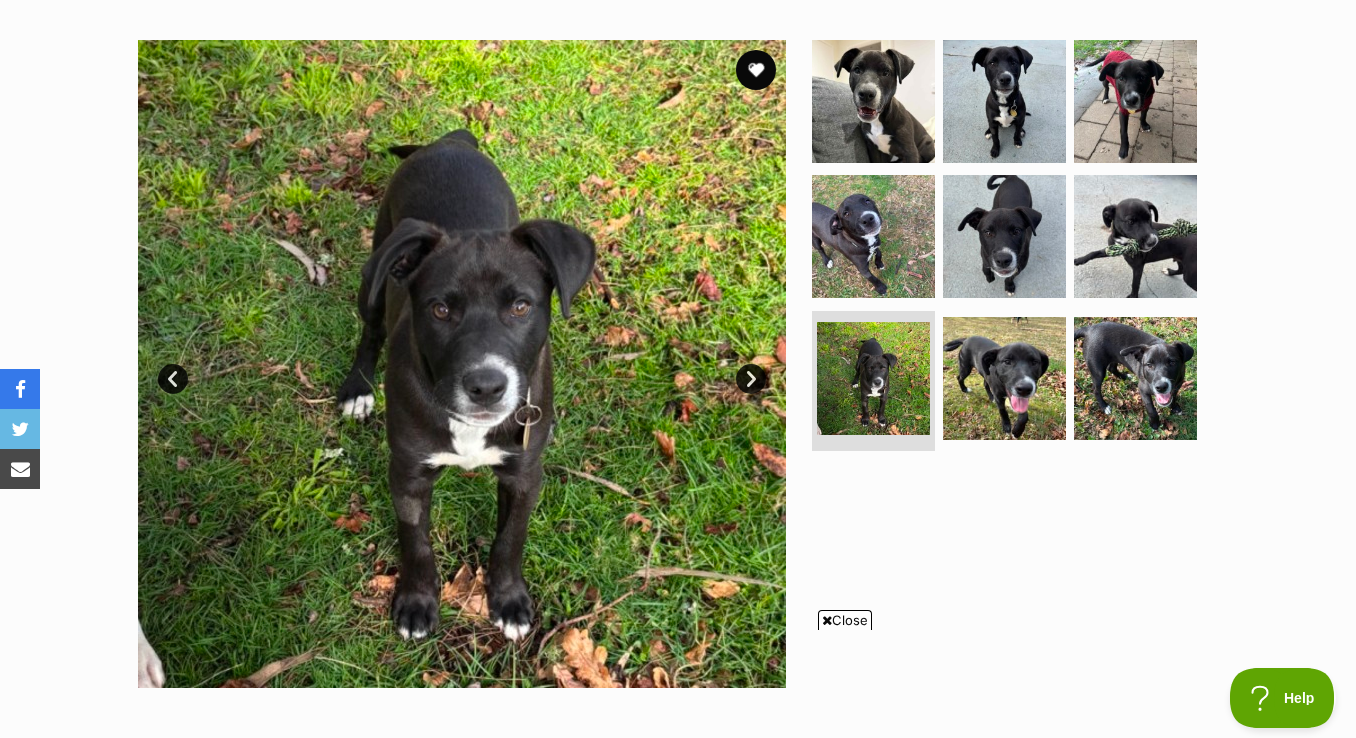 click on "Next" at bounding box center [751, 379] 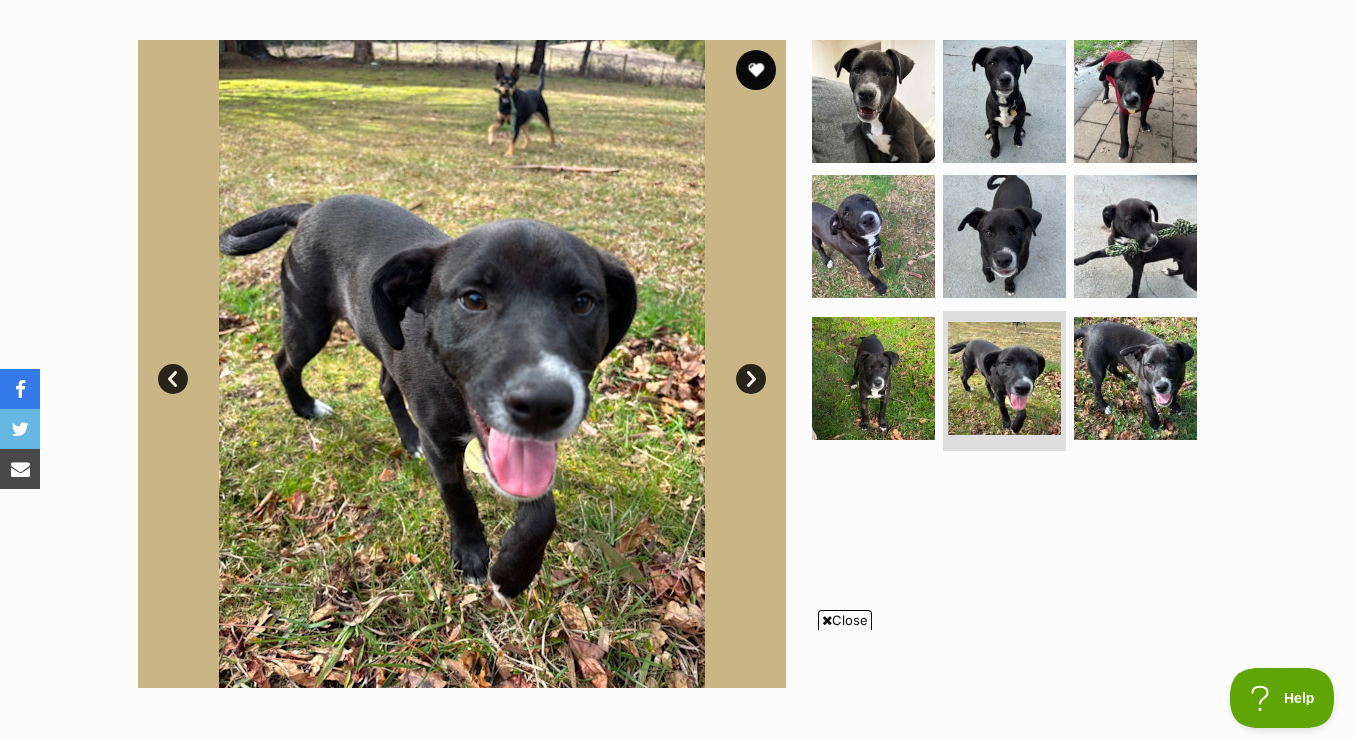 click on "Next" at bounding box center (751, 379) 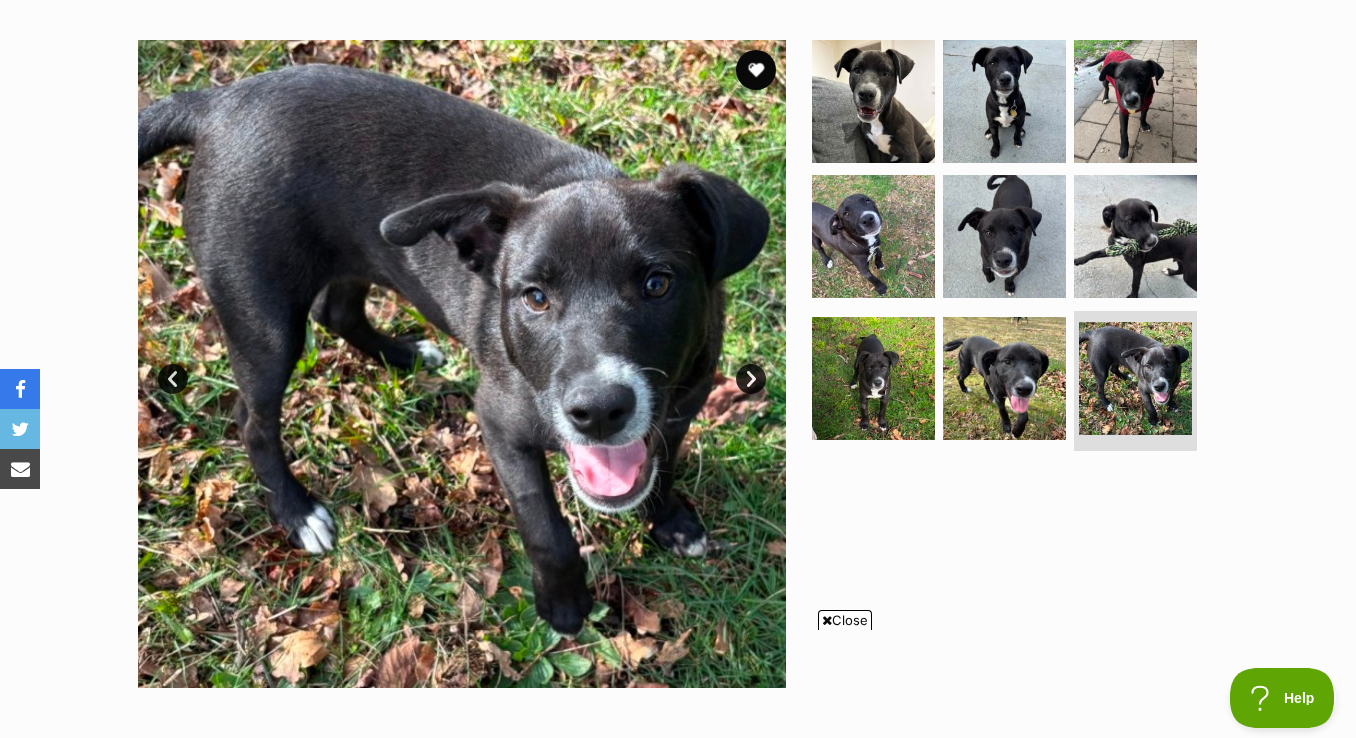 click on "Next" at bounding box center (751, 379) 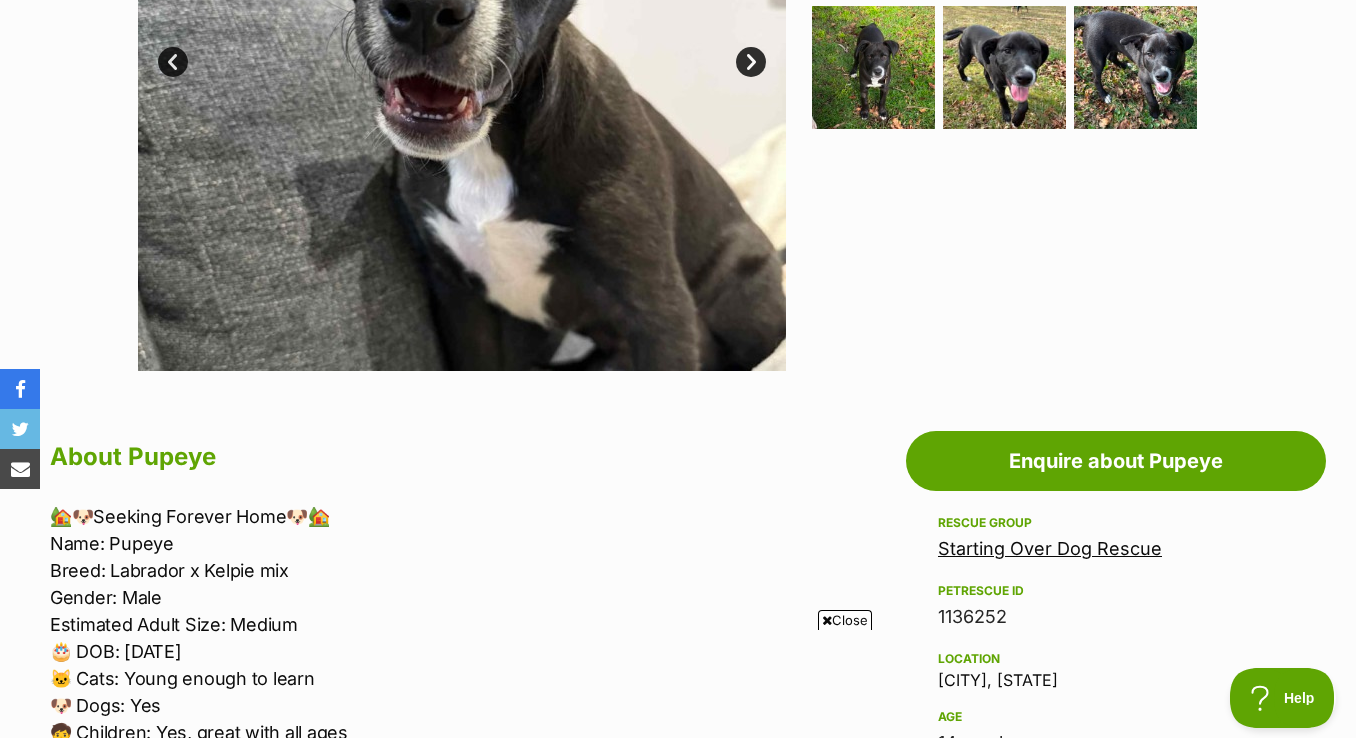 scroll, scrollTop: 752, scrollLeft: 0, axis: vertical 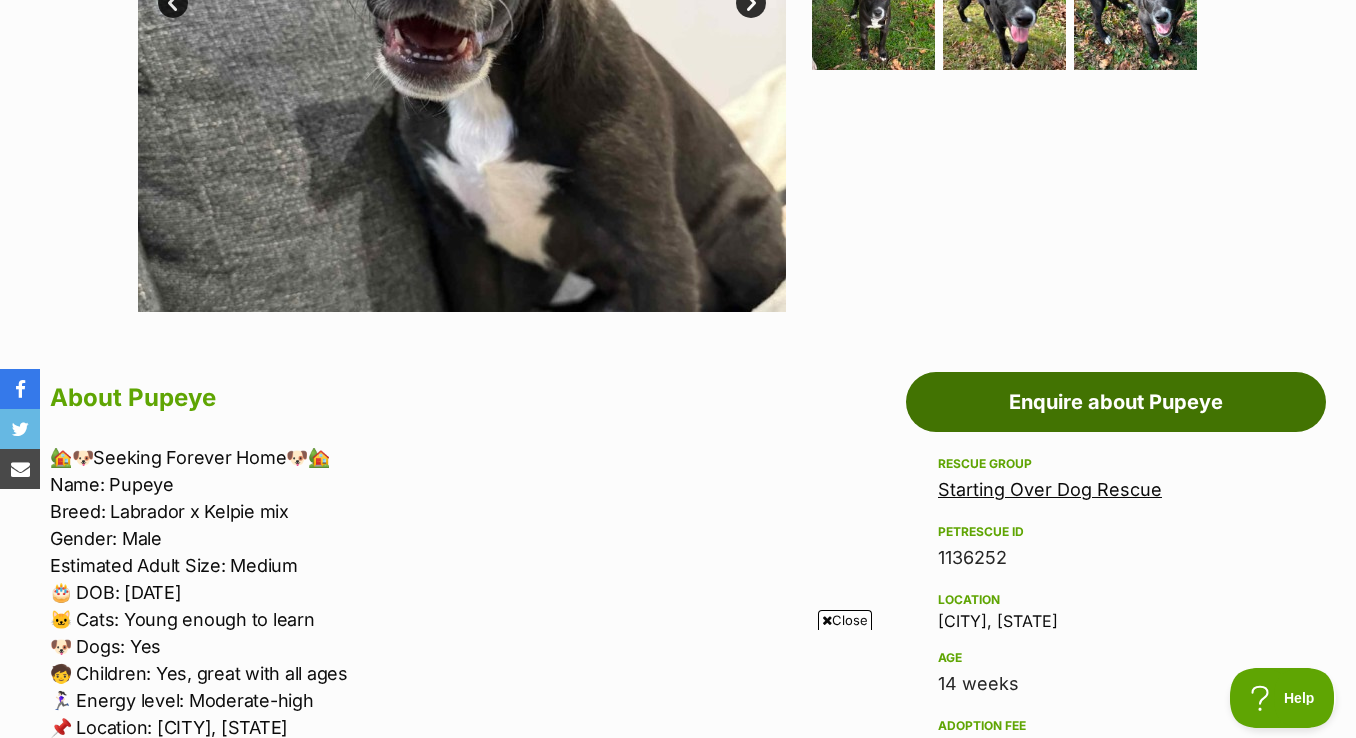 click on "Enquire about Pupeye" at bounding box center (1116, 402) 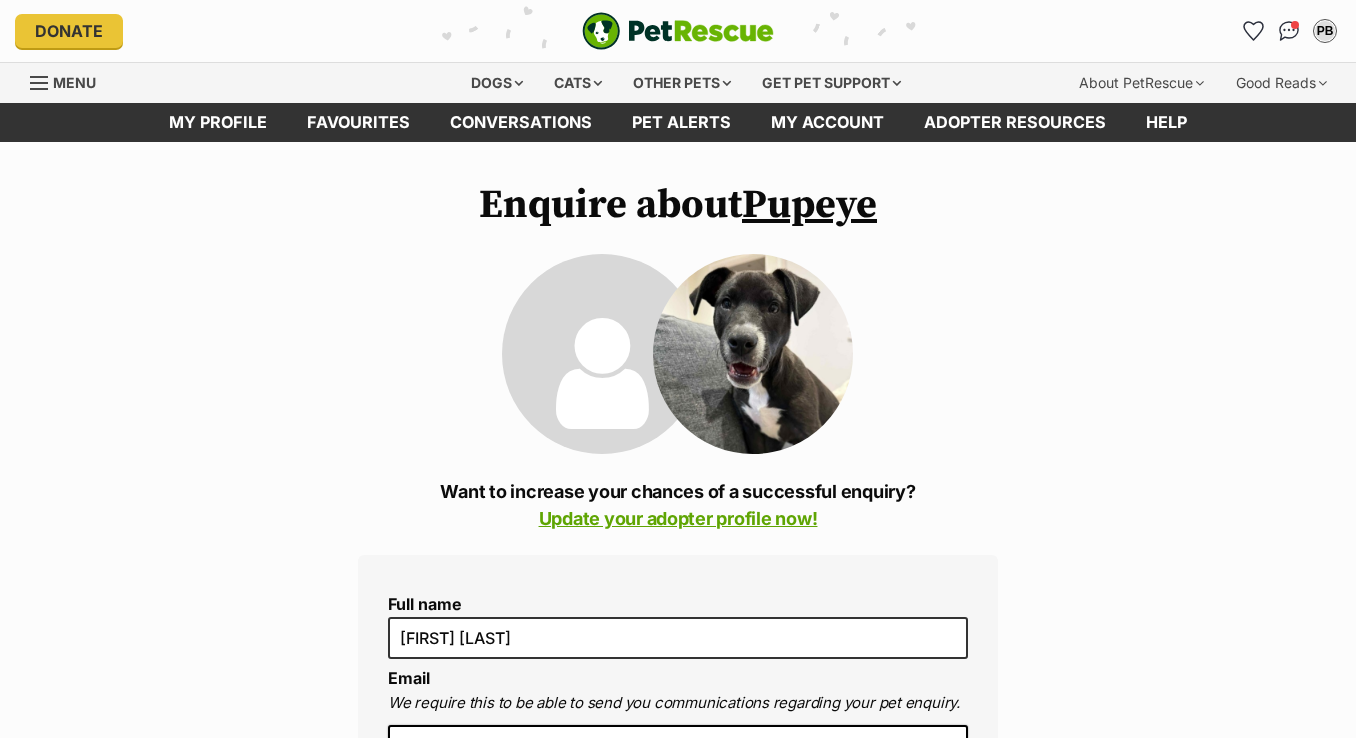 scroll, scrollTop: 0, scrollLeft: 0, axis: both 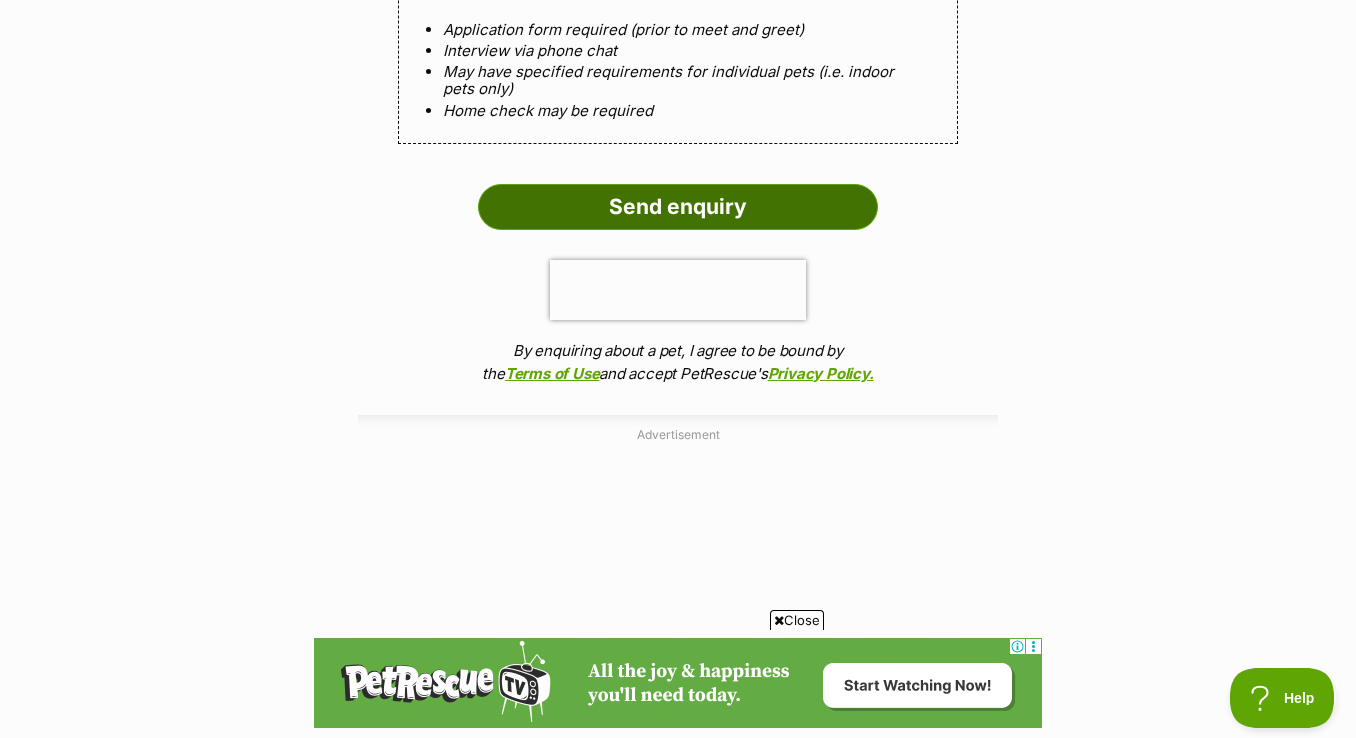 click on "Send enquiry" at bounding box center (678, 207) 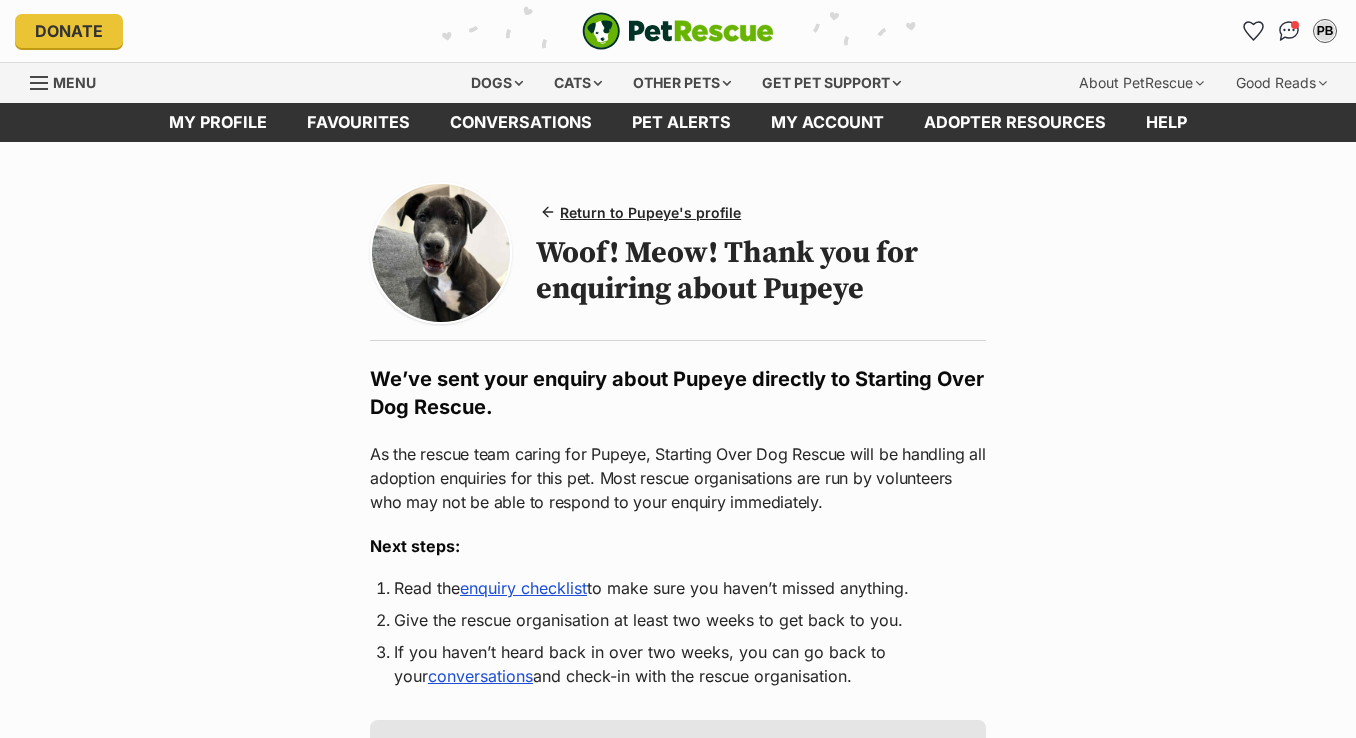 scroll, scrollTop: 0, scrollLeft: 0, axis: both 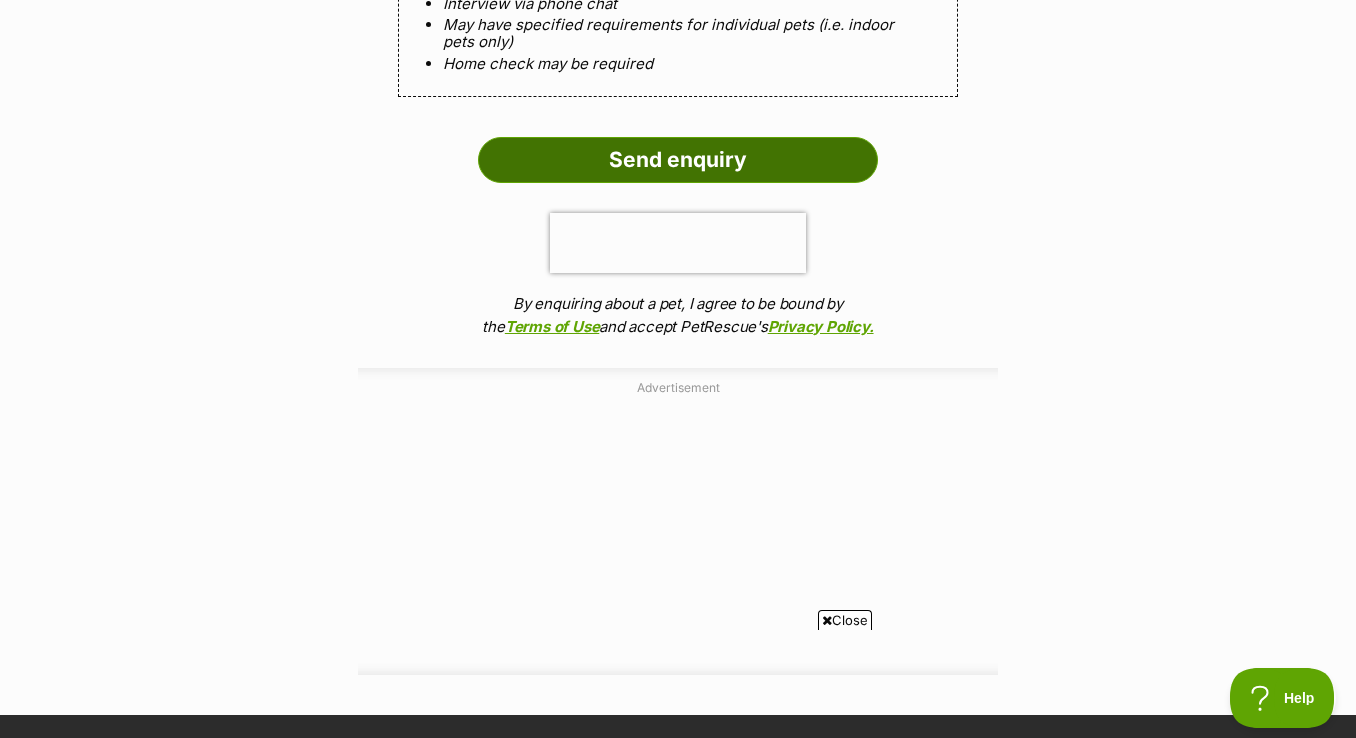 click on "Send enquiry" at bounding box center [678, 160] 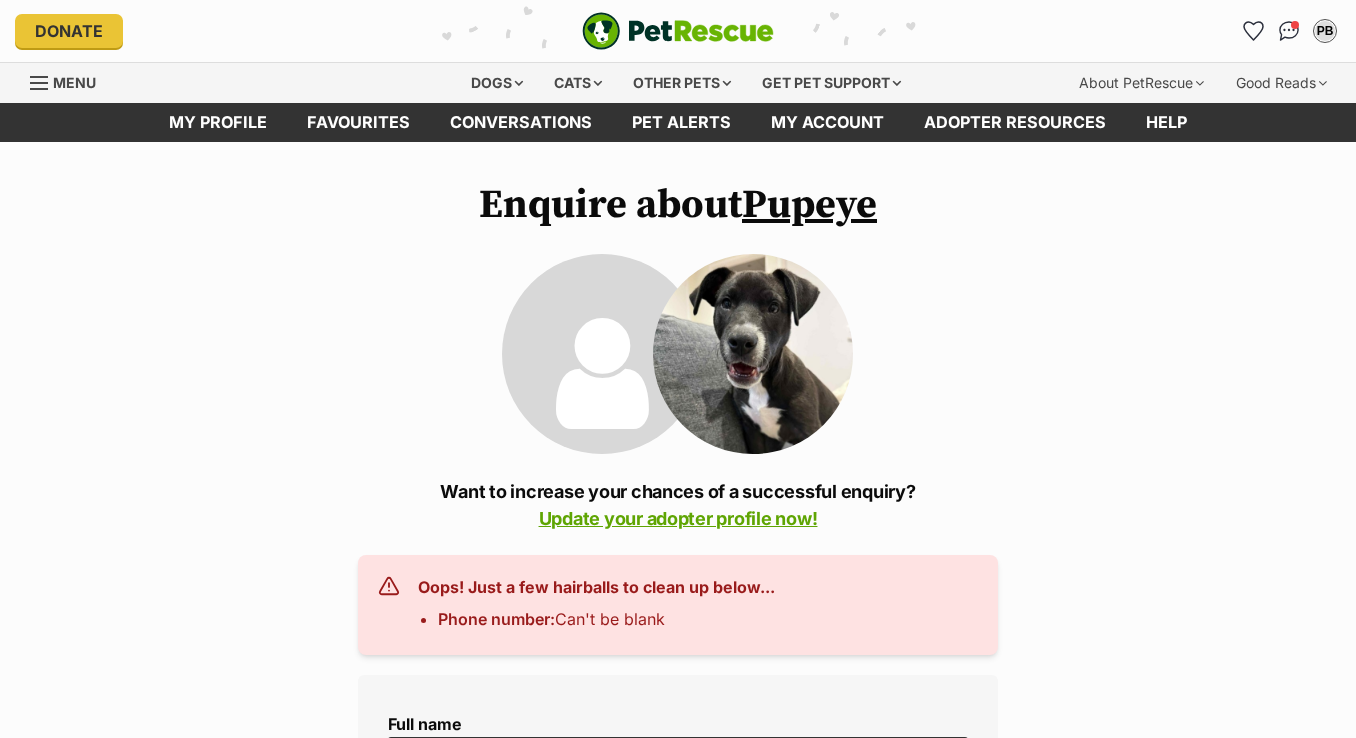 scroll, scrollTop: 0, scrollLeft: 0, axis: both 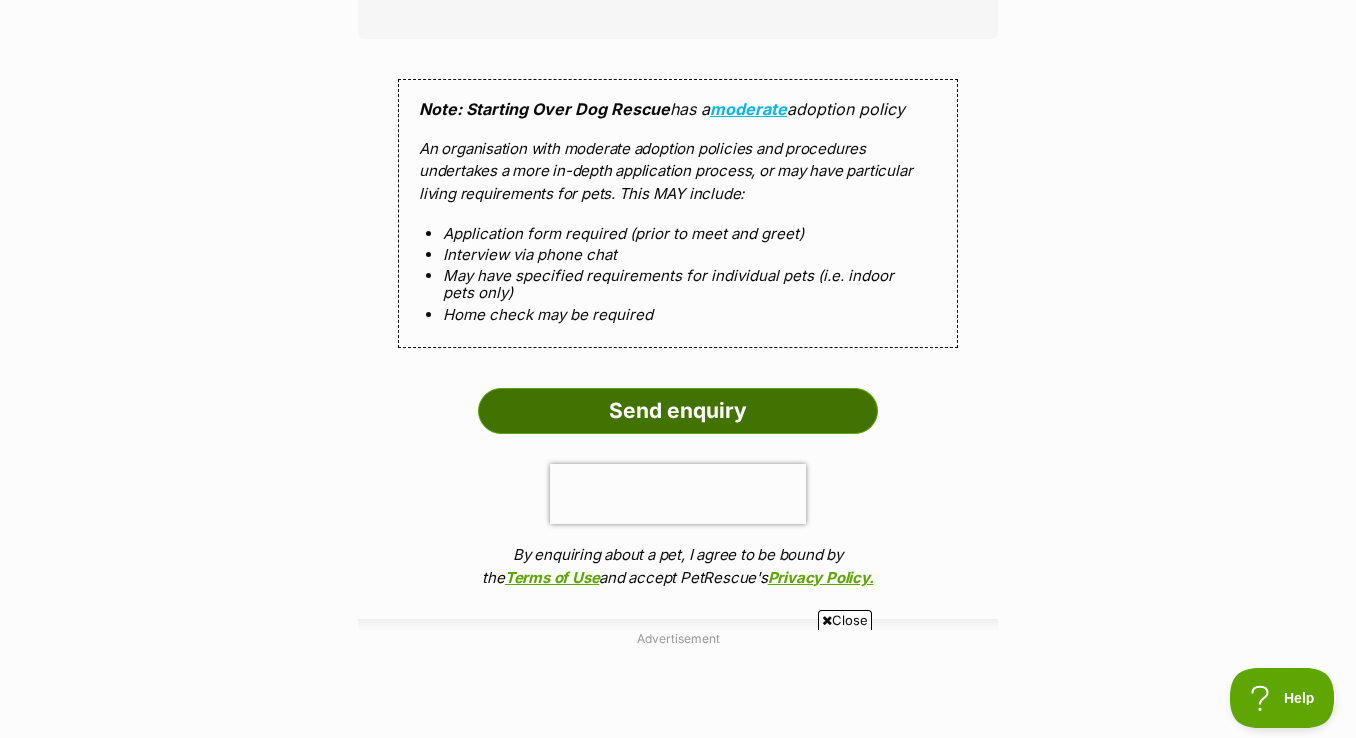 click on "Send enquiry" at bounding box center (678, 411) 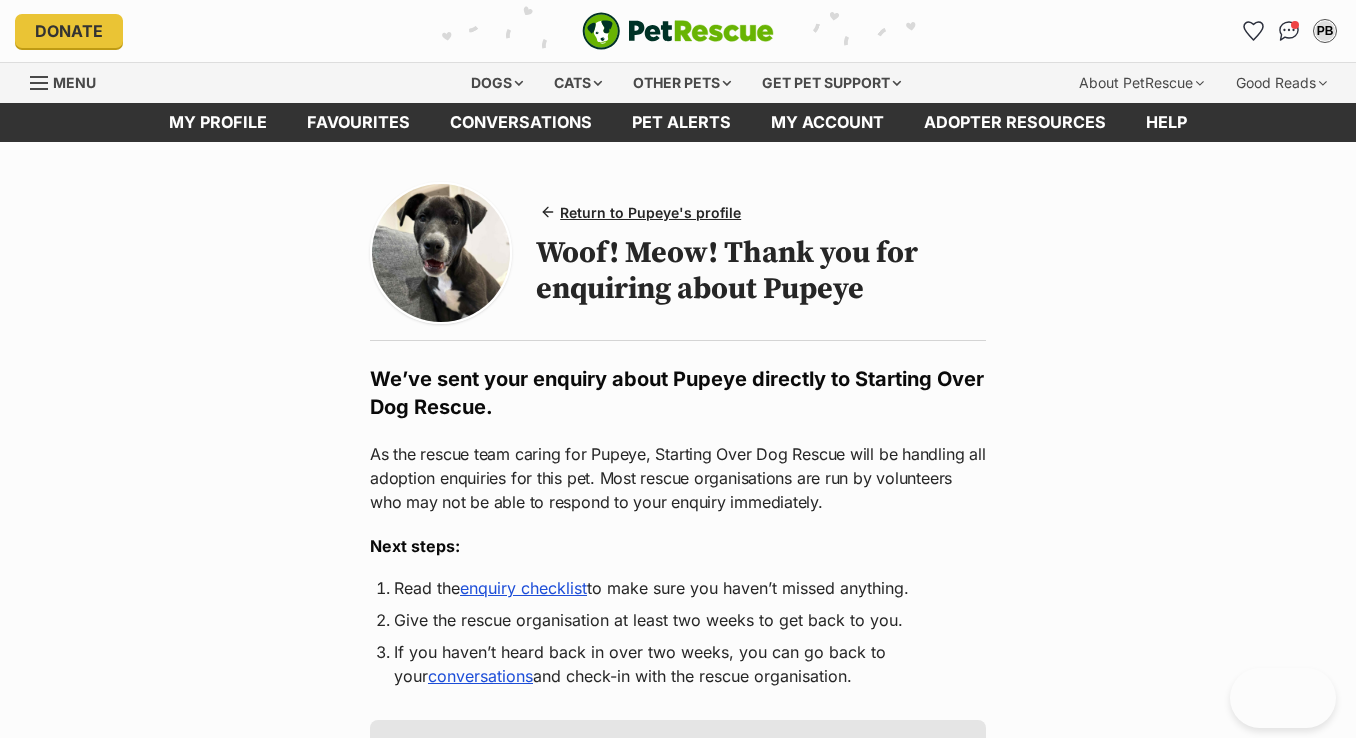 scroll, scrollTop: 0, scrollLeft: 0, axis: both 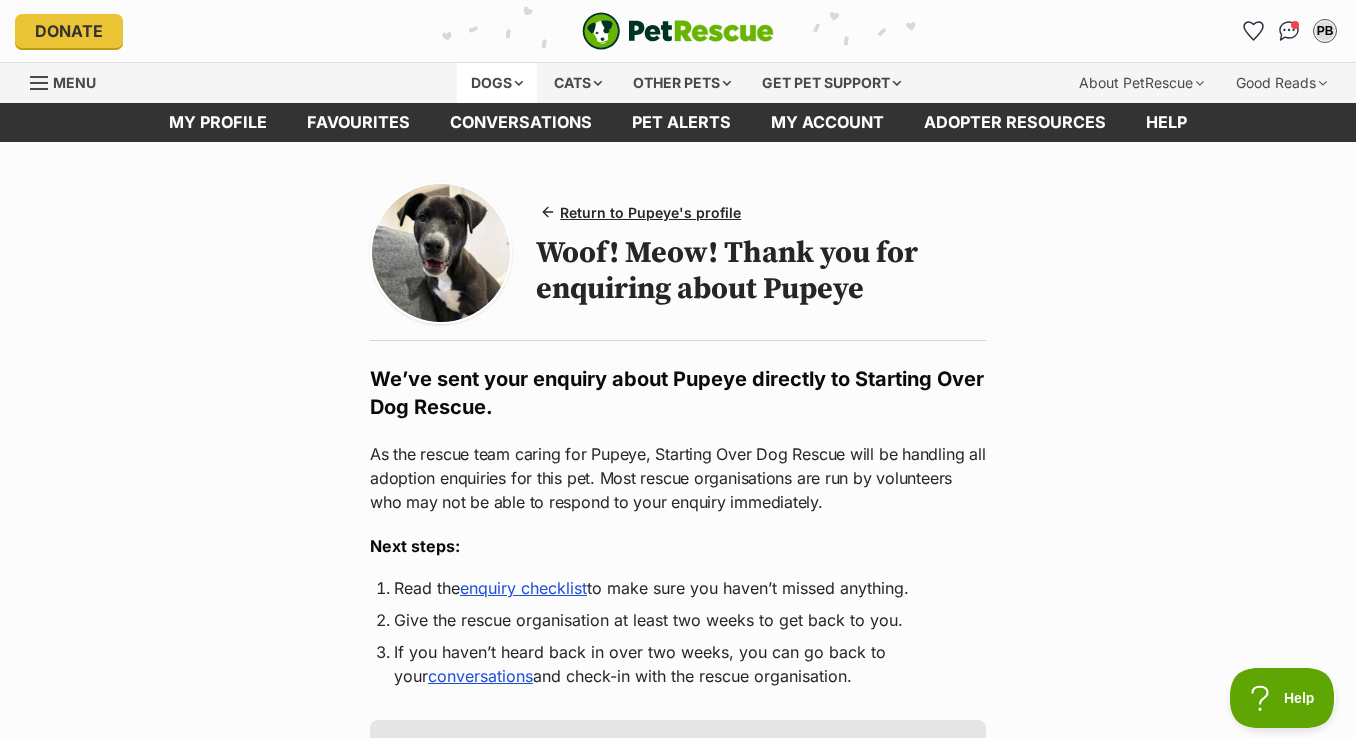 click on "Dogs" at bounding box center (497, 83) 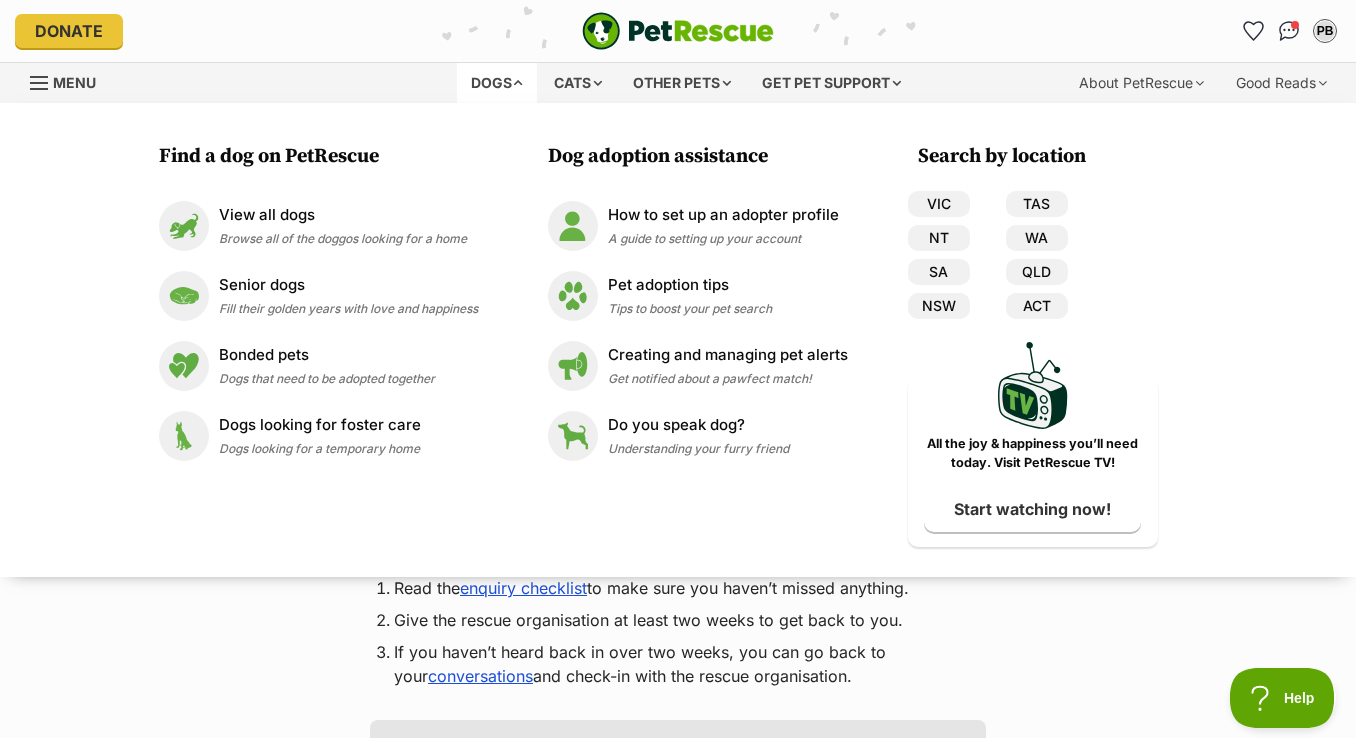scroll, scrollTop: 0, scrollLeft: 0, axis: both 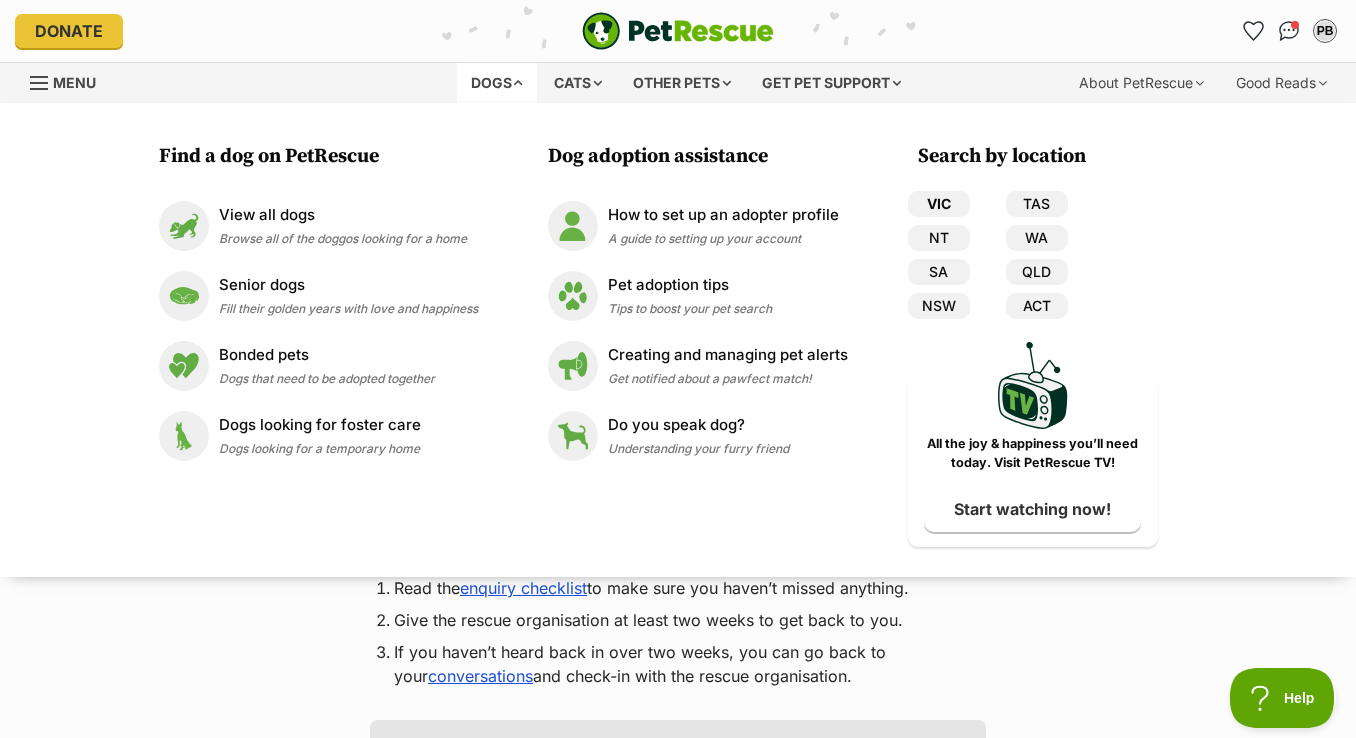 click on "VIC" at bounding box center [939, 204] 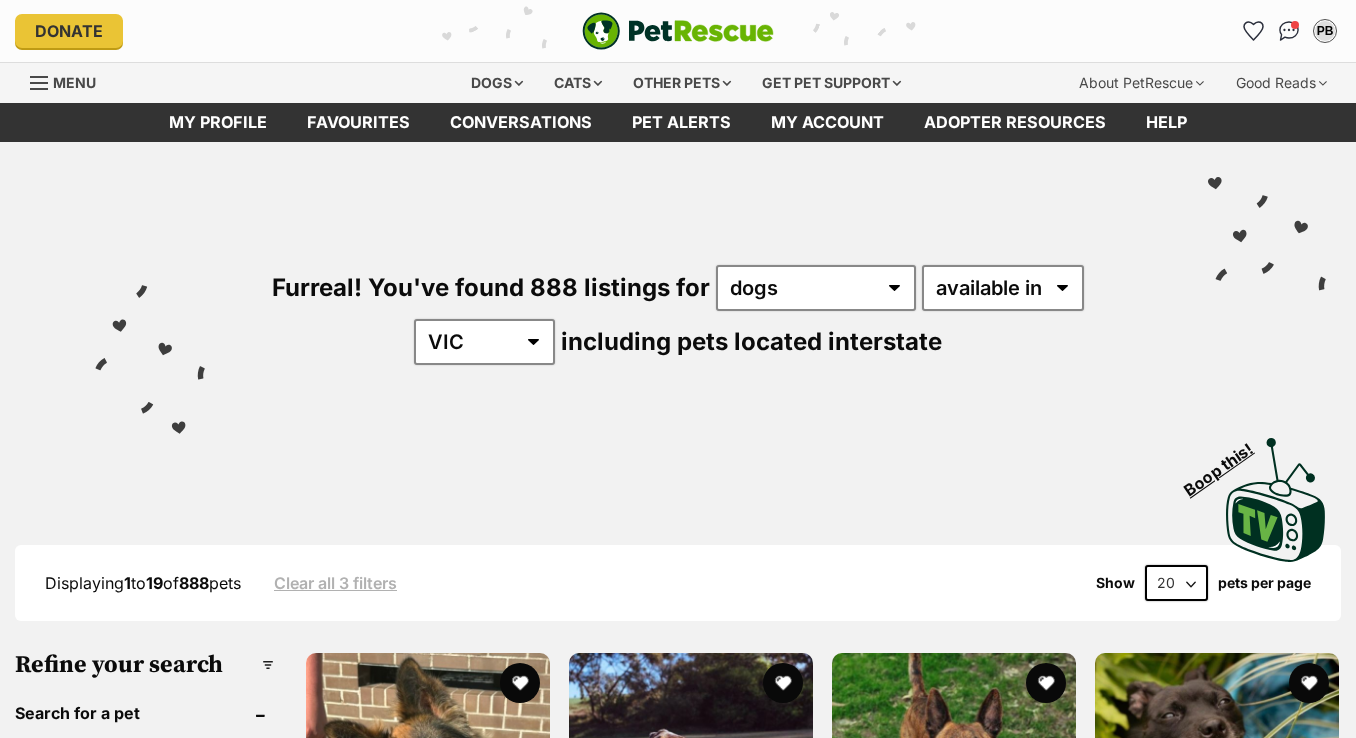 scroll, scrollTop: 1698, scrollLeft: 0, axis: vertical 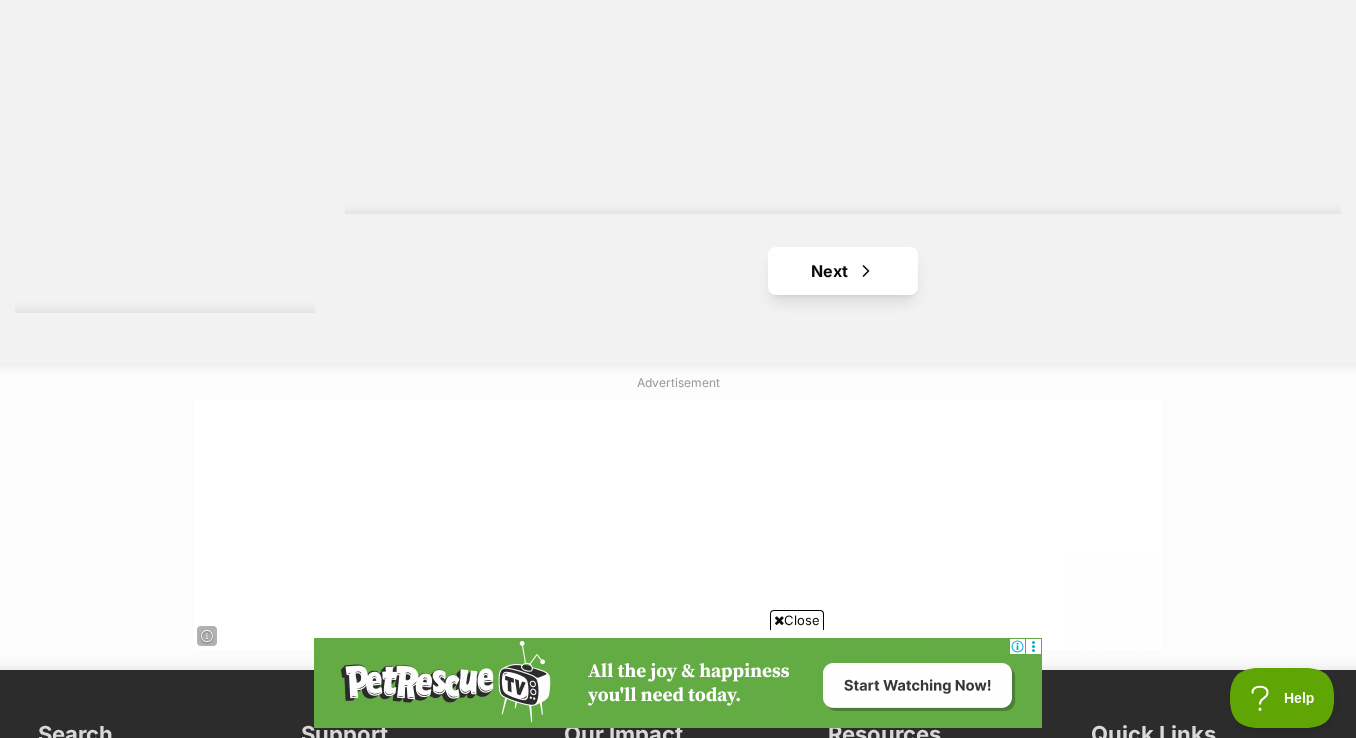 click on "Next" at bounding box center (843, 271) 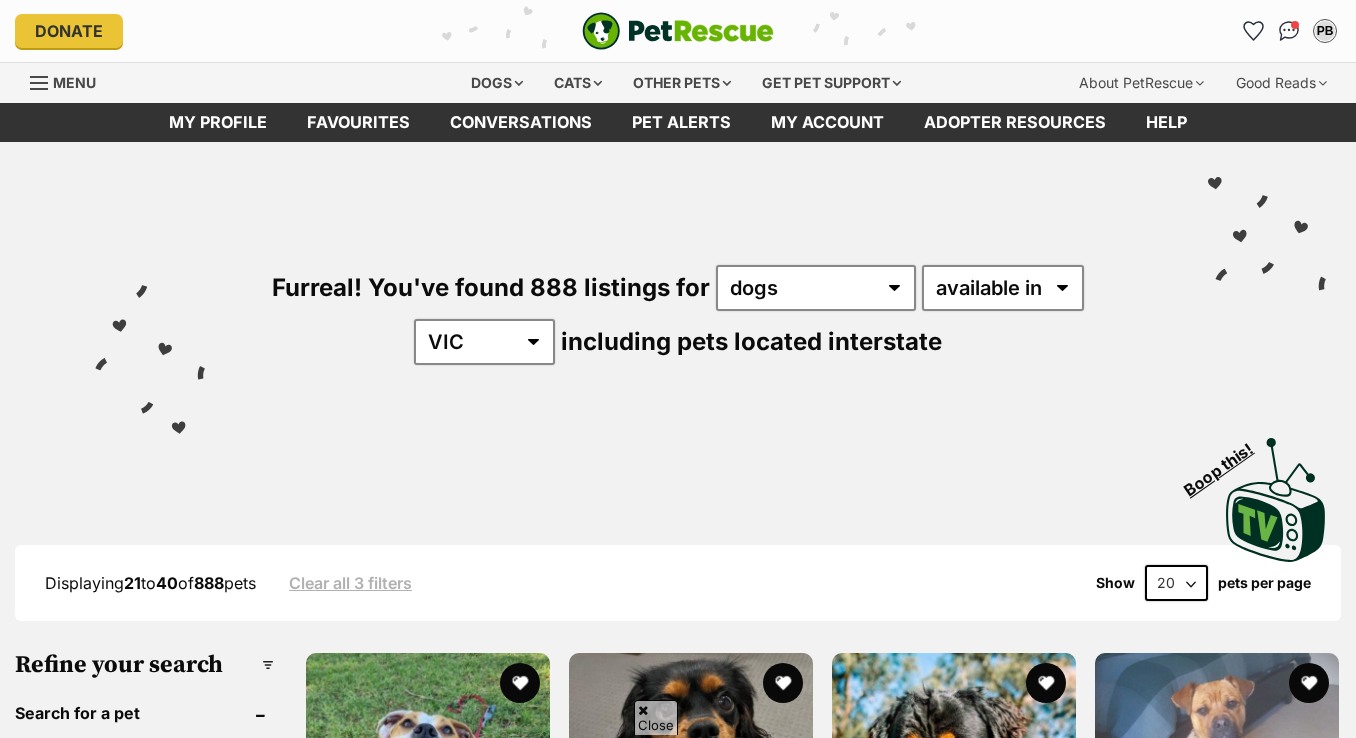 scroll, scrollTop: 242, scrollLeft: 0, axis: vertical 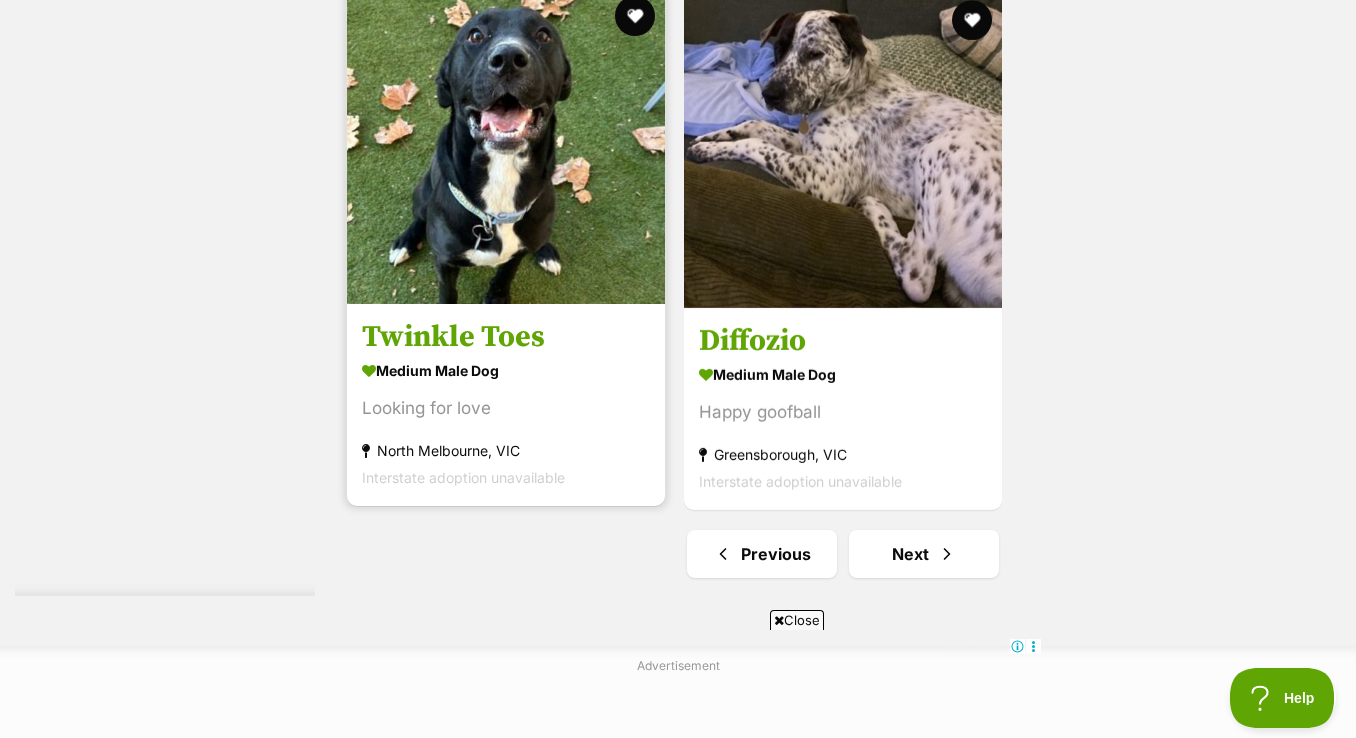 click on "Twinkle Toes" at bounding box center (506, 337) 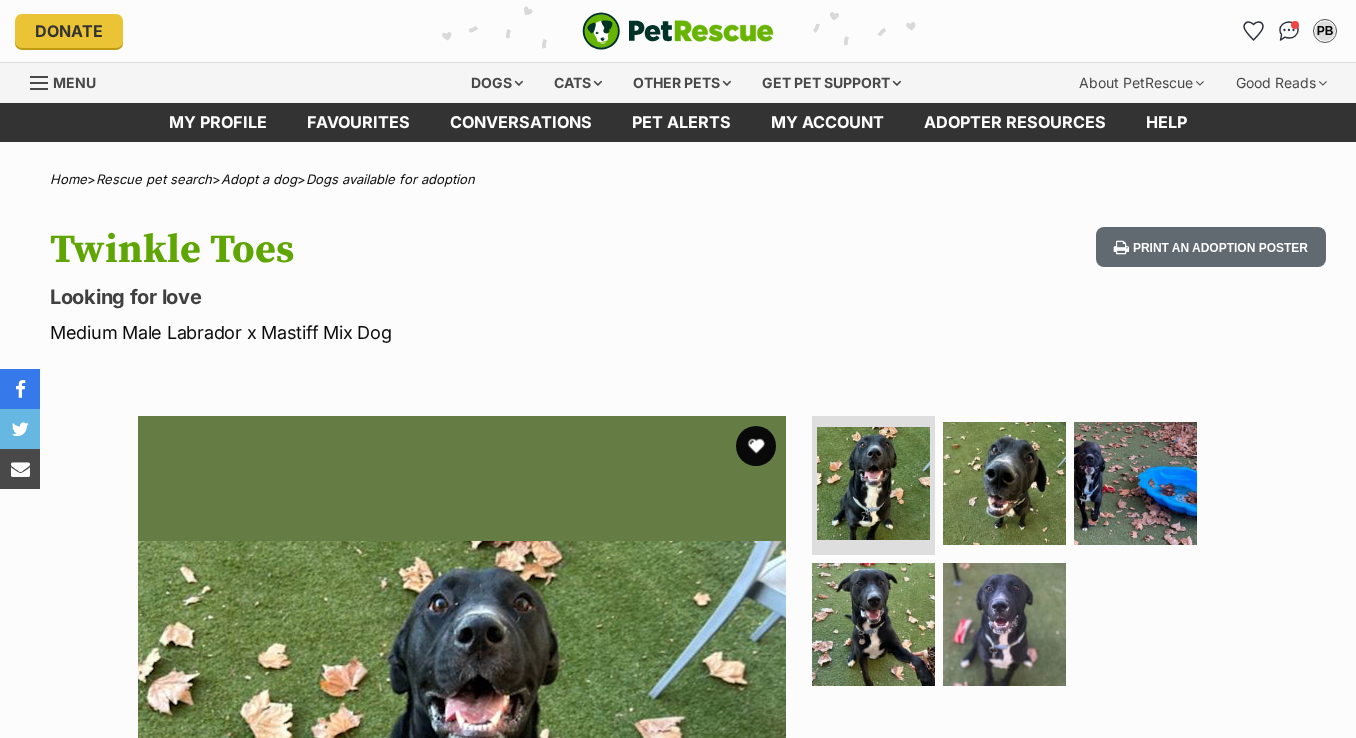 scroll, scrollTop: 0, scrollLeft: 0, axis: both 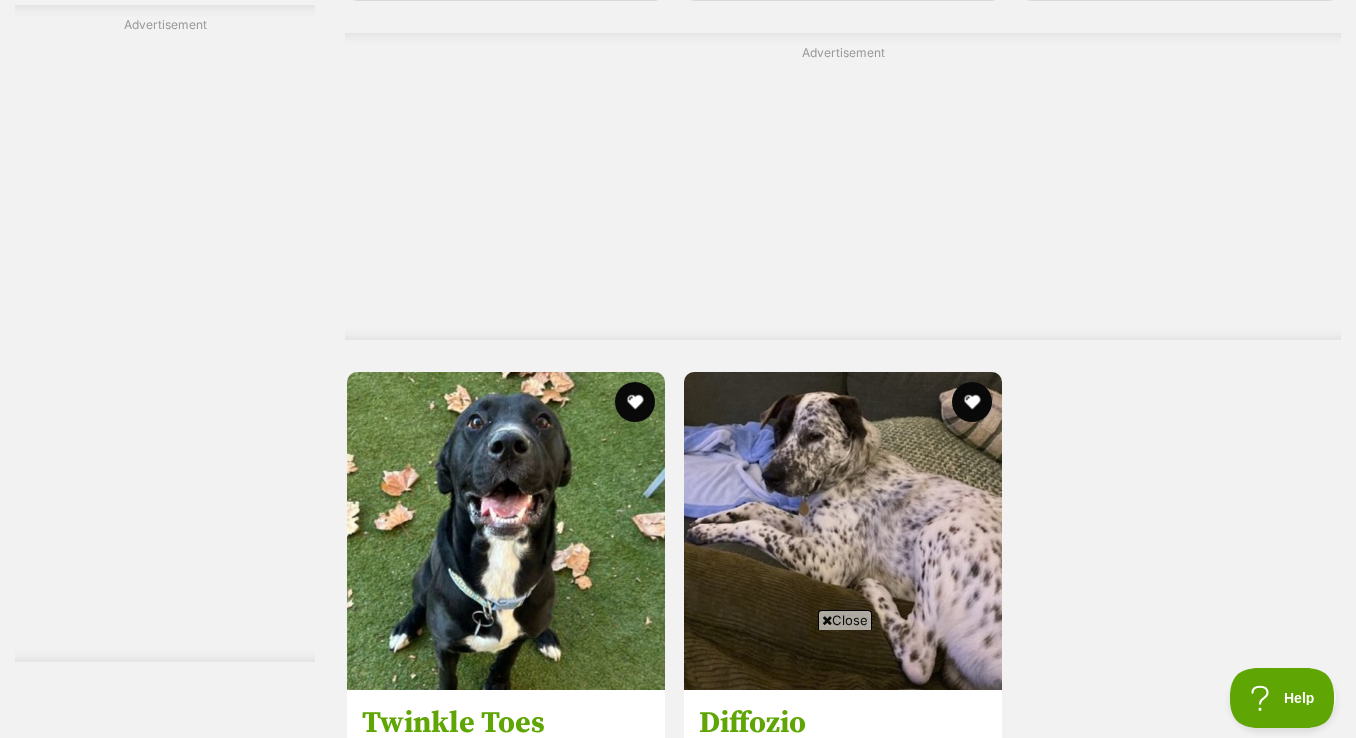click on "Next" at bounding box center [924, 936] 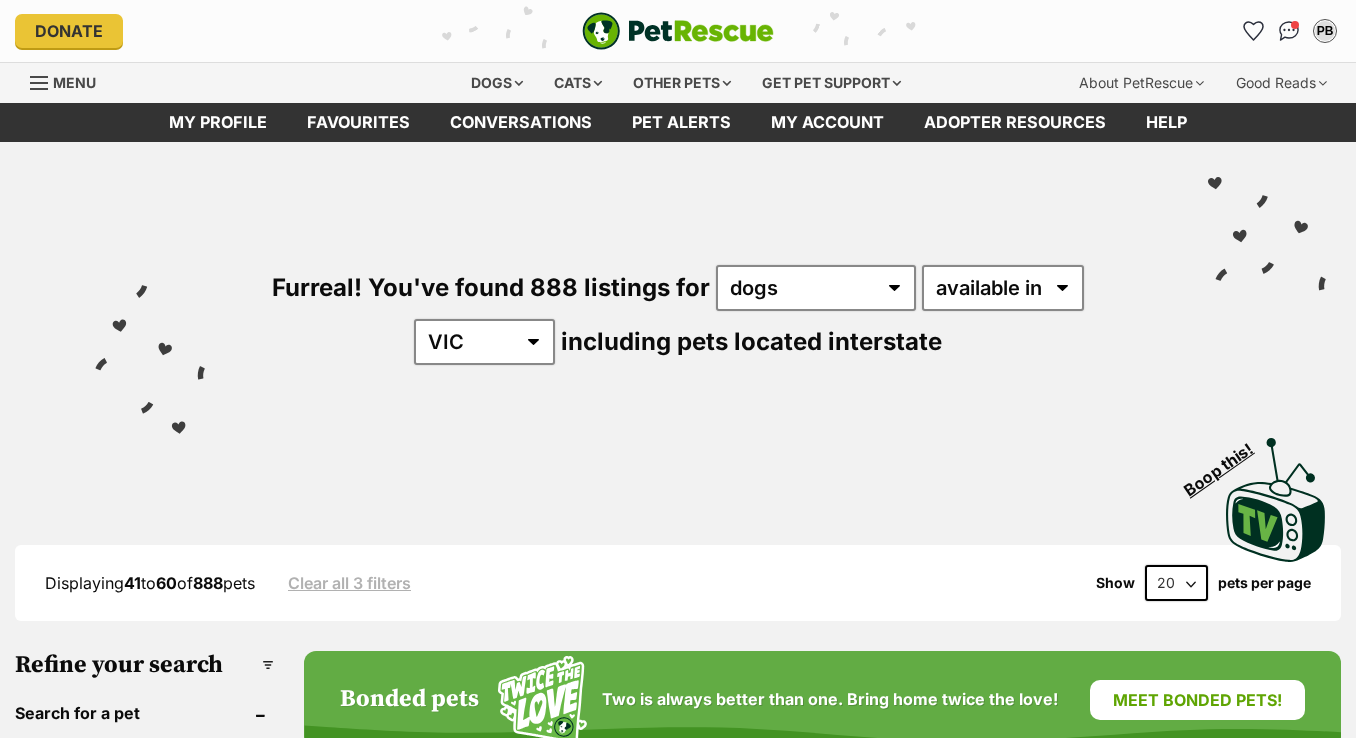 scroll, scrollTop: 0, scrollLeft: 0, axis: both 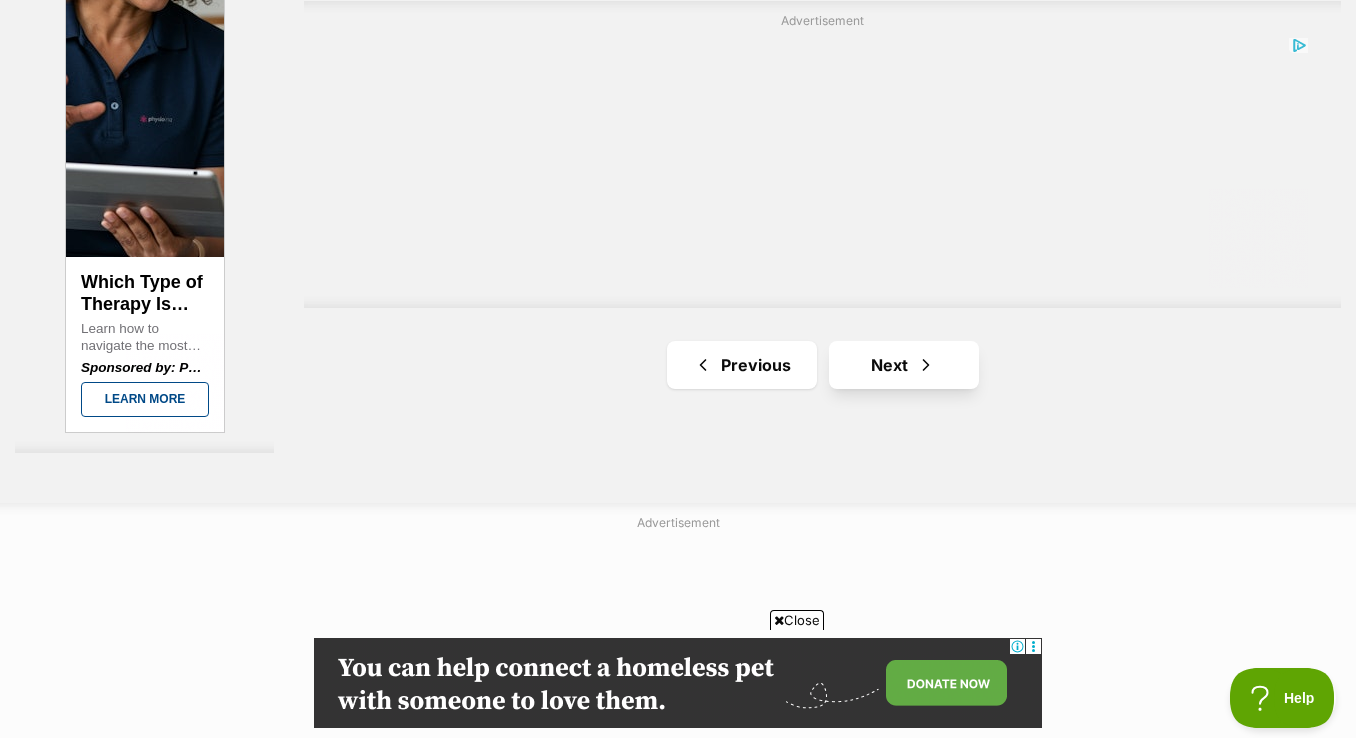 click at bounding box center [926, 365] 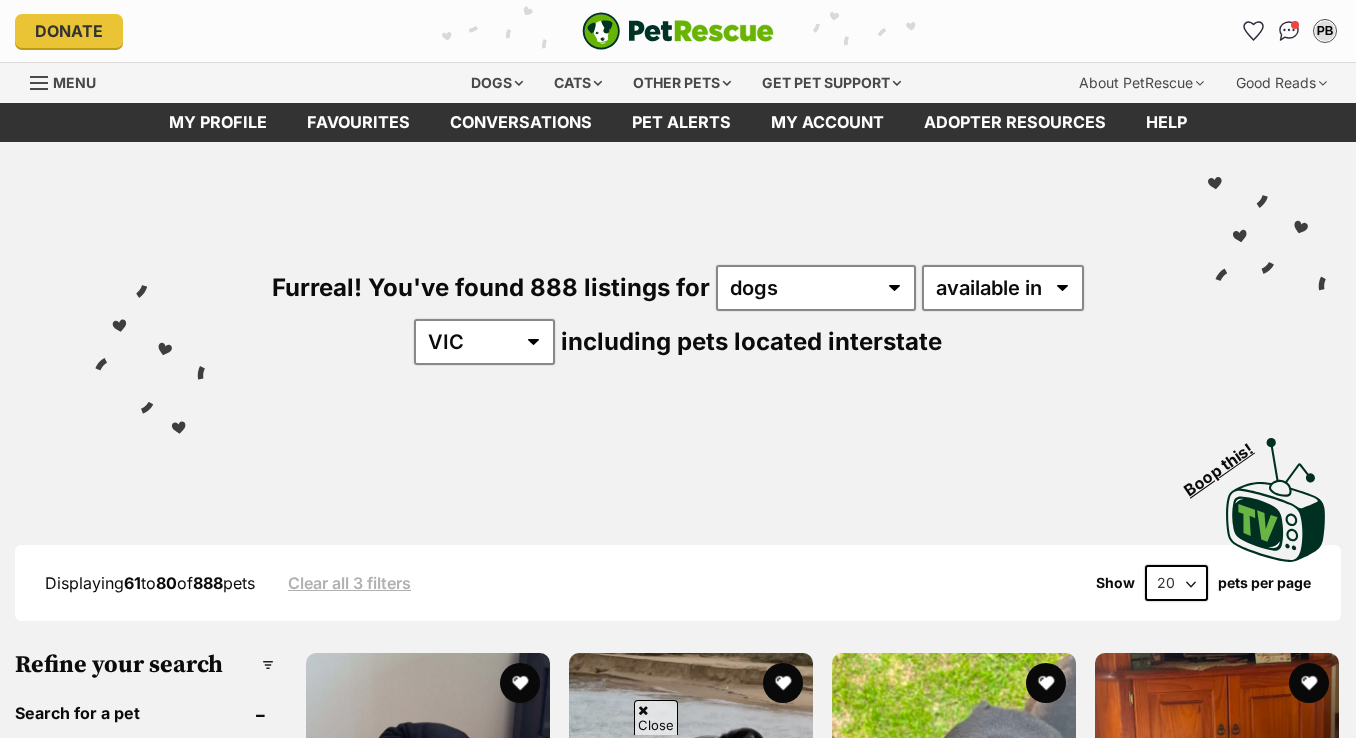 scroll, scrollTop: 354, scrollLeft: 0, axis: vertical 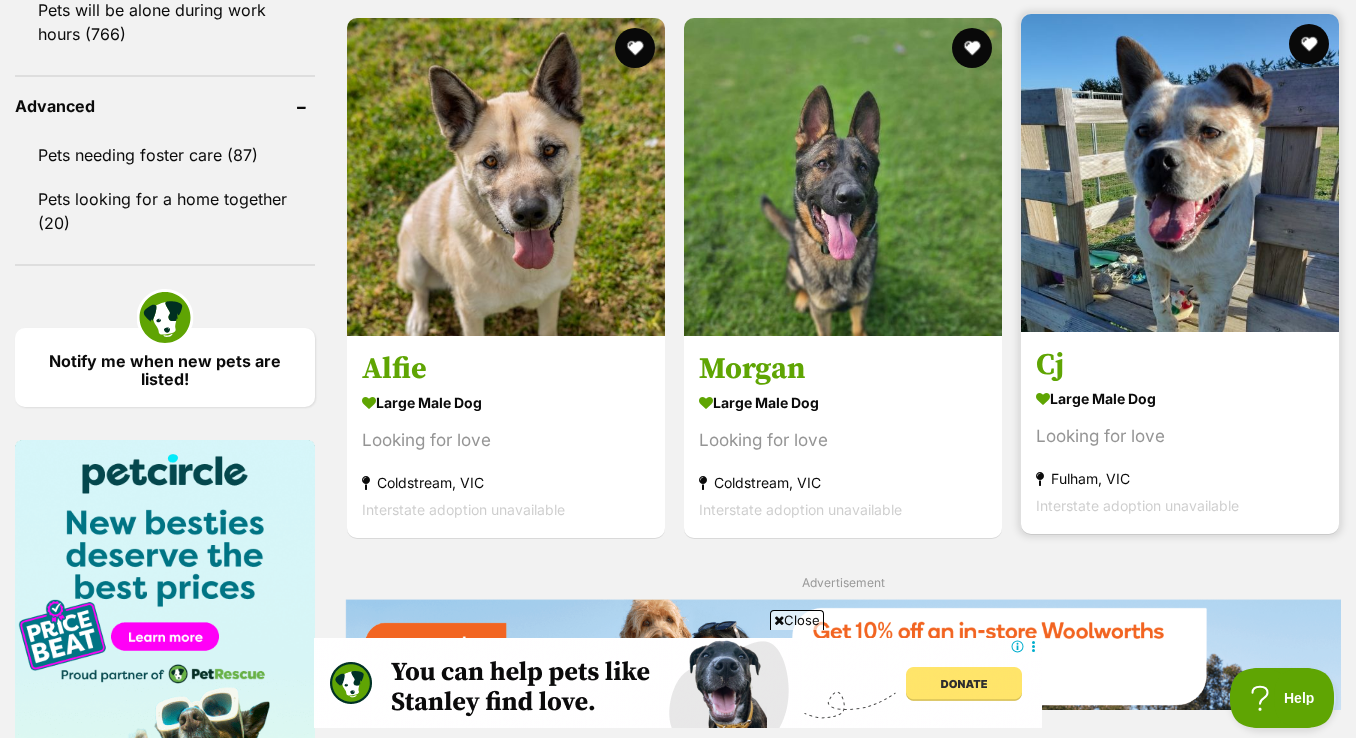 click on "large male Dog" at bounding box center (1180, 399) 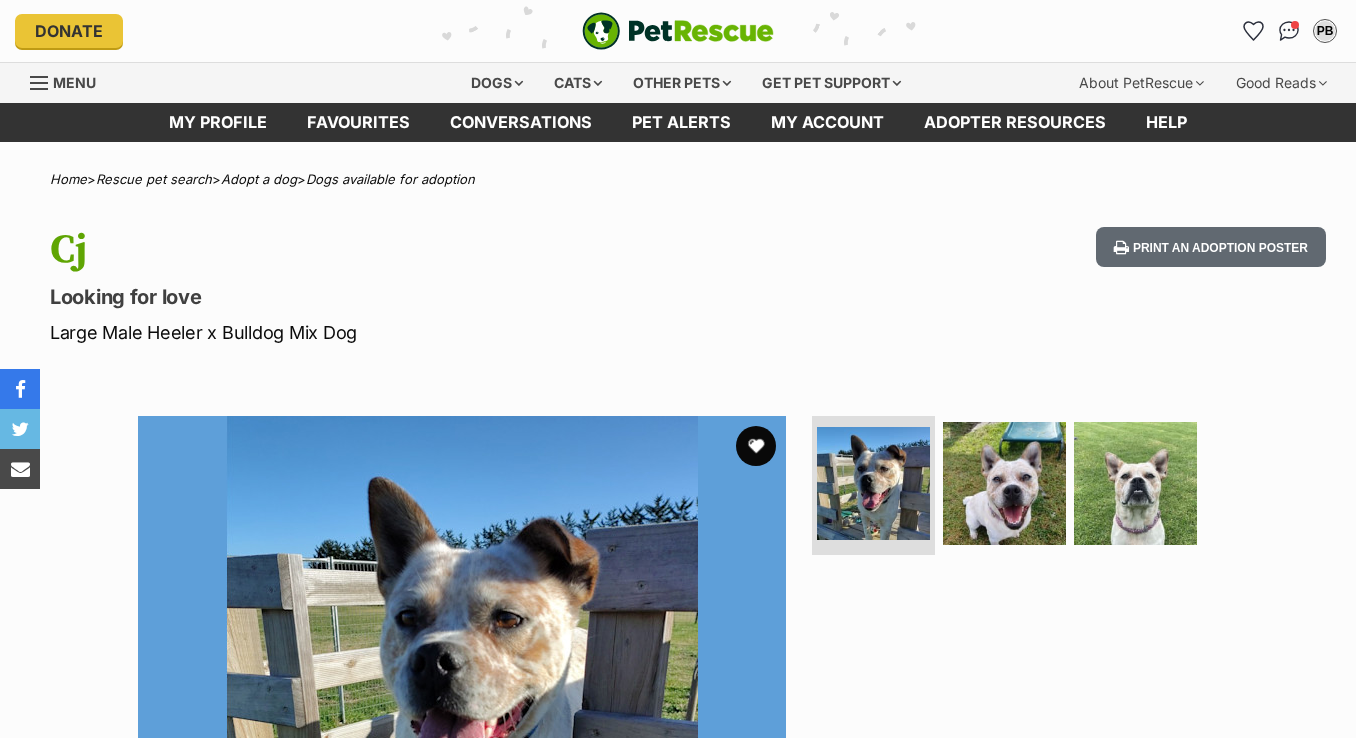 scroll, scrollTop: 0, scrollLeft: 0, axis: both 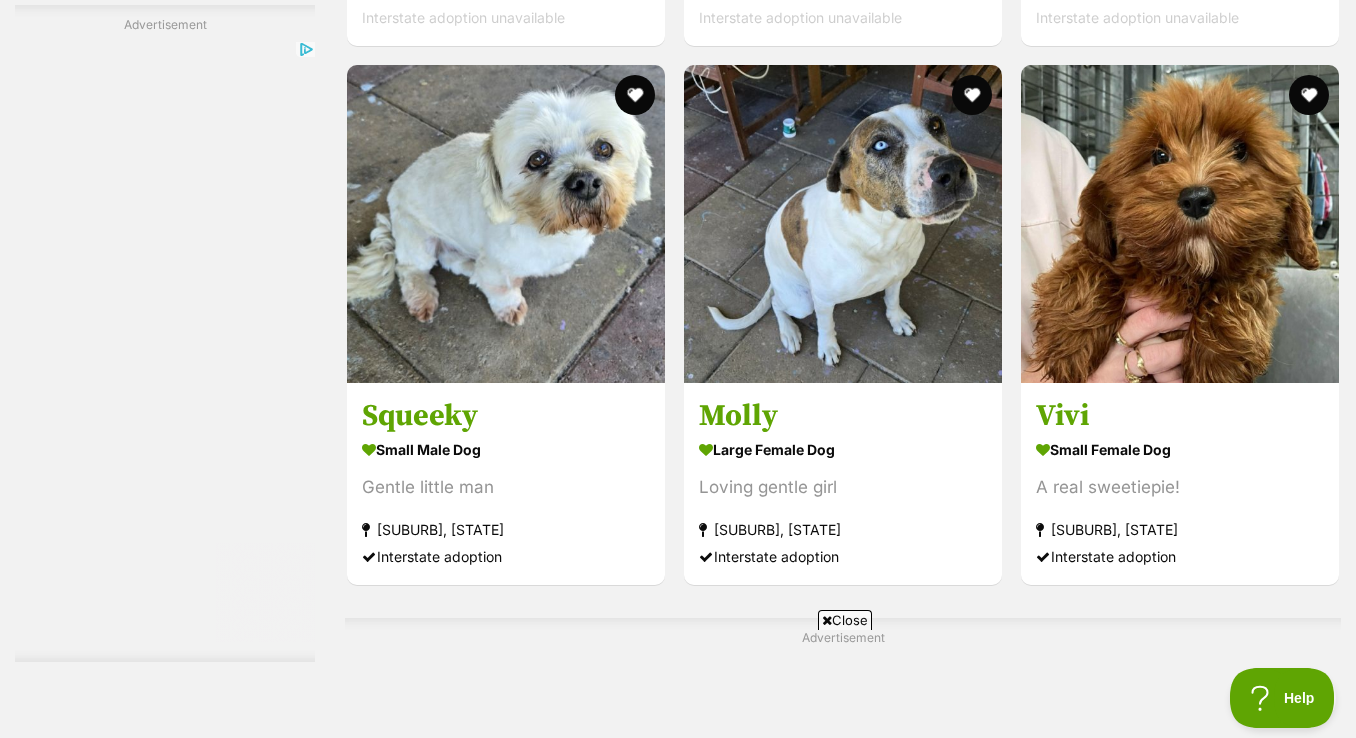 click at bounding box center [506, 1112] 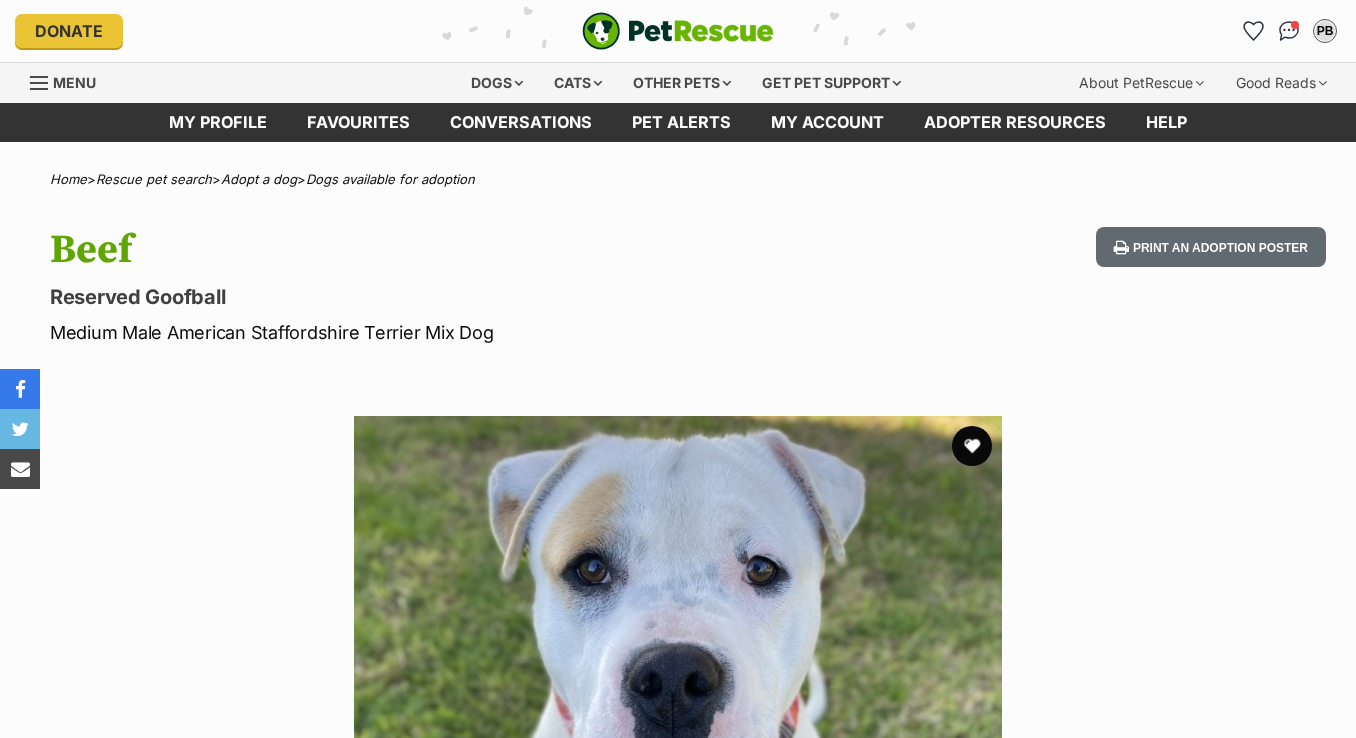 scroll, scrollTop: 0, scrollLeft: 0, axis: both 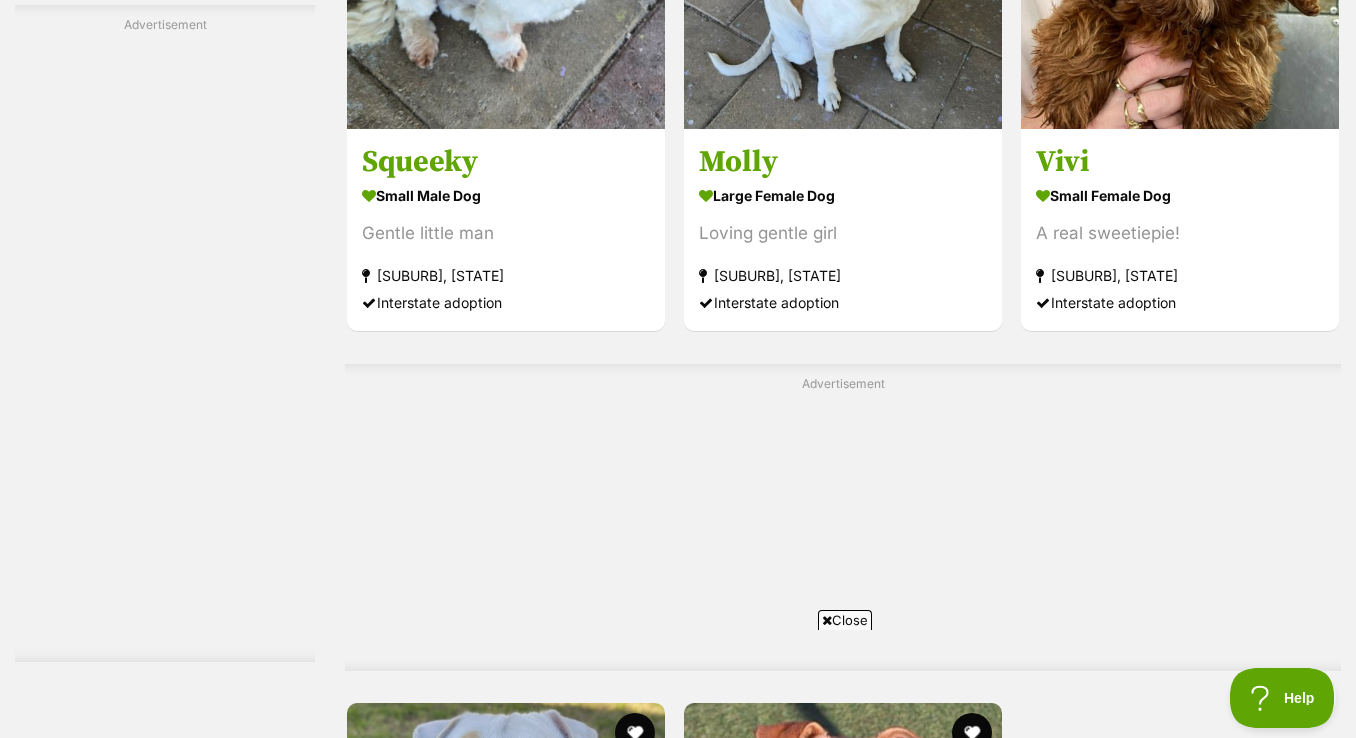 click on "Next" at bounding box center (924, 1267) 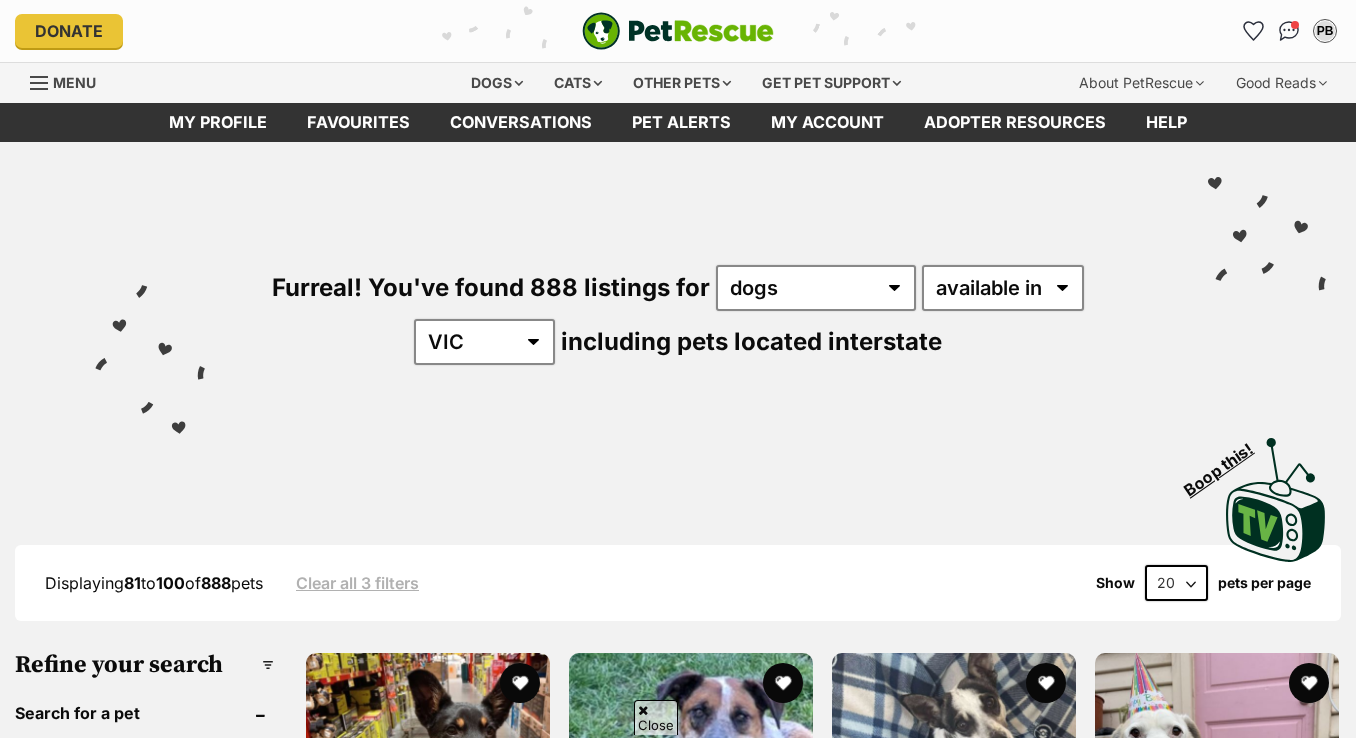 scroll, scrollTop: 580, scrollLeft: 0, axis: vertical 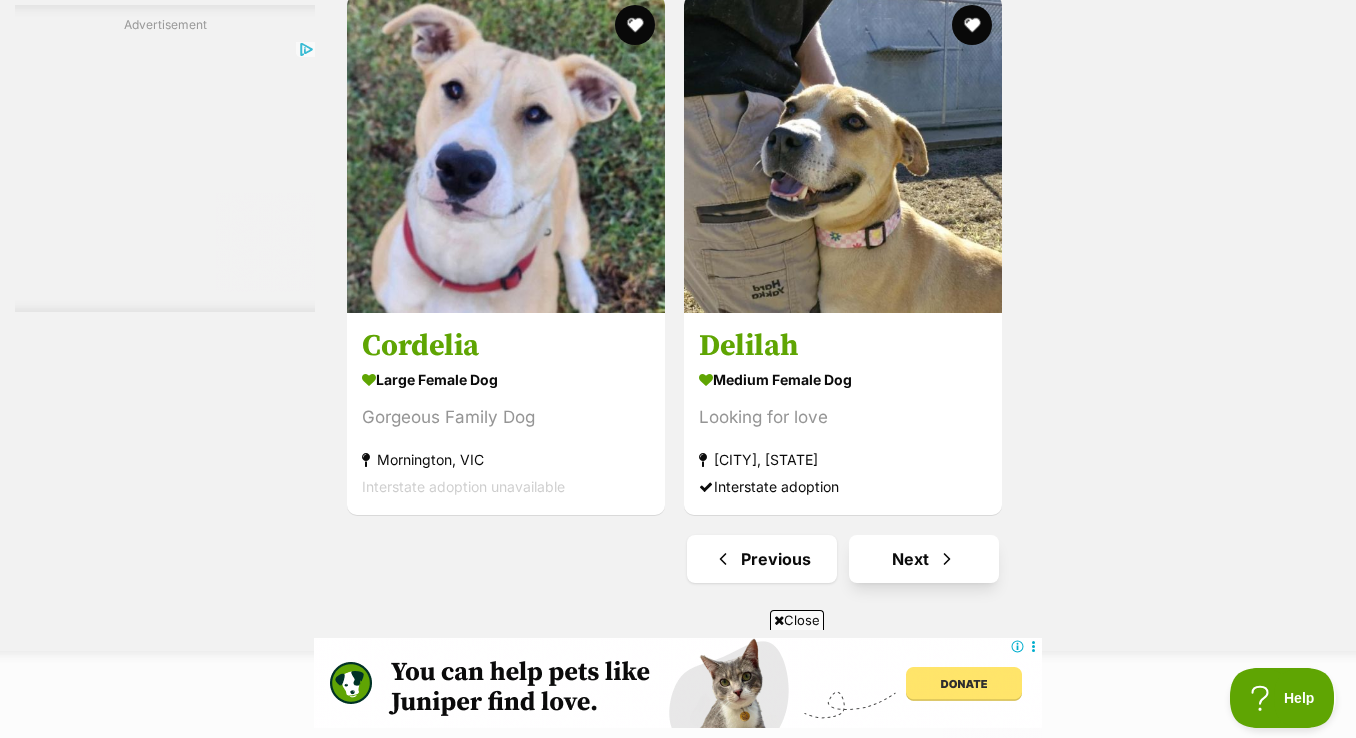 click on "Next" at bounding box center (924, 559) 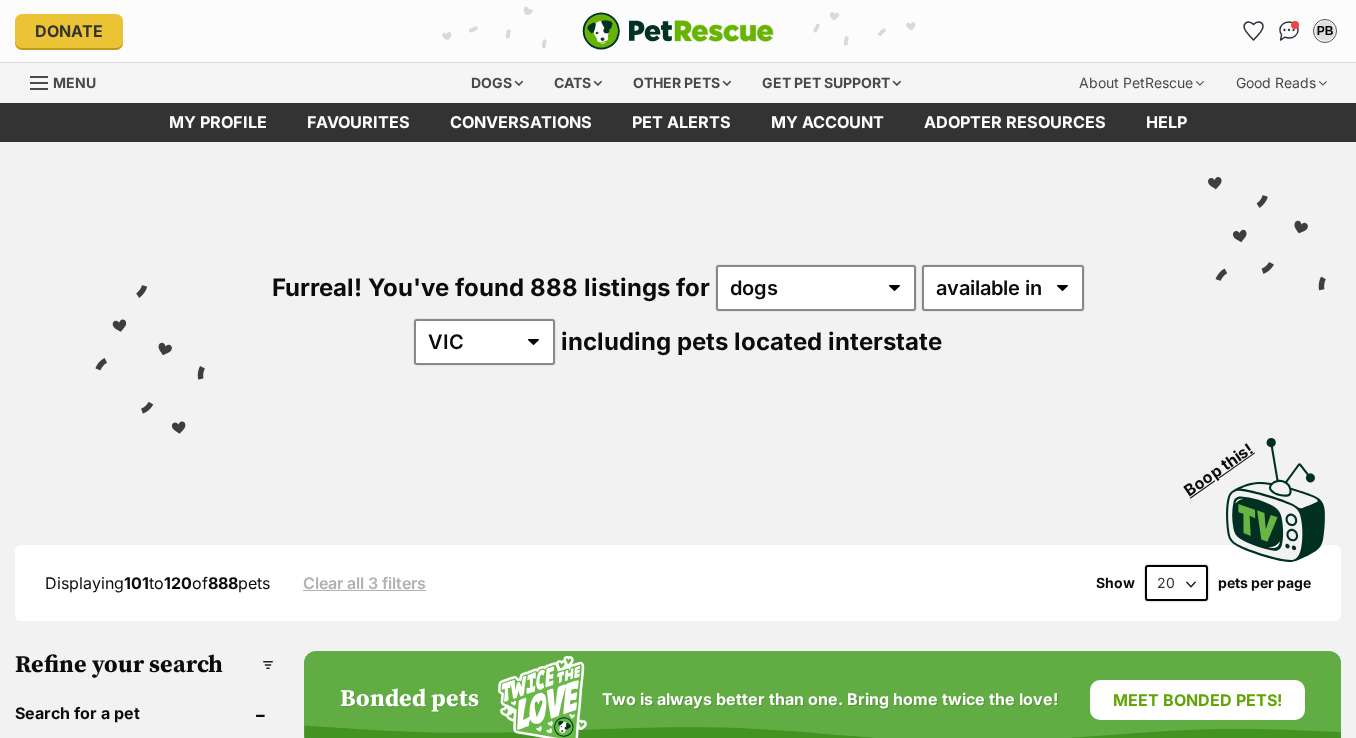 scroll, scrollTop: 0, scrollLeft: 0, axis: both 